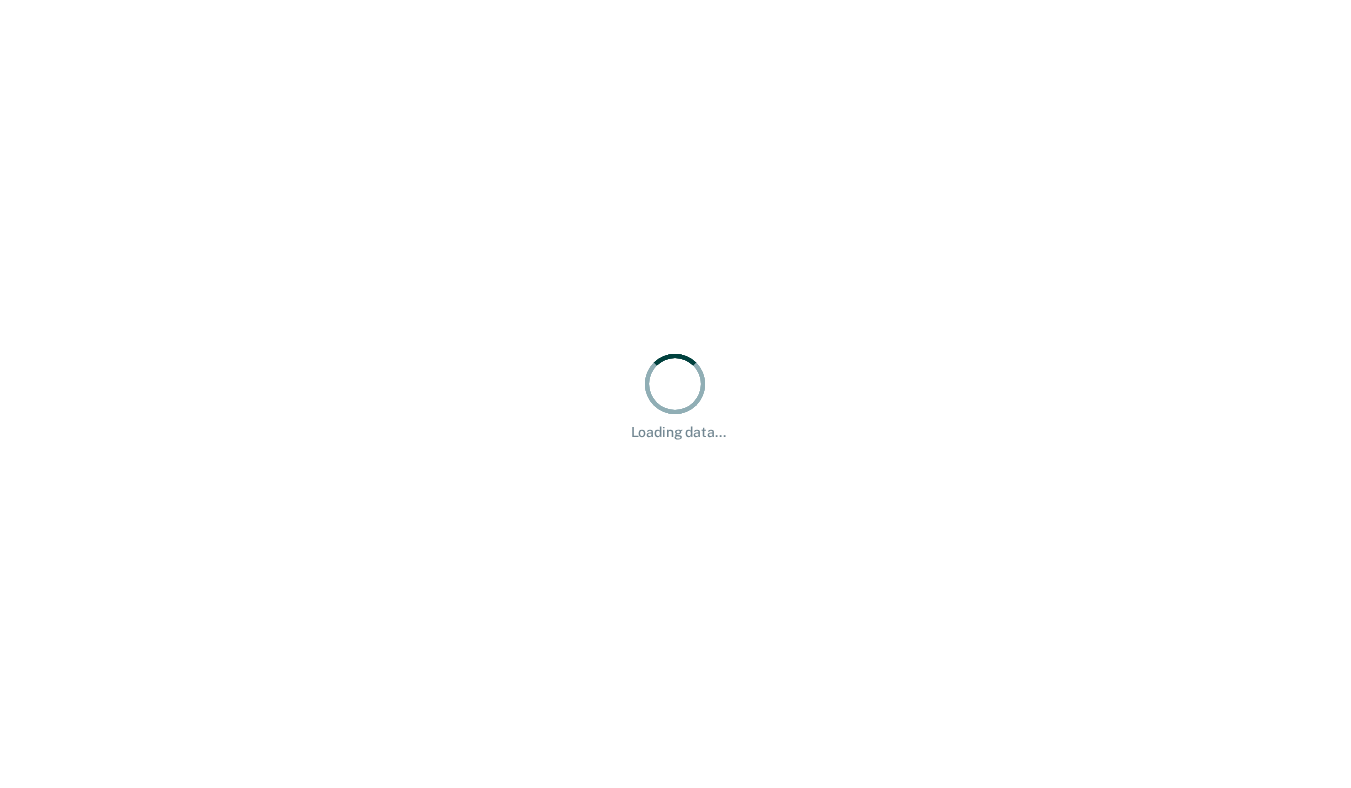 scroll, scrollTop: 0, scrollLeft: 0, axis: both 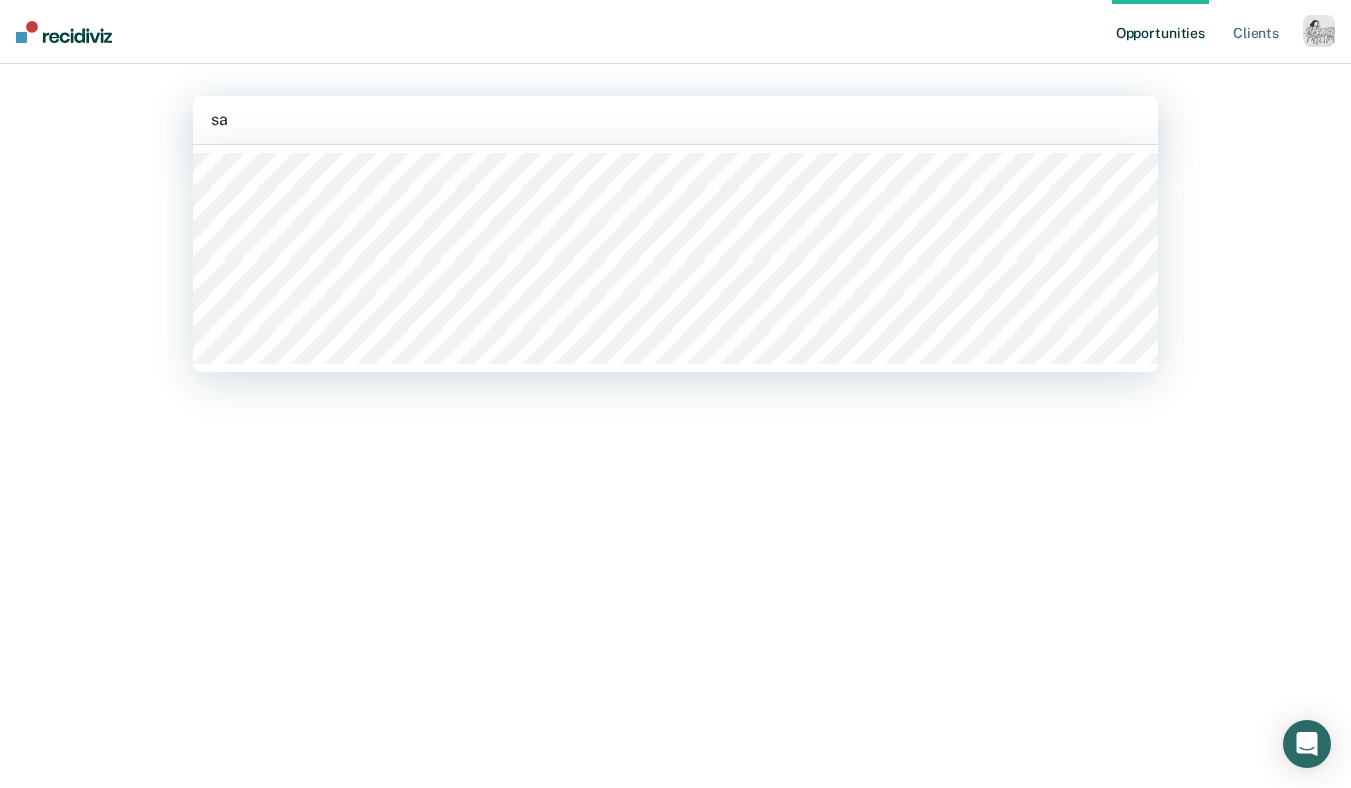 type on "s" 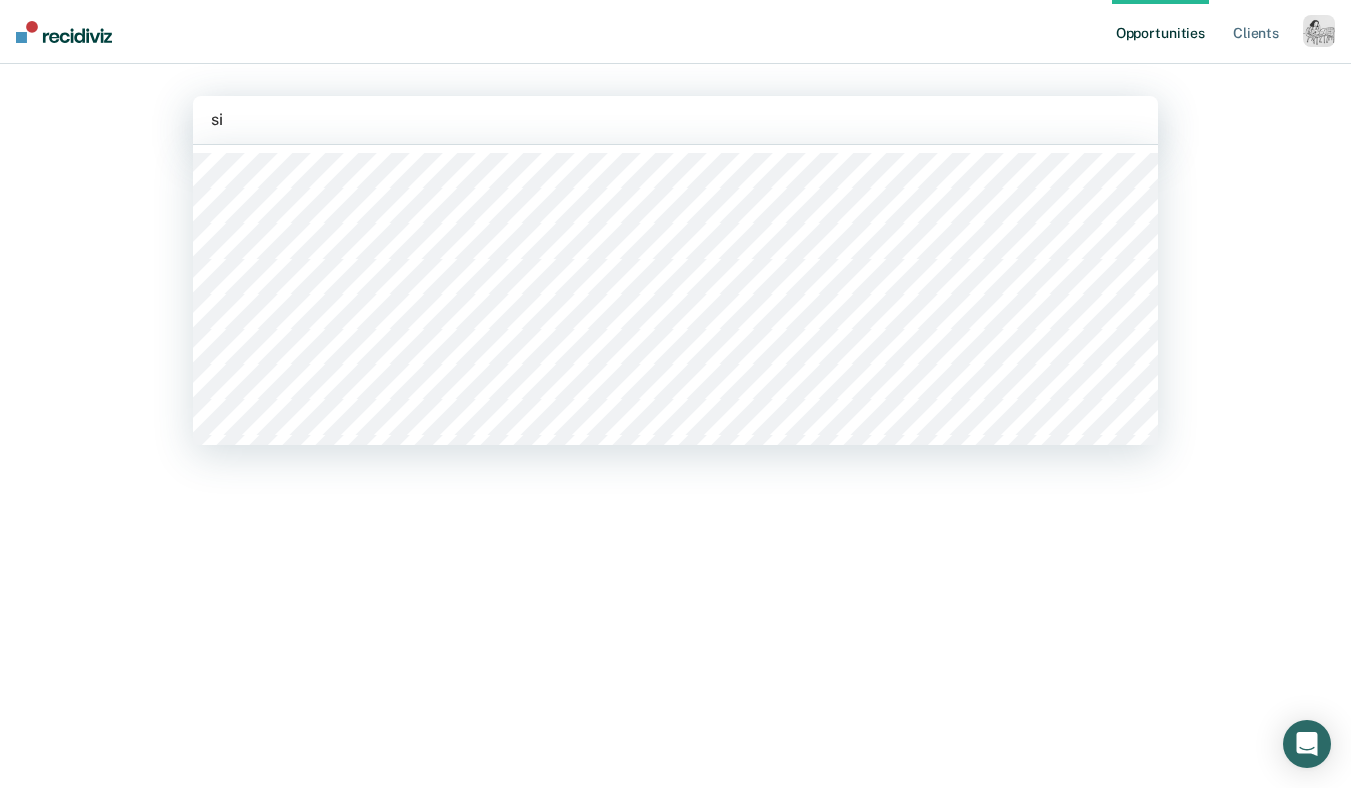 type on "s" 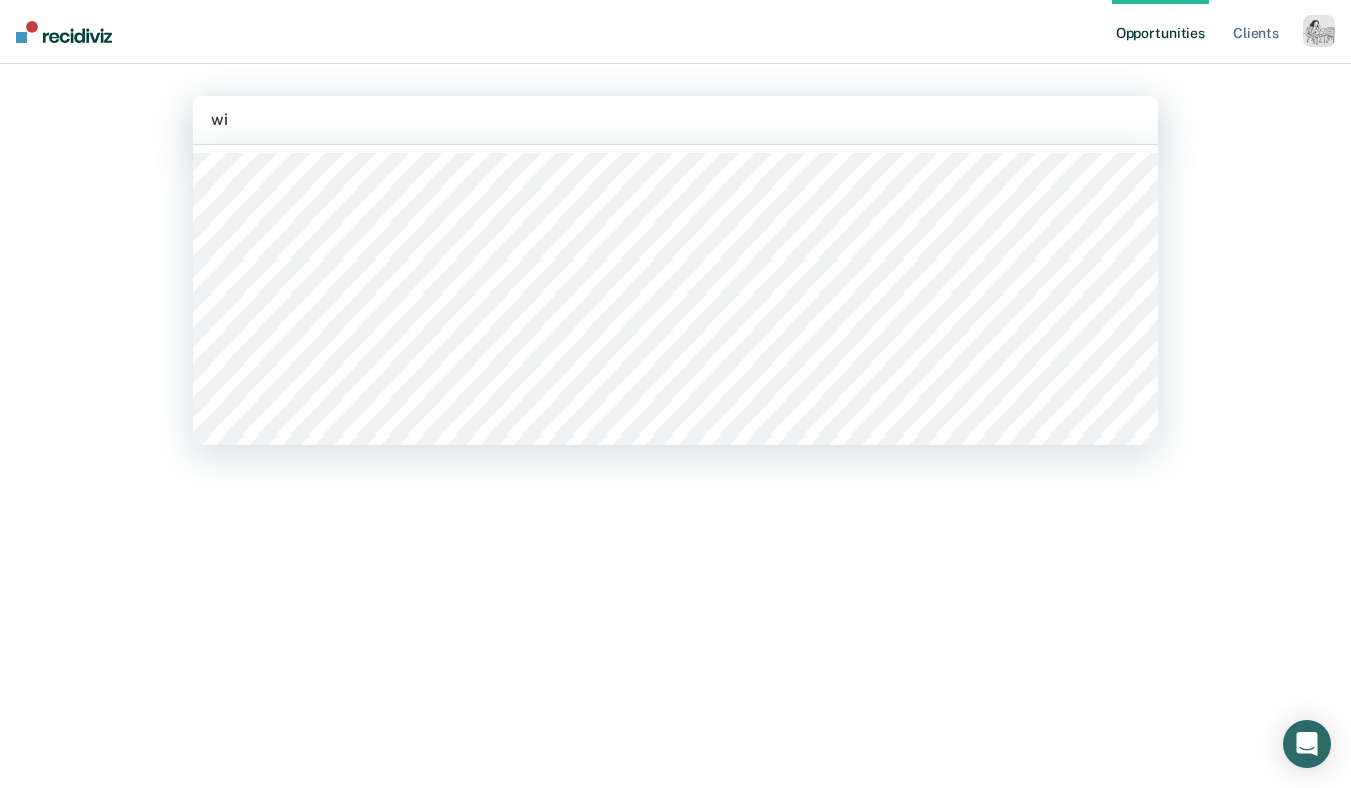 type on "wil" 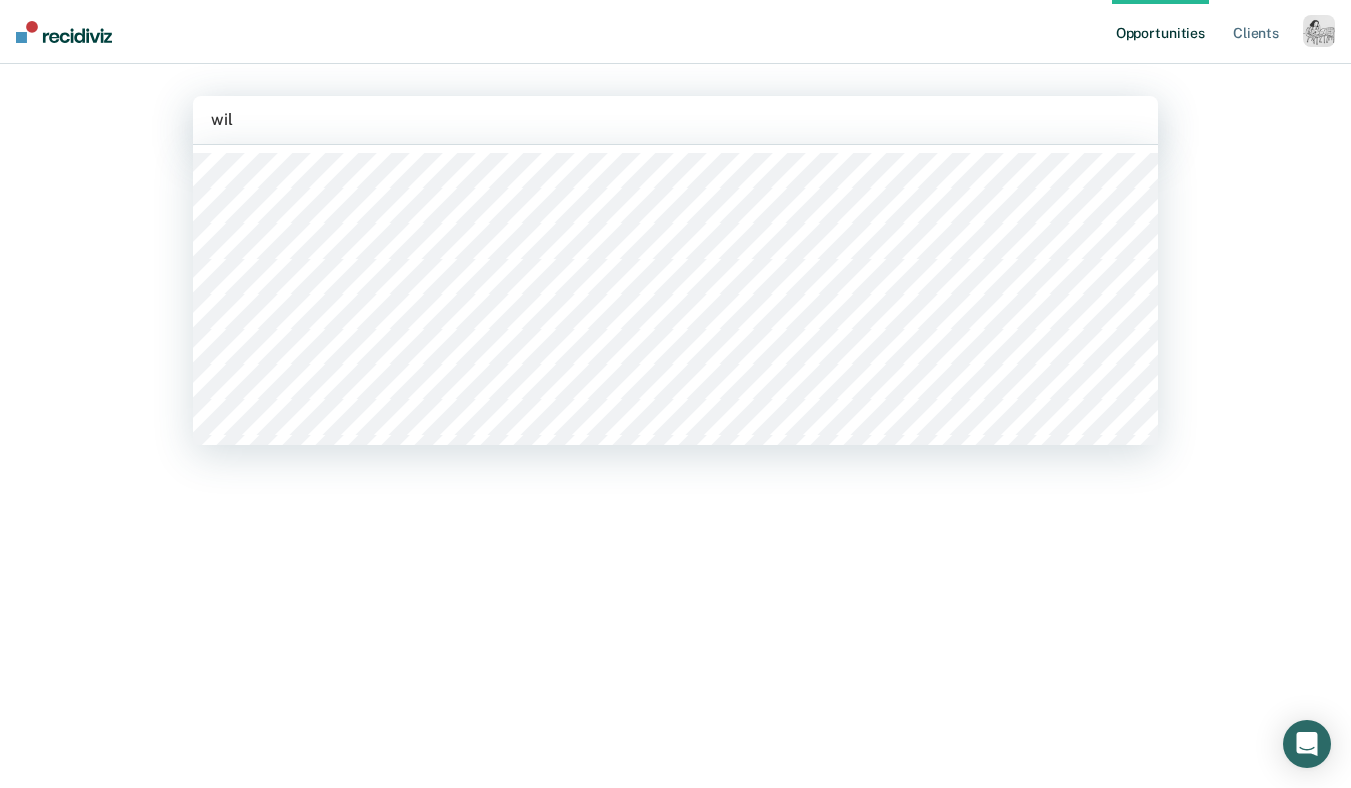 type 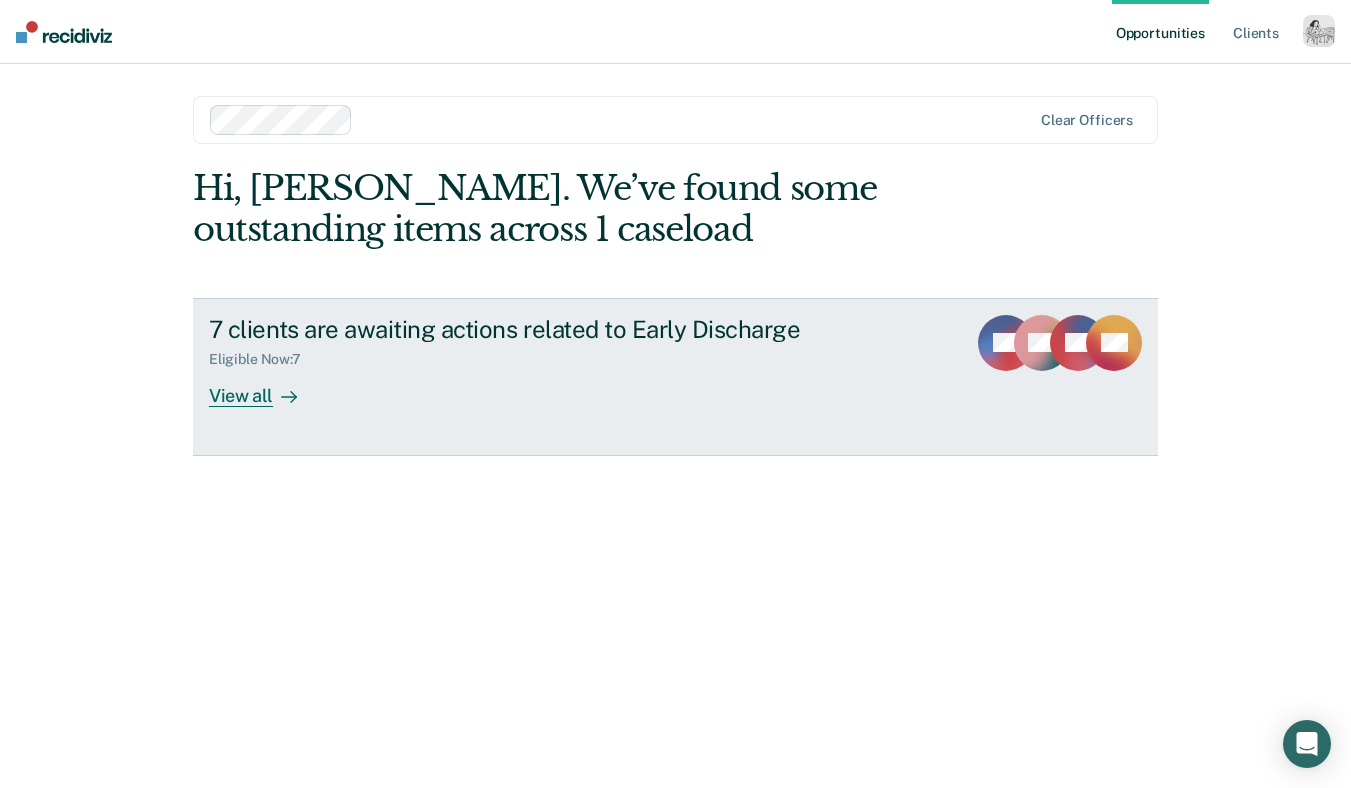 click on "View all" at bounding box center (265, 387) 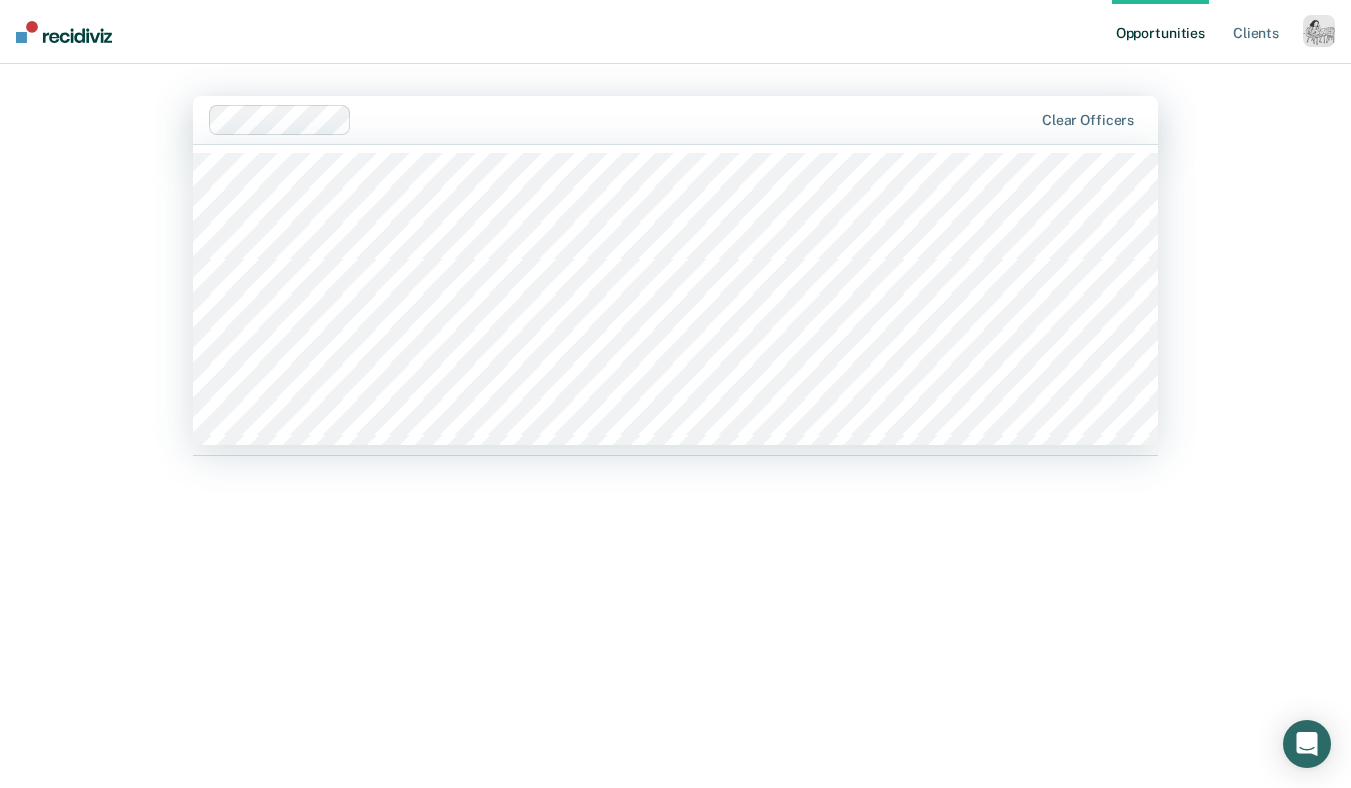 click at bounding box center (696, 119) 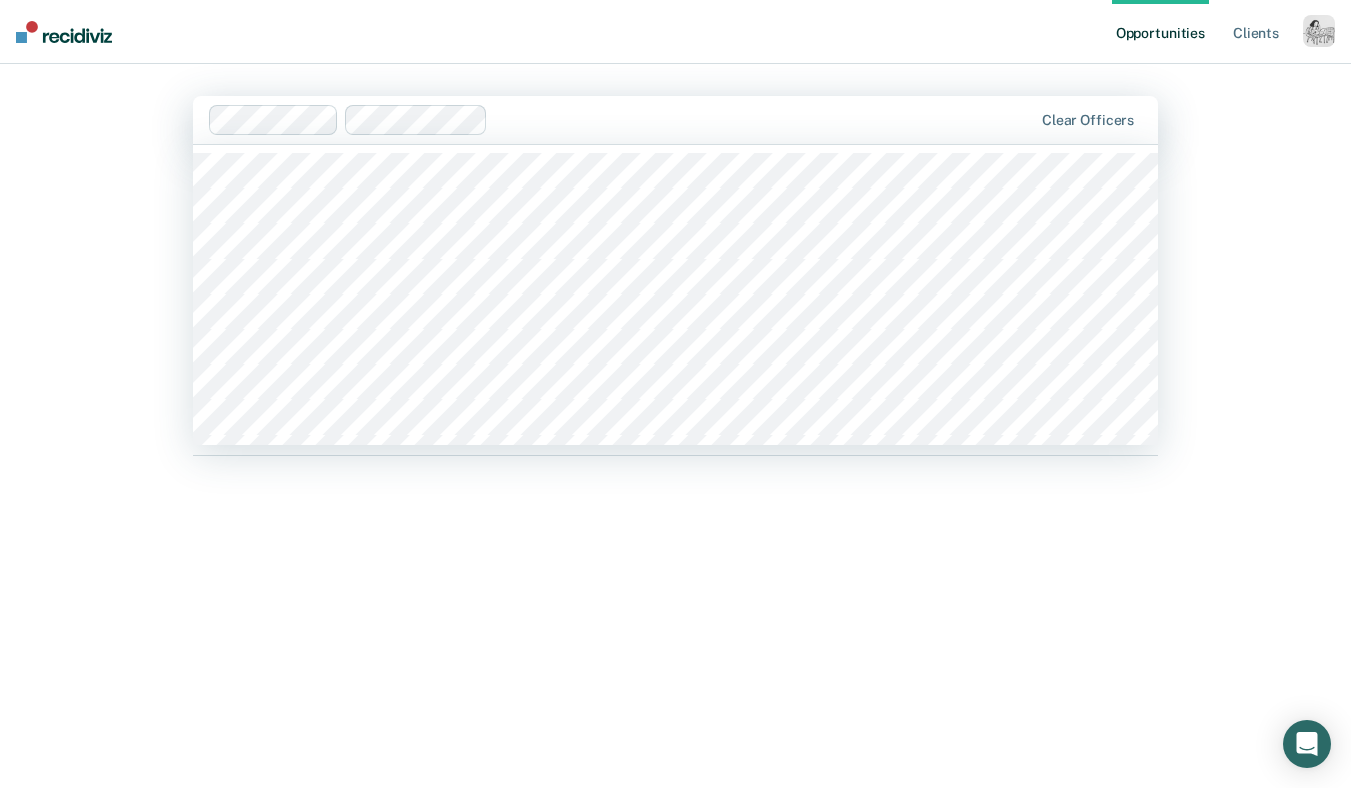 click at bounding box center [764, 119] 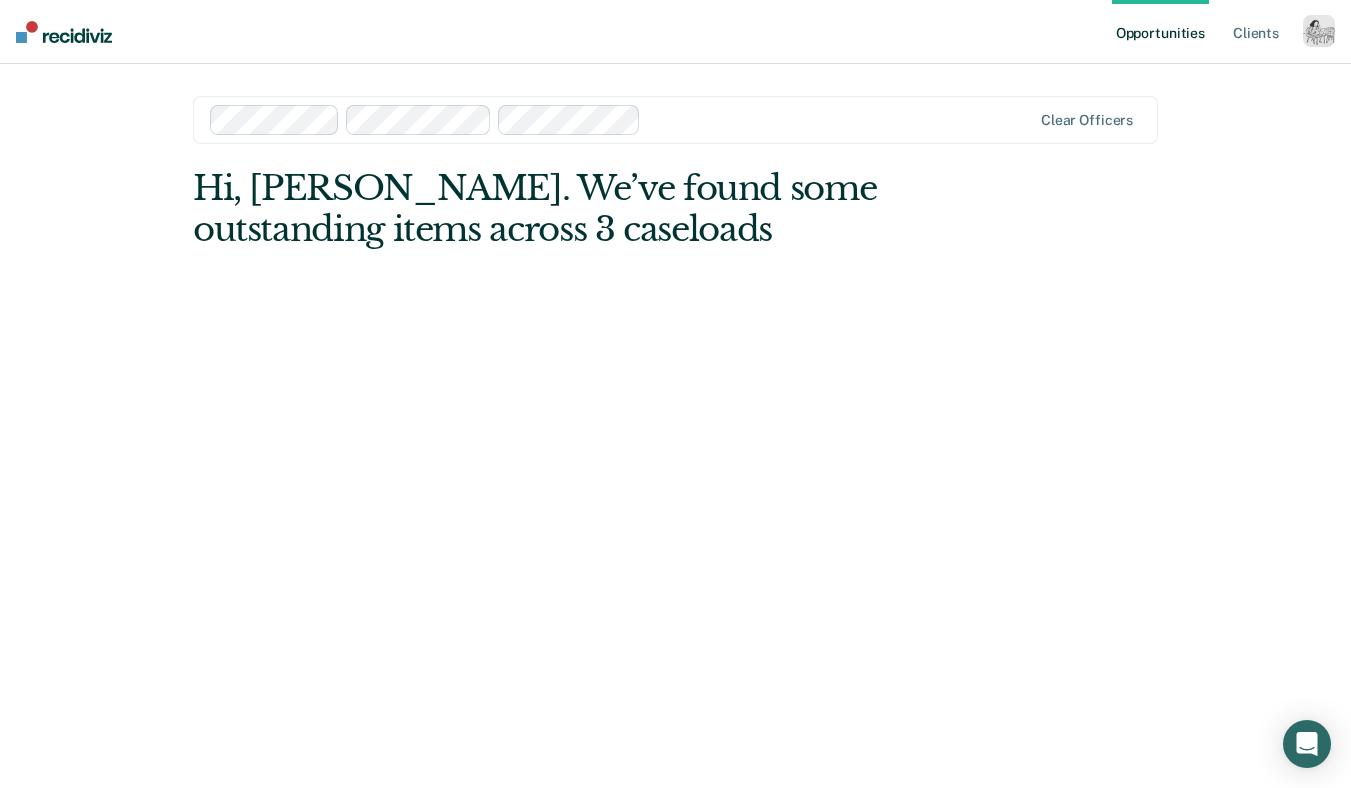 click at bounding box center (840, 119) 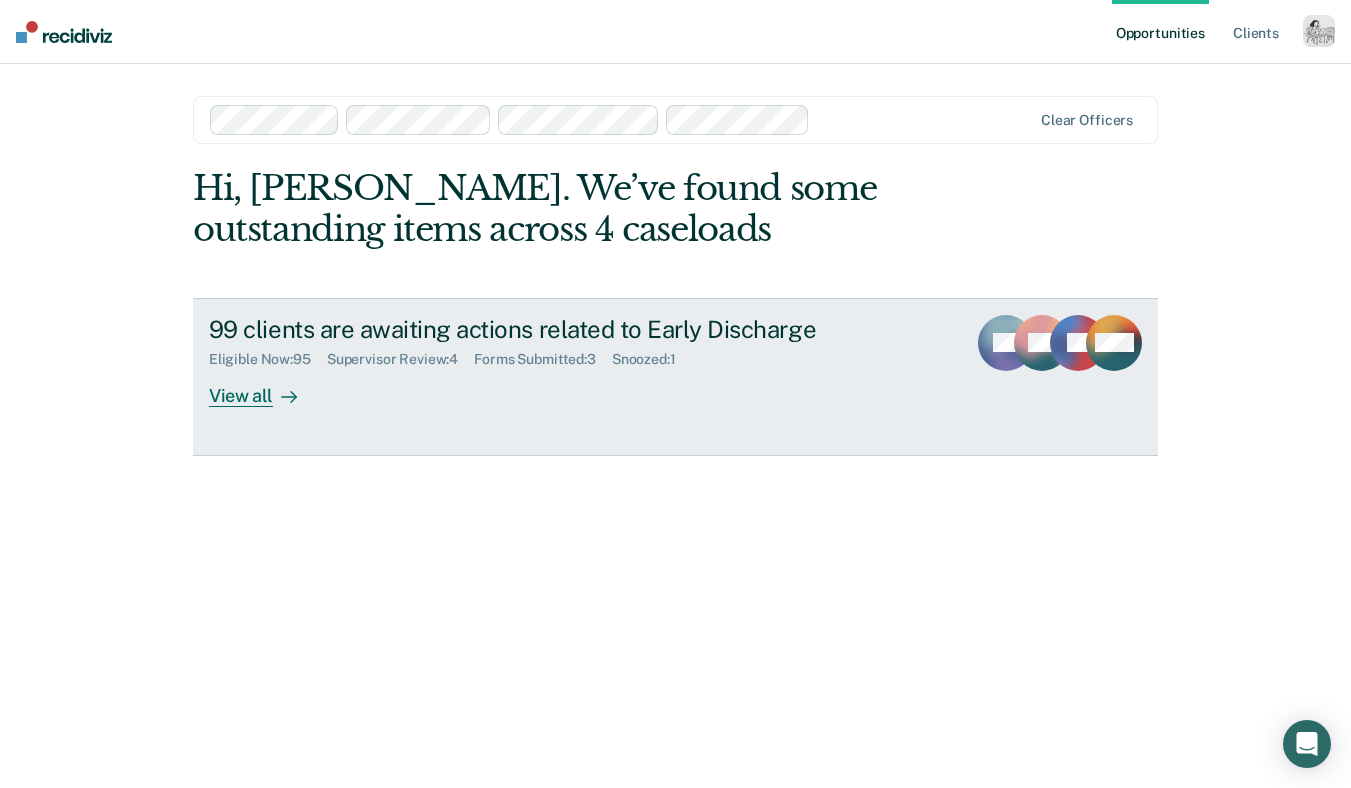 click on "View all" at bounding box center (265, 387) 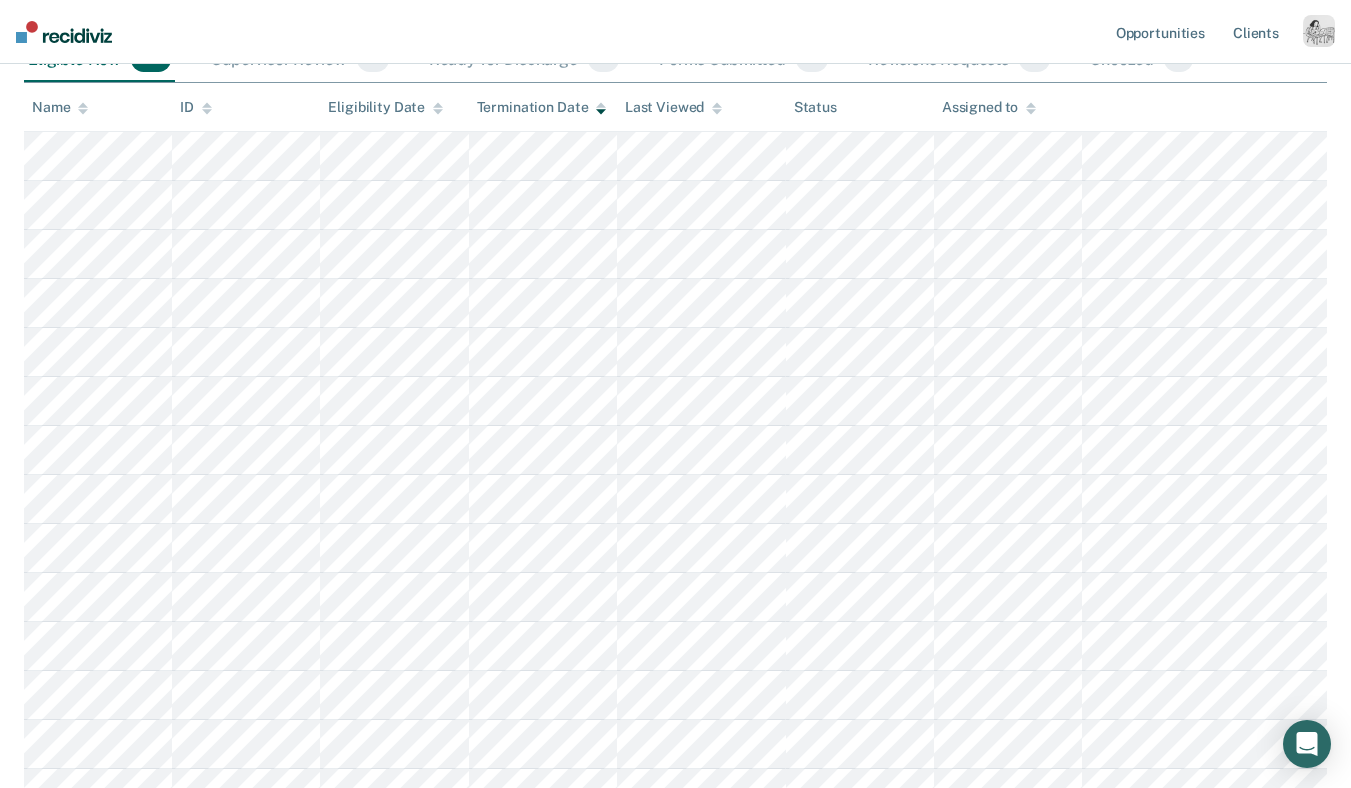 scroll, scrollTop: 287, scrollLeft: 0, axis: vertical 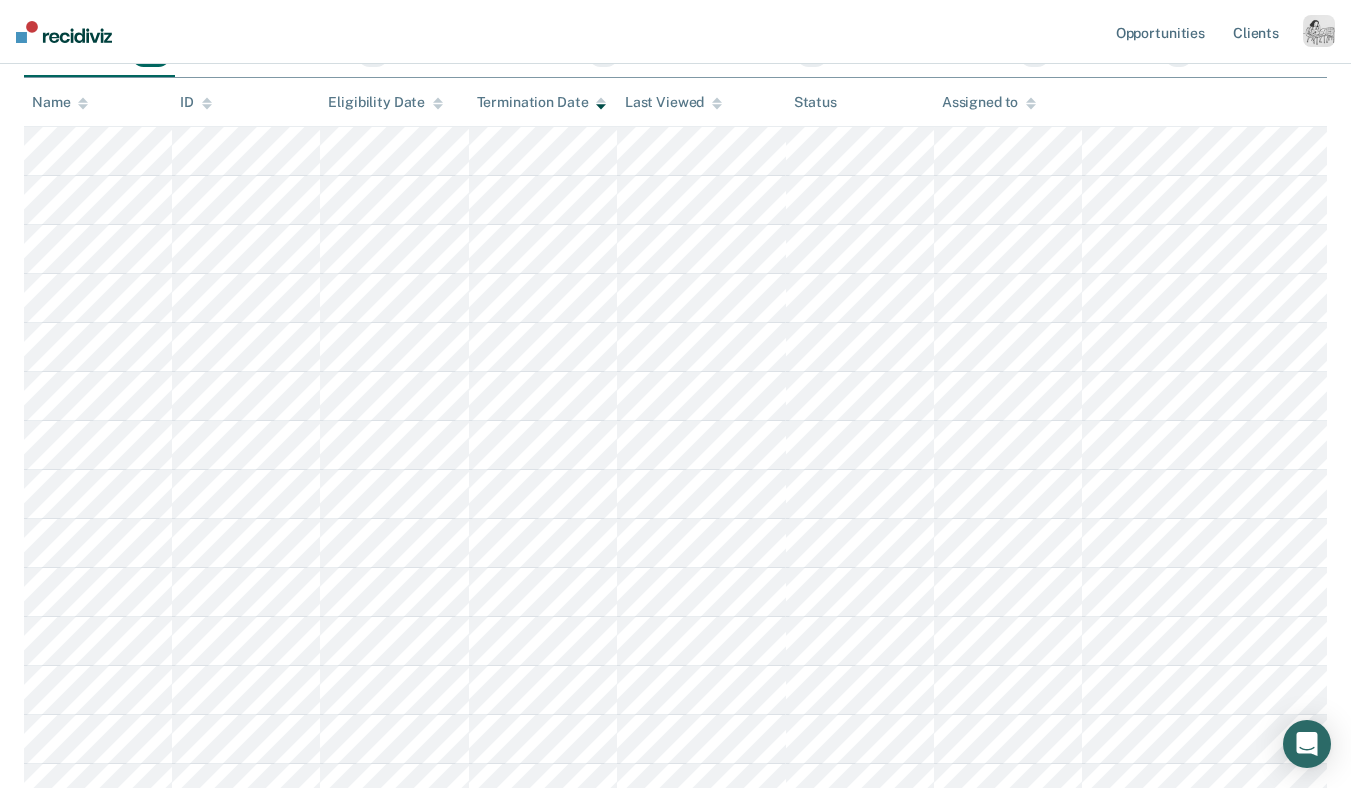 click 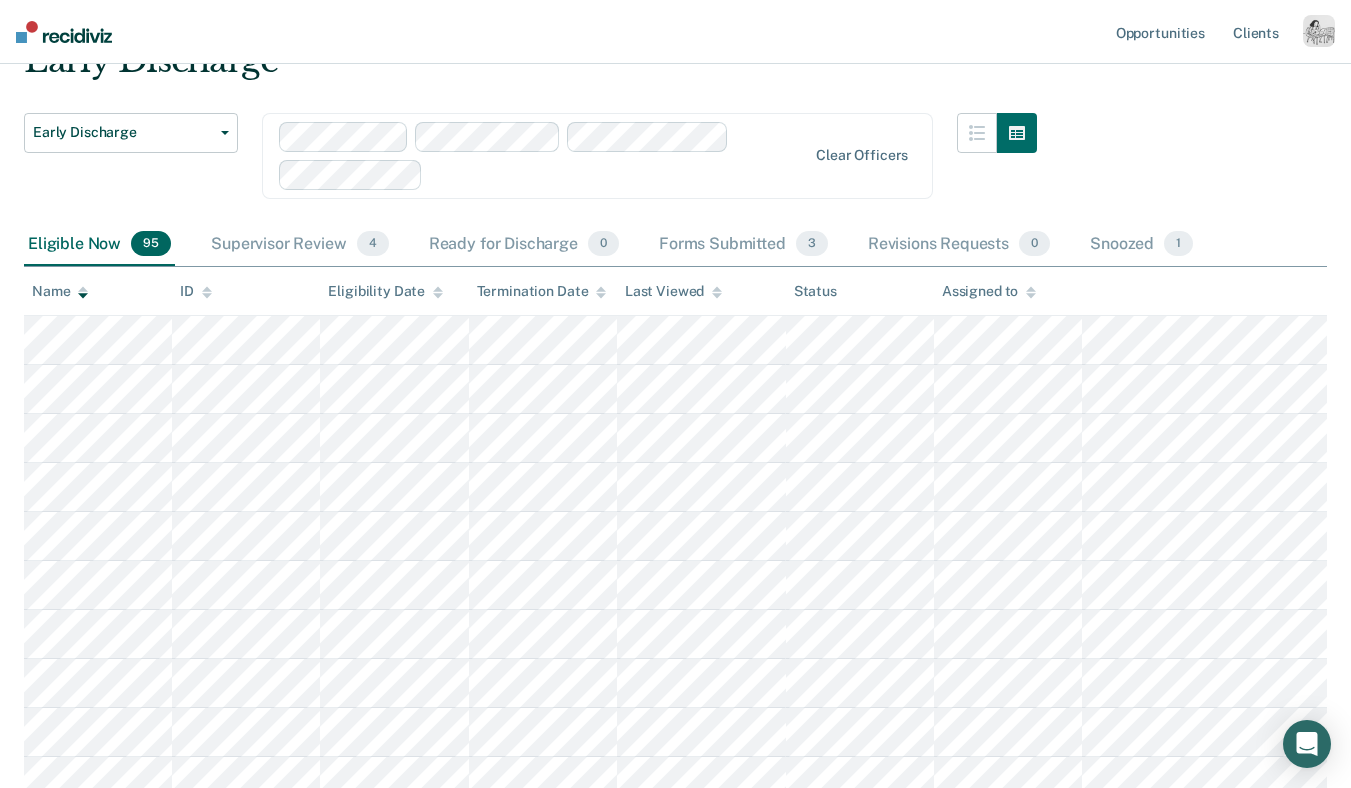 scroll, scrollTop: 0, scrollLeft: 0, axis: both 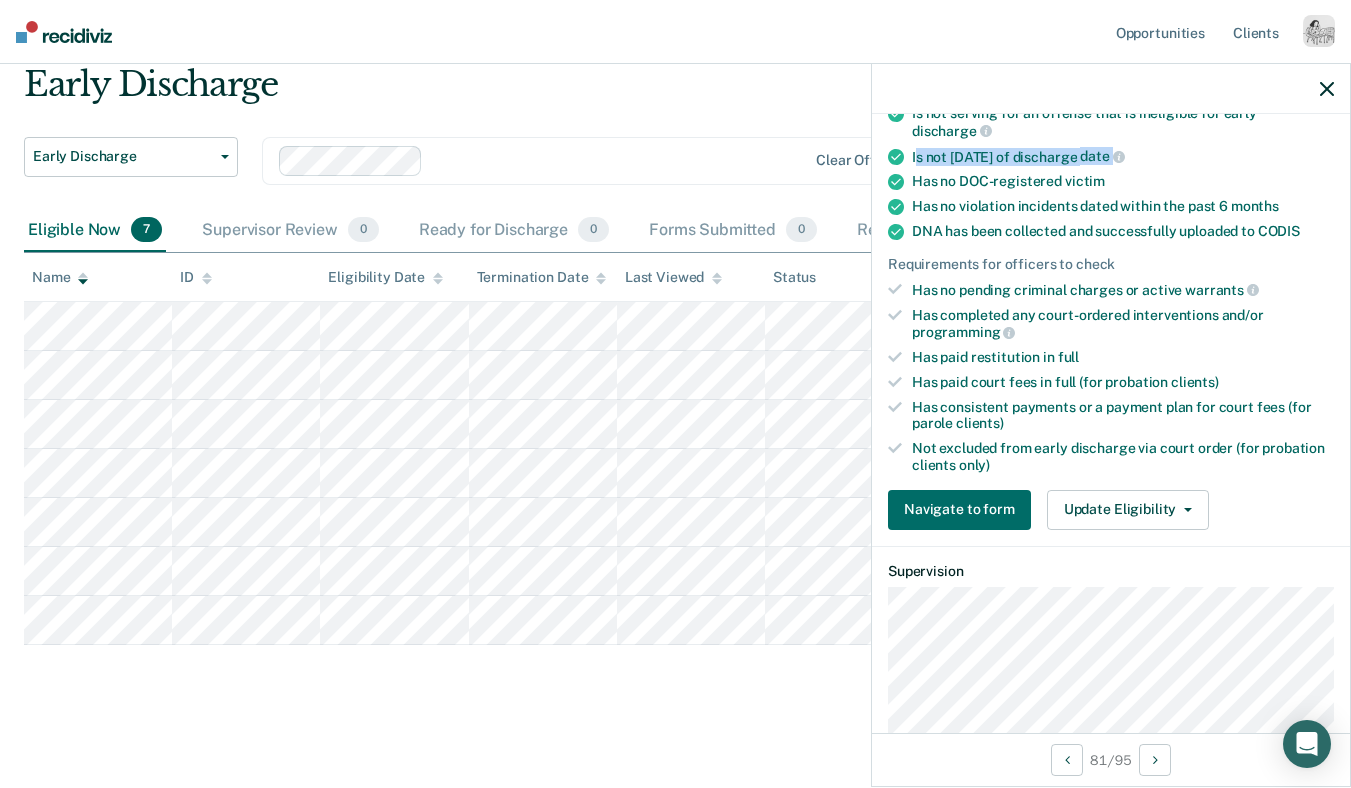 drag, startPoint x: 917, startPoint y: 136, endPoint x: 1153, endPoint y: 149, distance: 236.35777 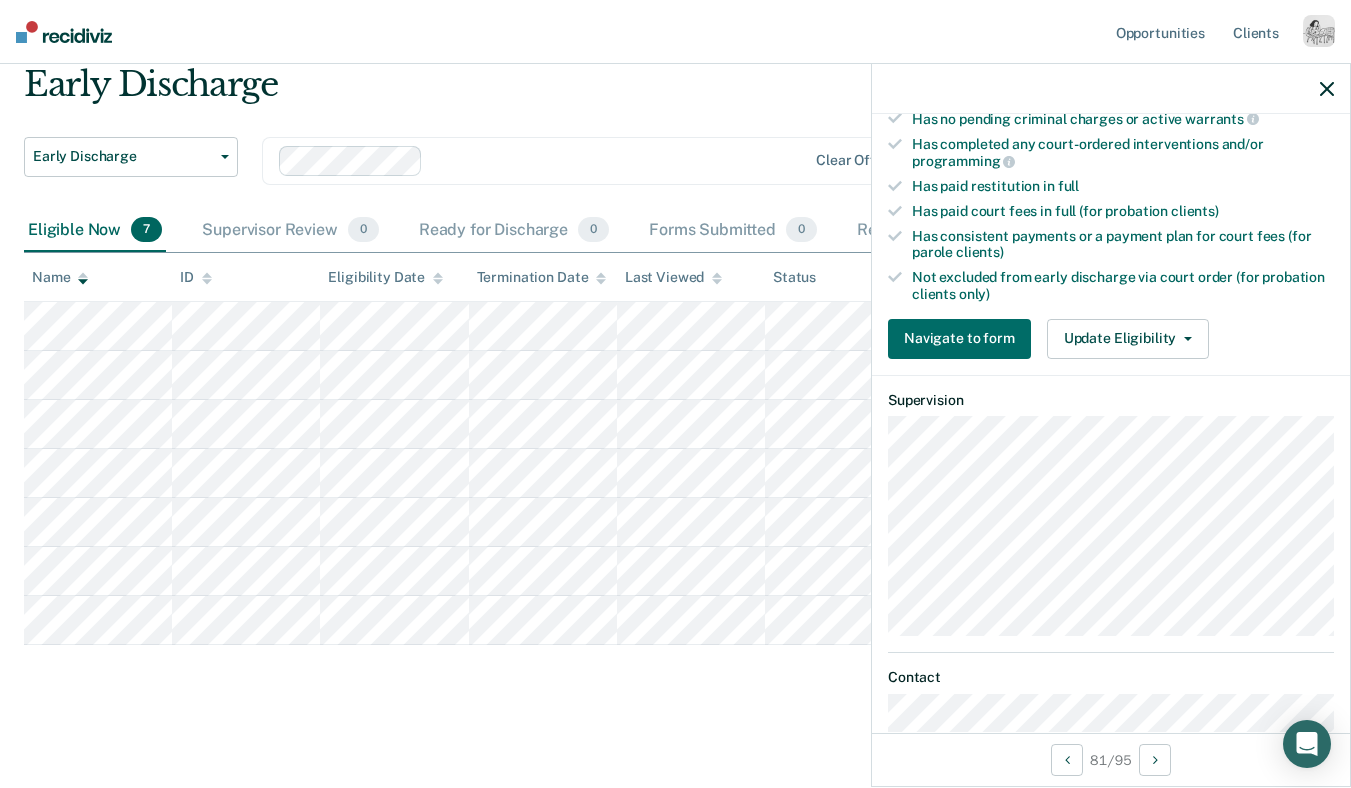 scroll, scrollTop: 462, scrollLeft: 0, axis: vertical 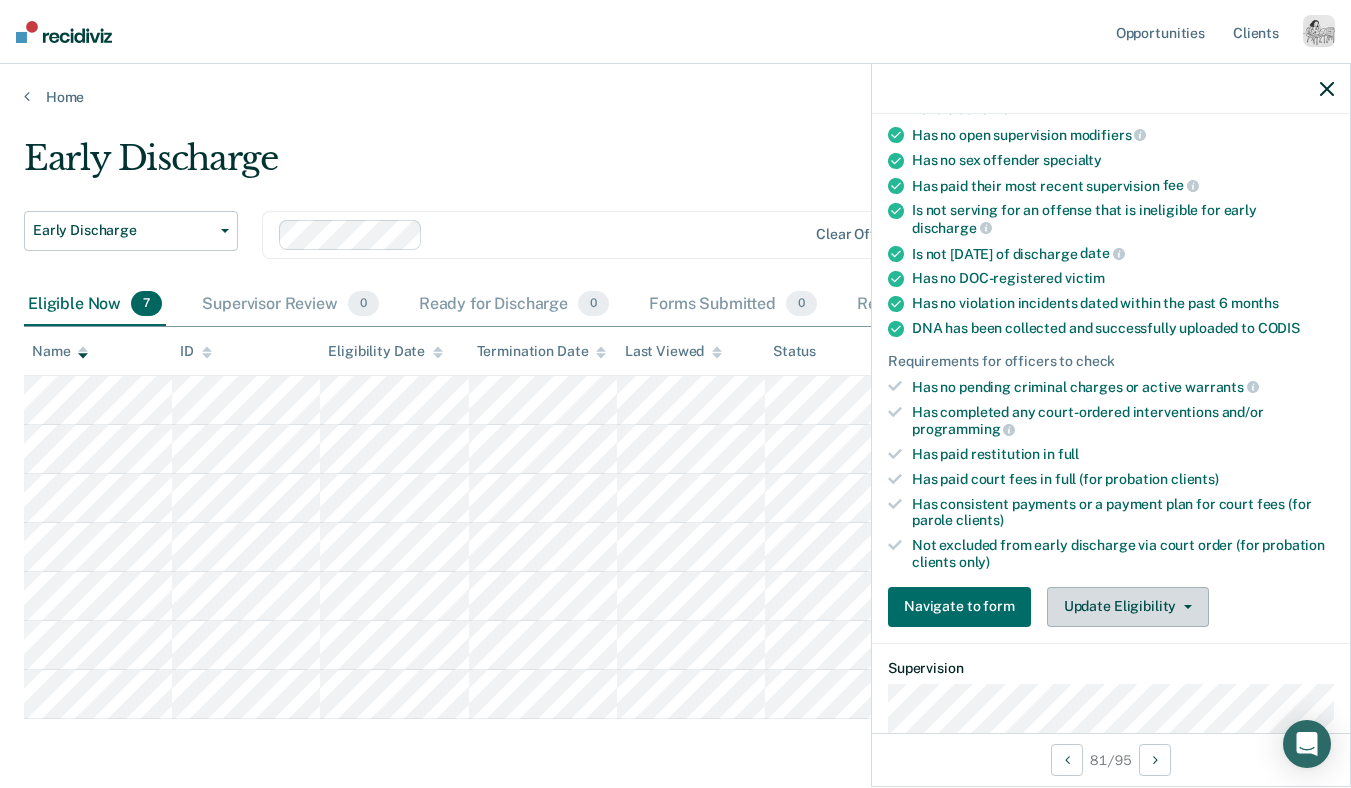click on "Update Eligibility" at bounding box center (1128, 607) 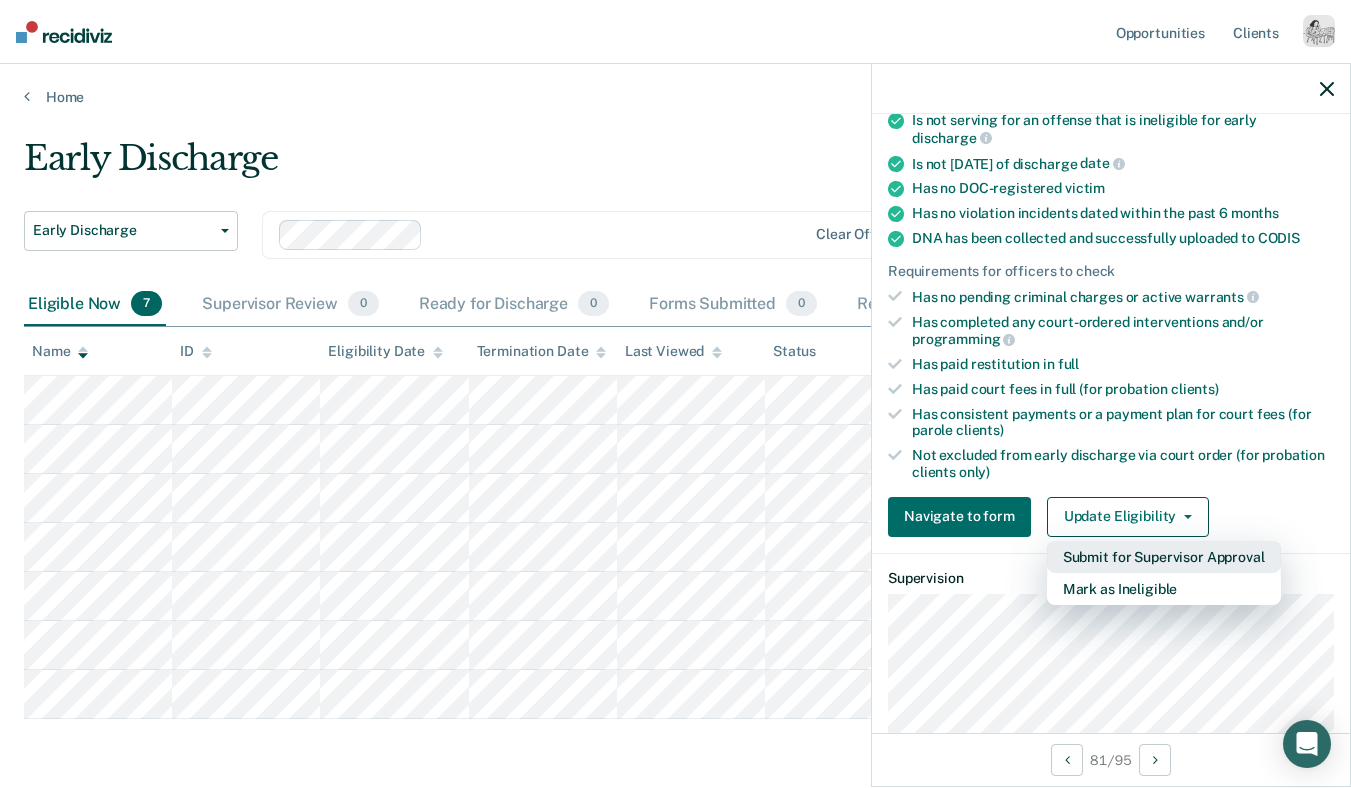scroll, scrollTop: 456, scrollLeft: 0, axis: vertical 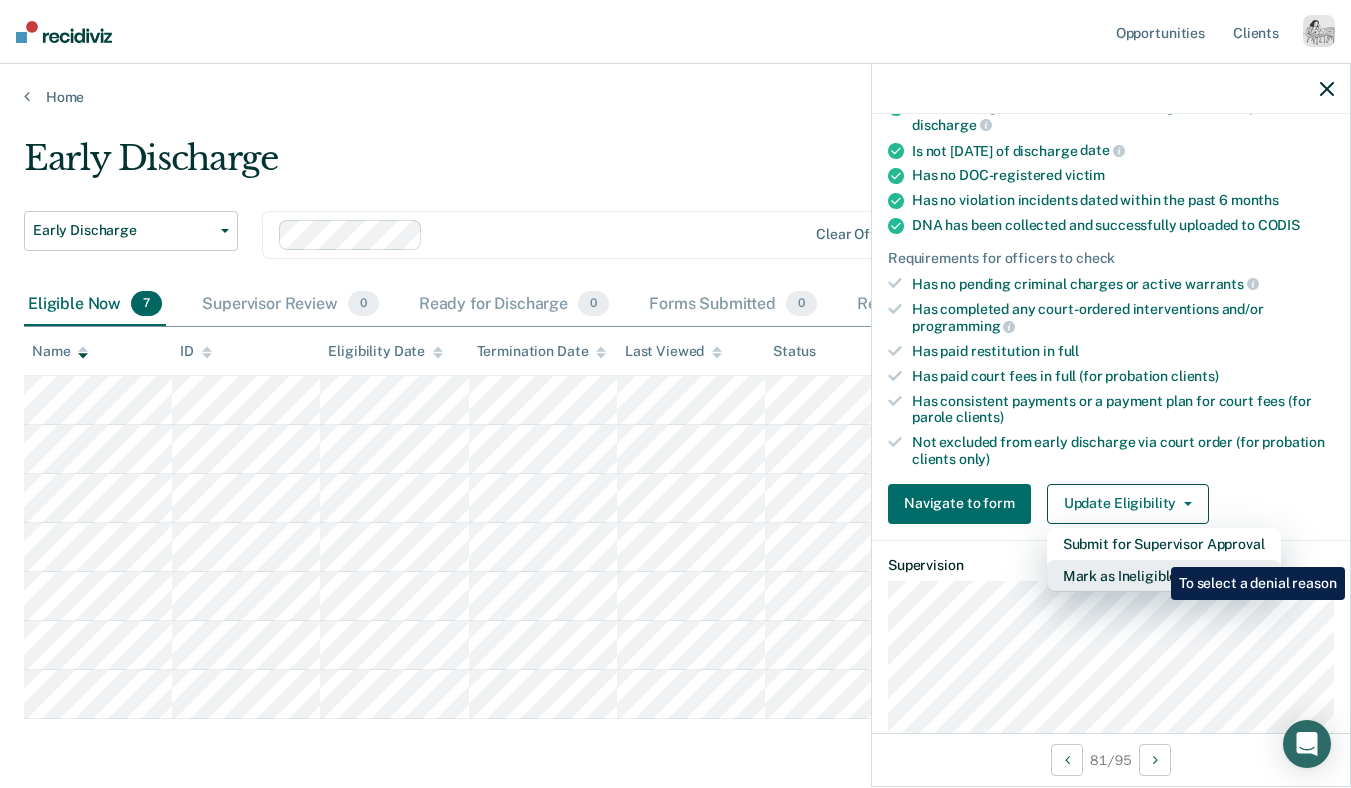 click on "Mark as Ineligible" at bounding box center [1164, 576] 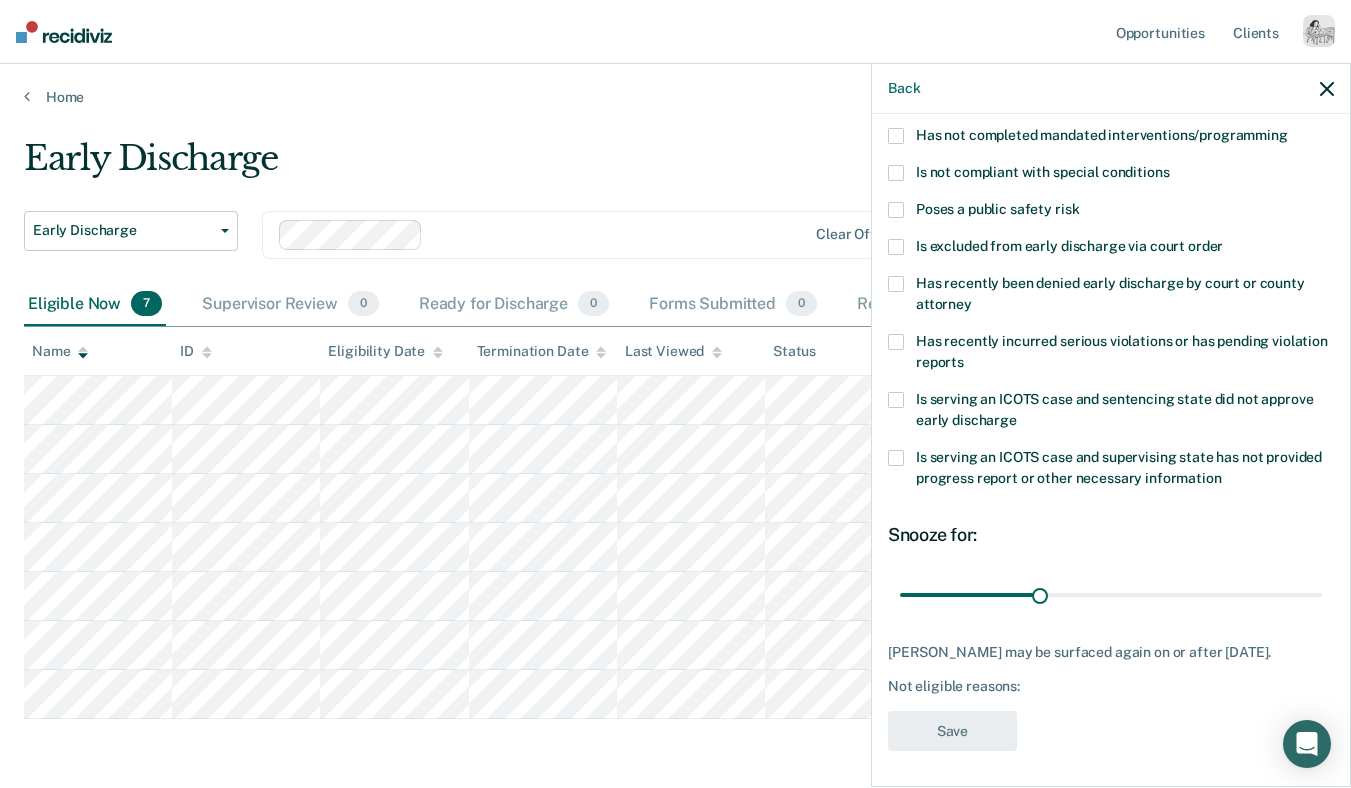 scroll, scrollTop: 215, scrollLeft: 0, axis: vertical 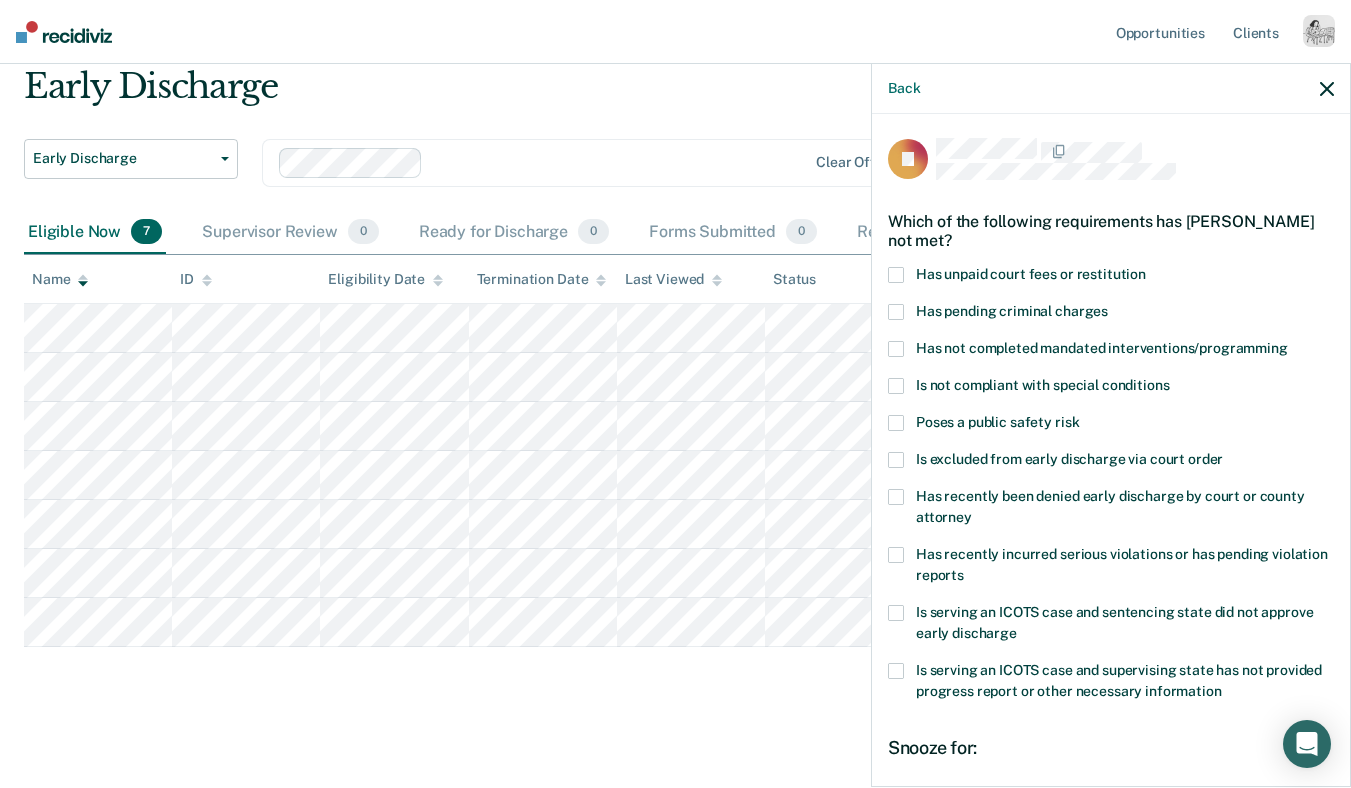 click on "Has unpaid court fees or restitution" at bounding box center (1111, 277) 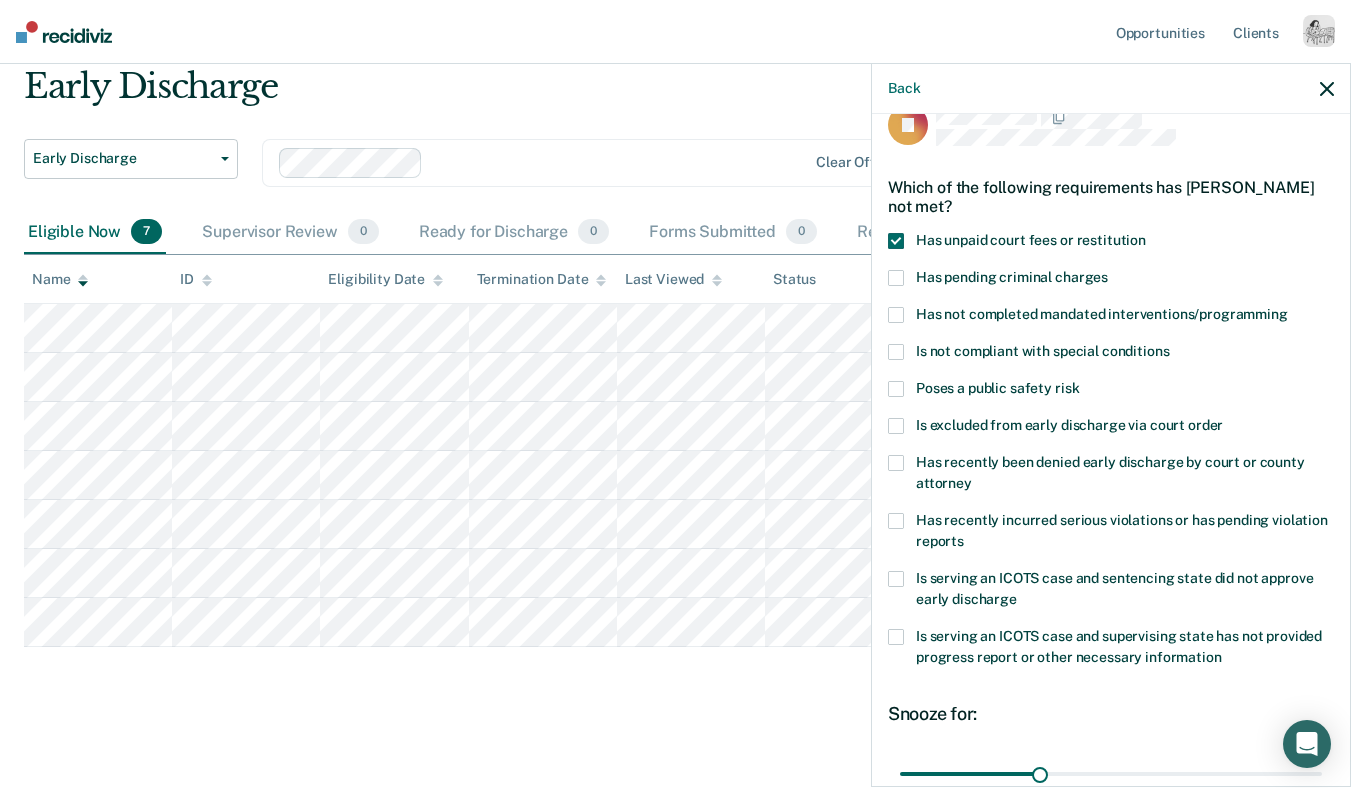 scroll, scrollTop: 40, scrollLeft: 0, axis: vertical 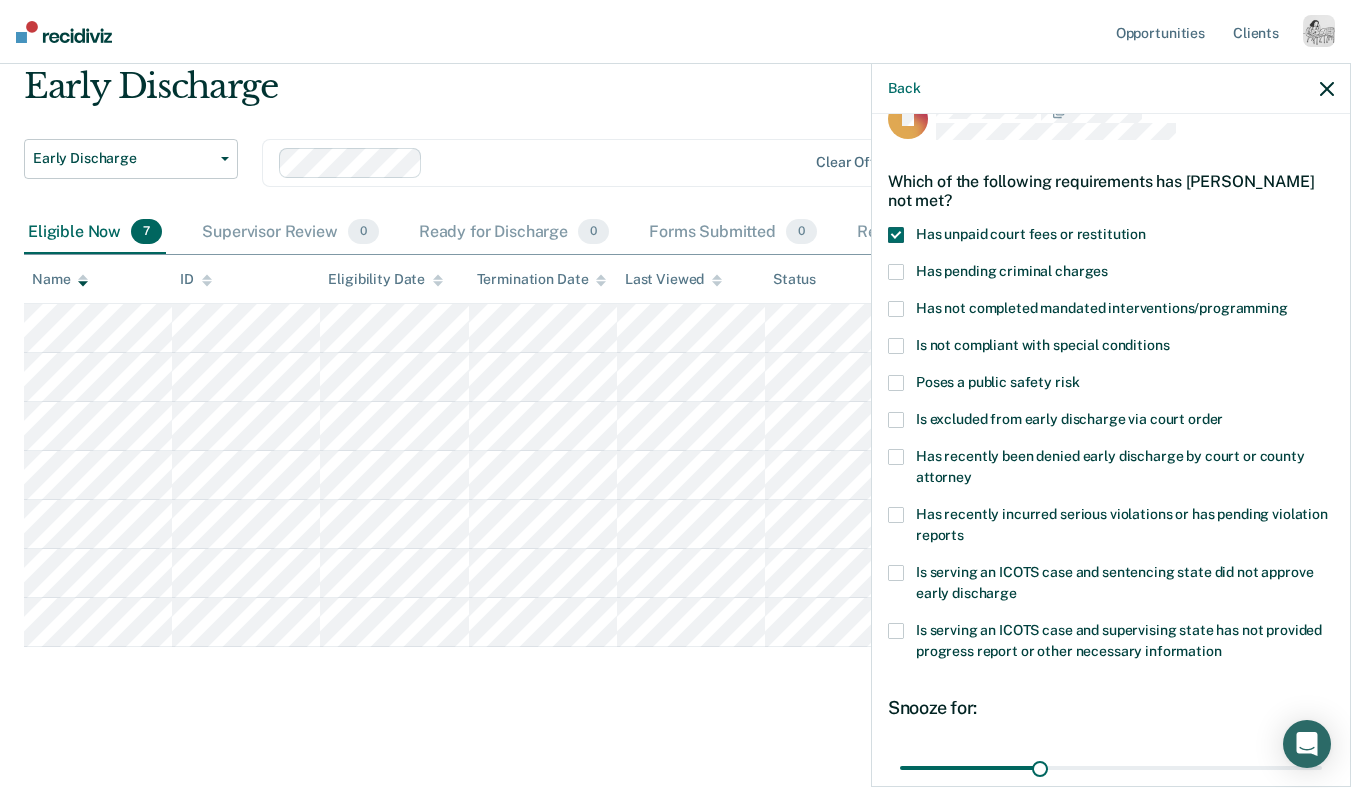 click on "Has not completed mandated interventions/programming" at bounding box center [1102, 308] 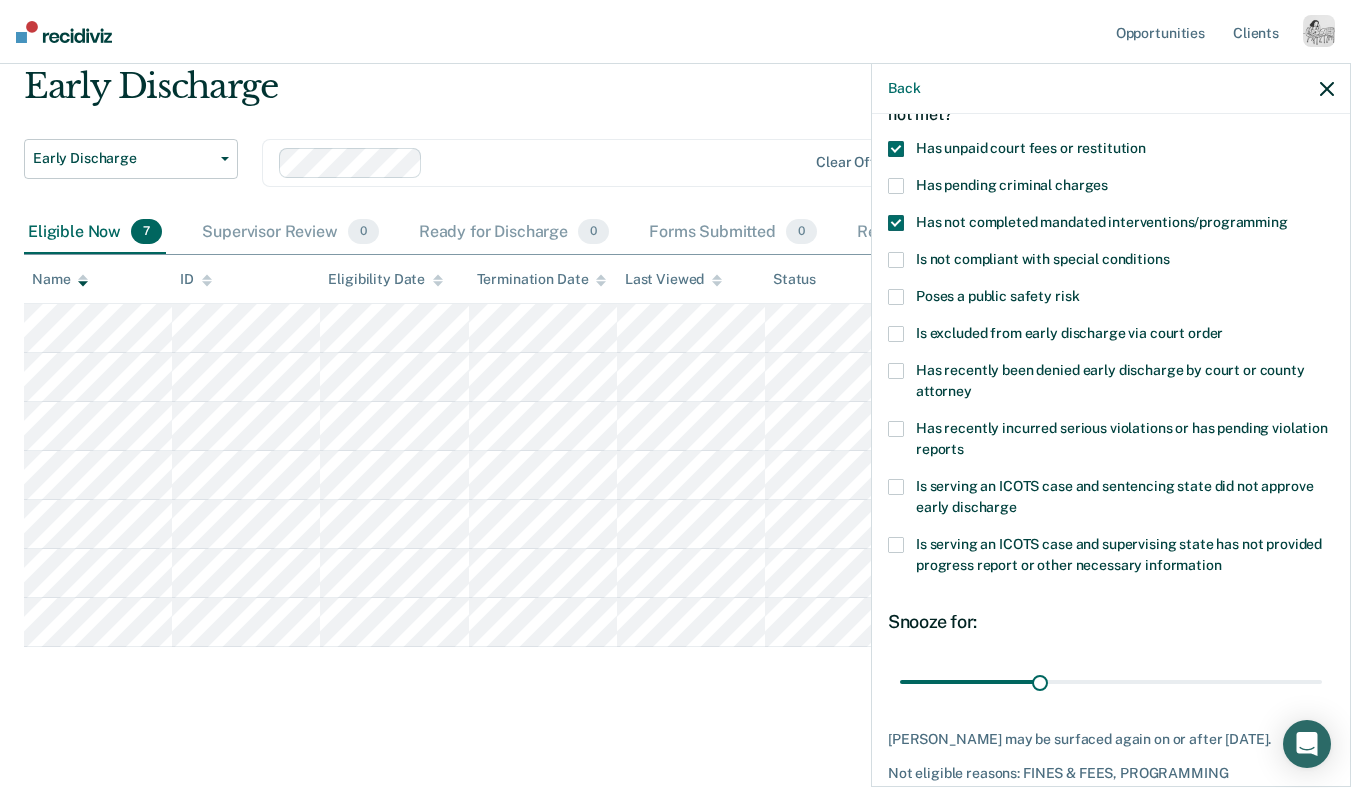 scroll, scrollTop: 215, scrollLeft: 0, axis: vertical 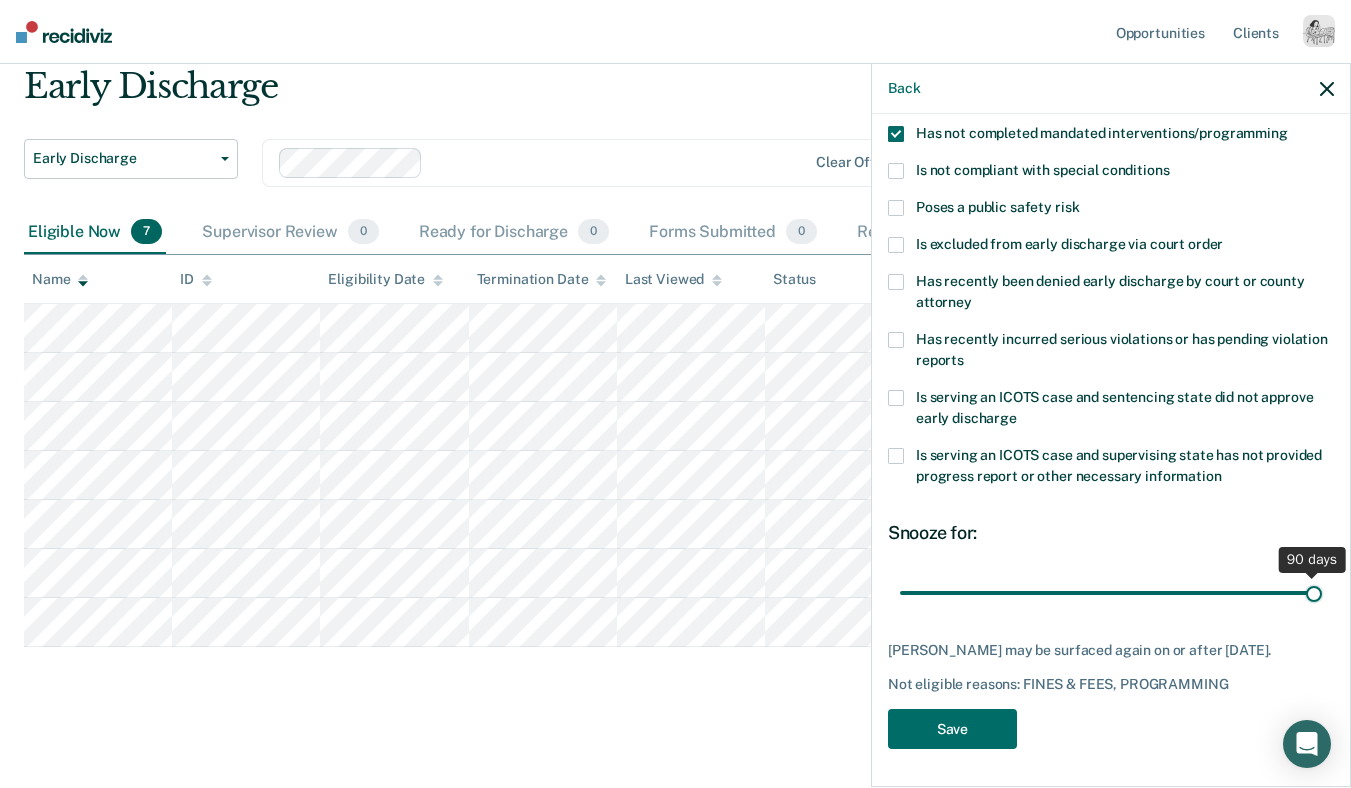 drag, startPoint x: 1039, startPoint y: 591, endPoint x: 1333, endPoint y: 563, distance: 295.33032 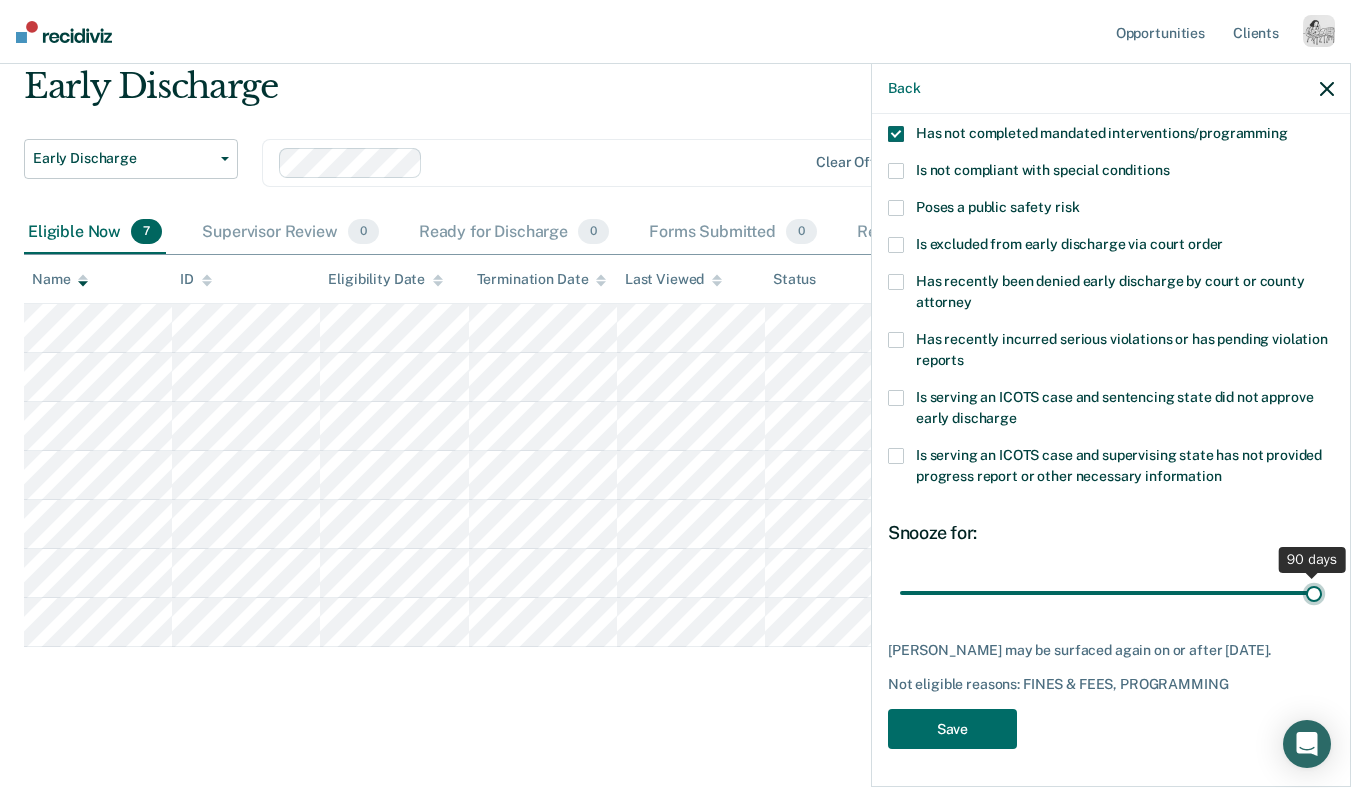 type on "90" 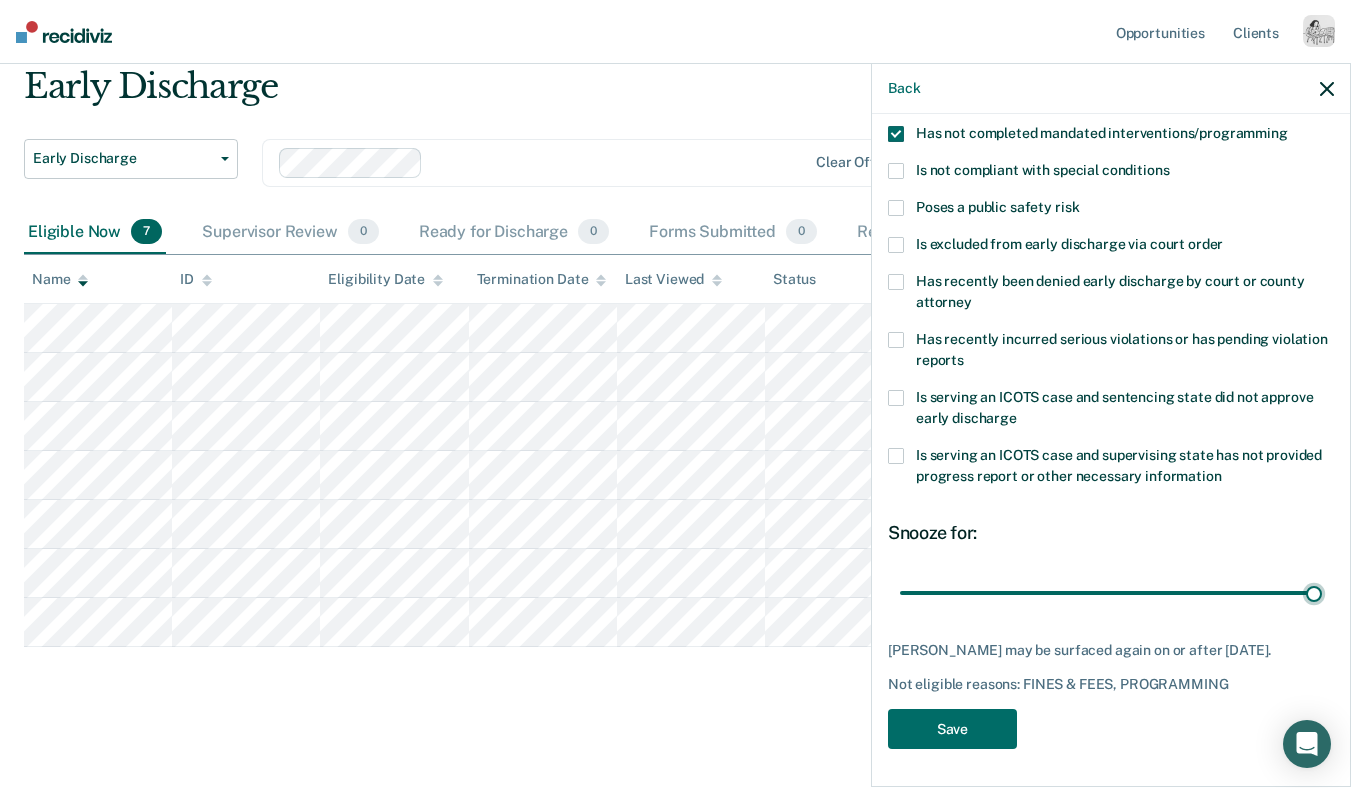 scroll, scrollTop: 74, scrollLeft: 0, axis: vertical 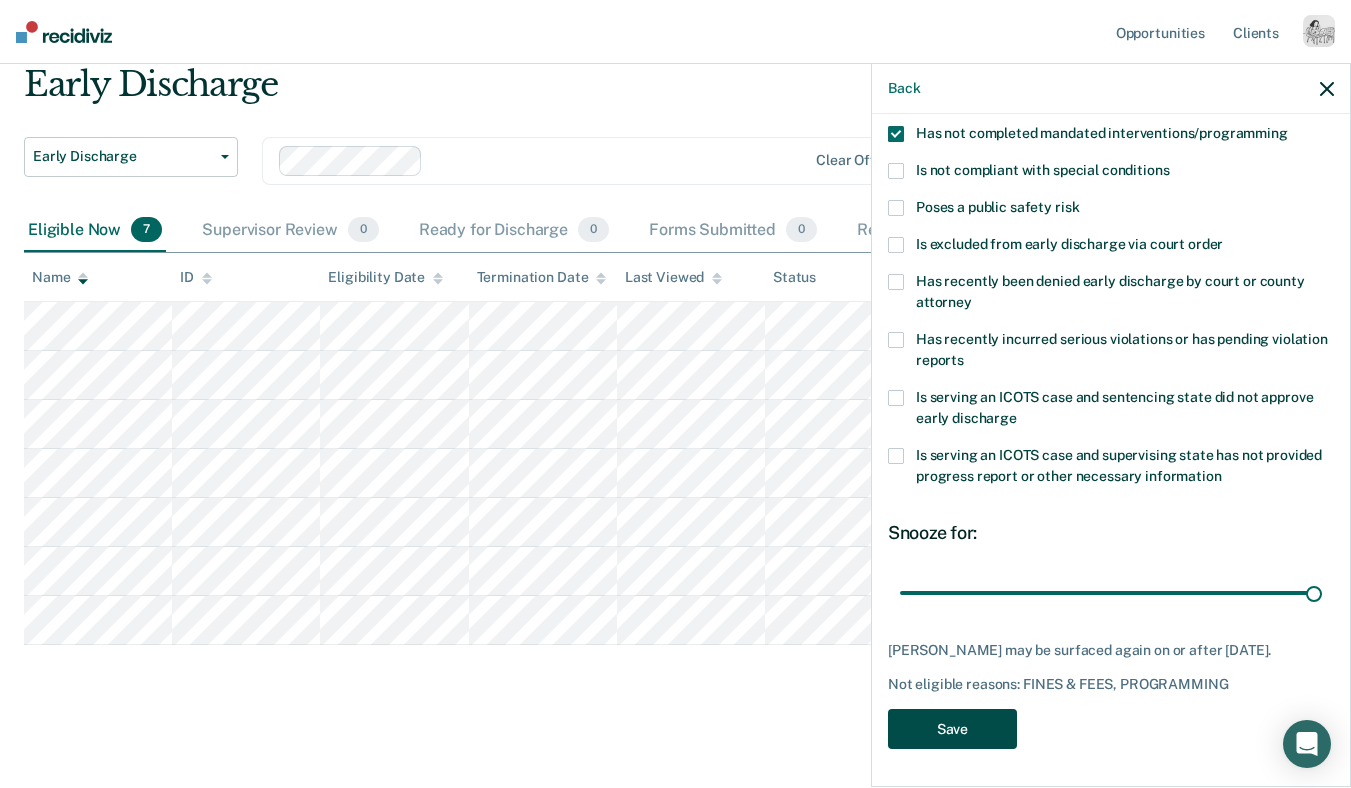 click on "Save" at bounding box center [952, 729] 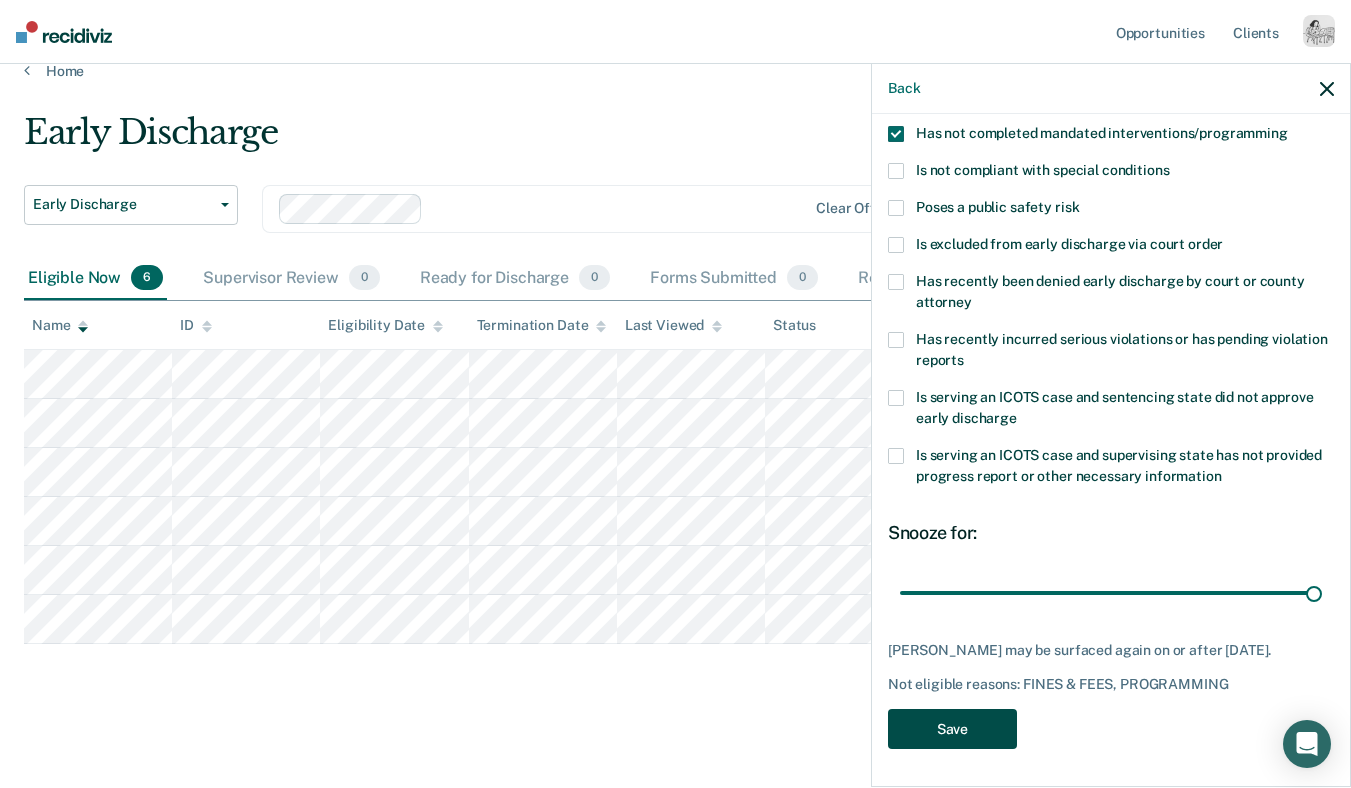 scroll, scrollTop: 25, scrollLeft: 0, axis: vertical 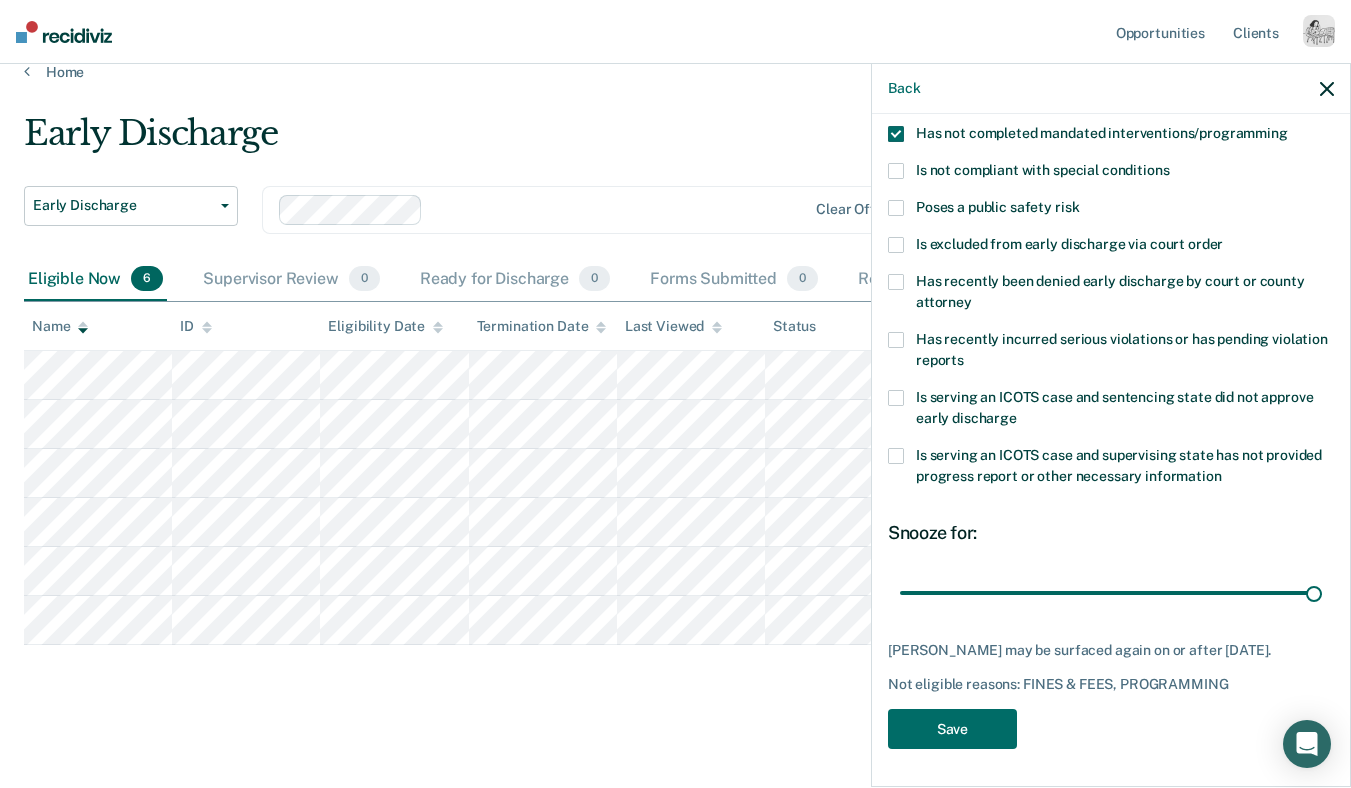 click 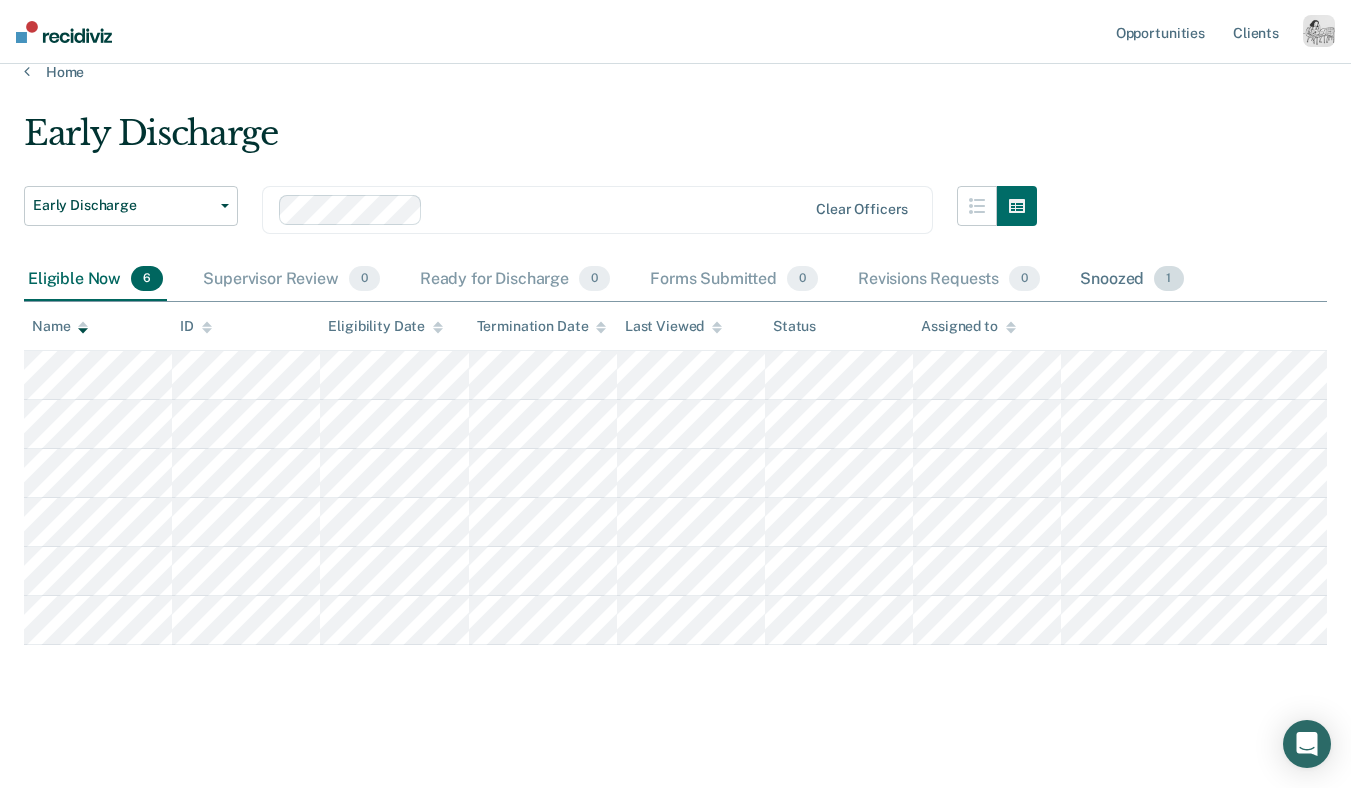 click on "Snoozed 1" at bounding box center [1131, 280] 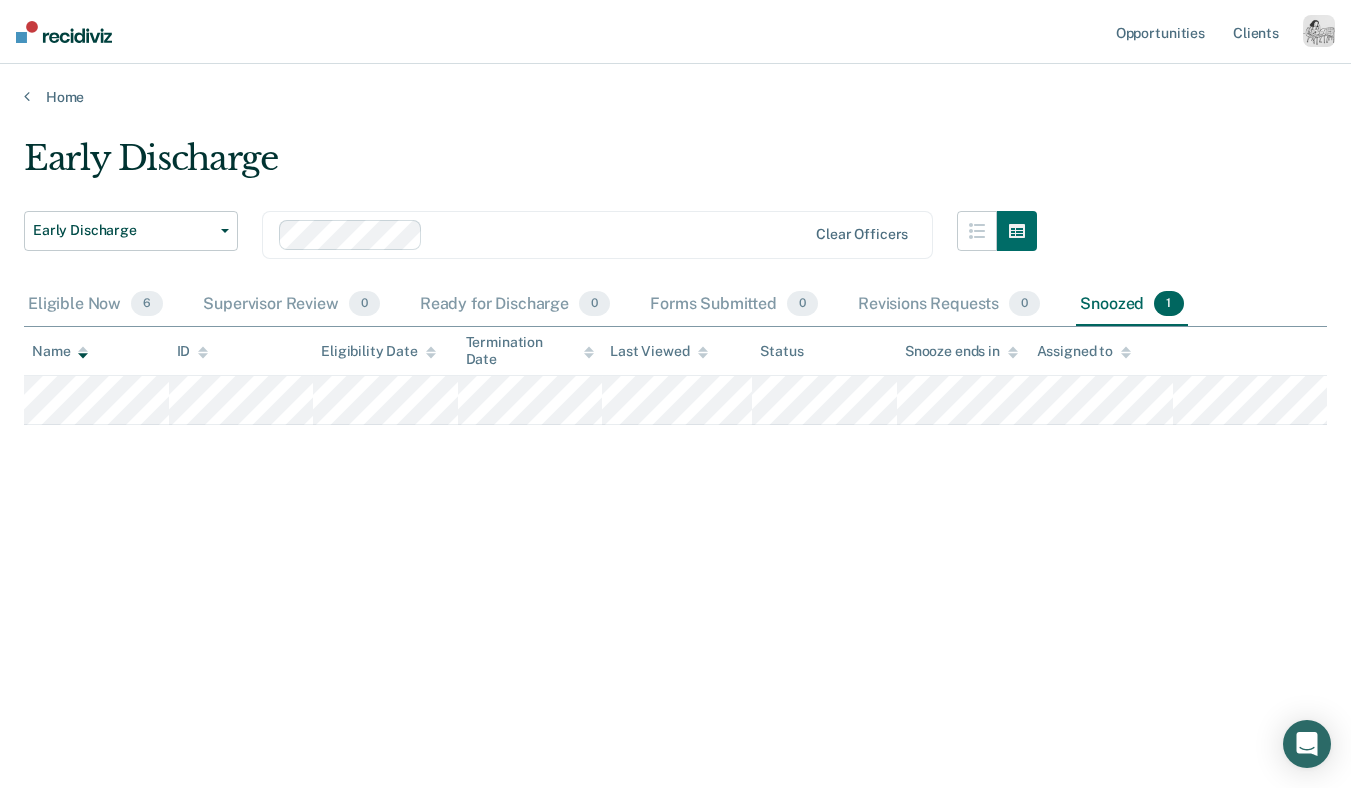 scroll, scrollTop: 0, scrollLeft: 0, axis: both 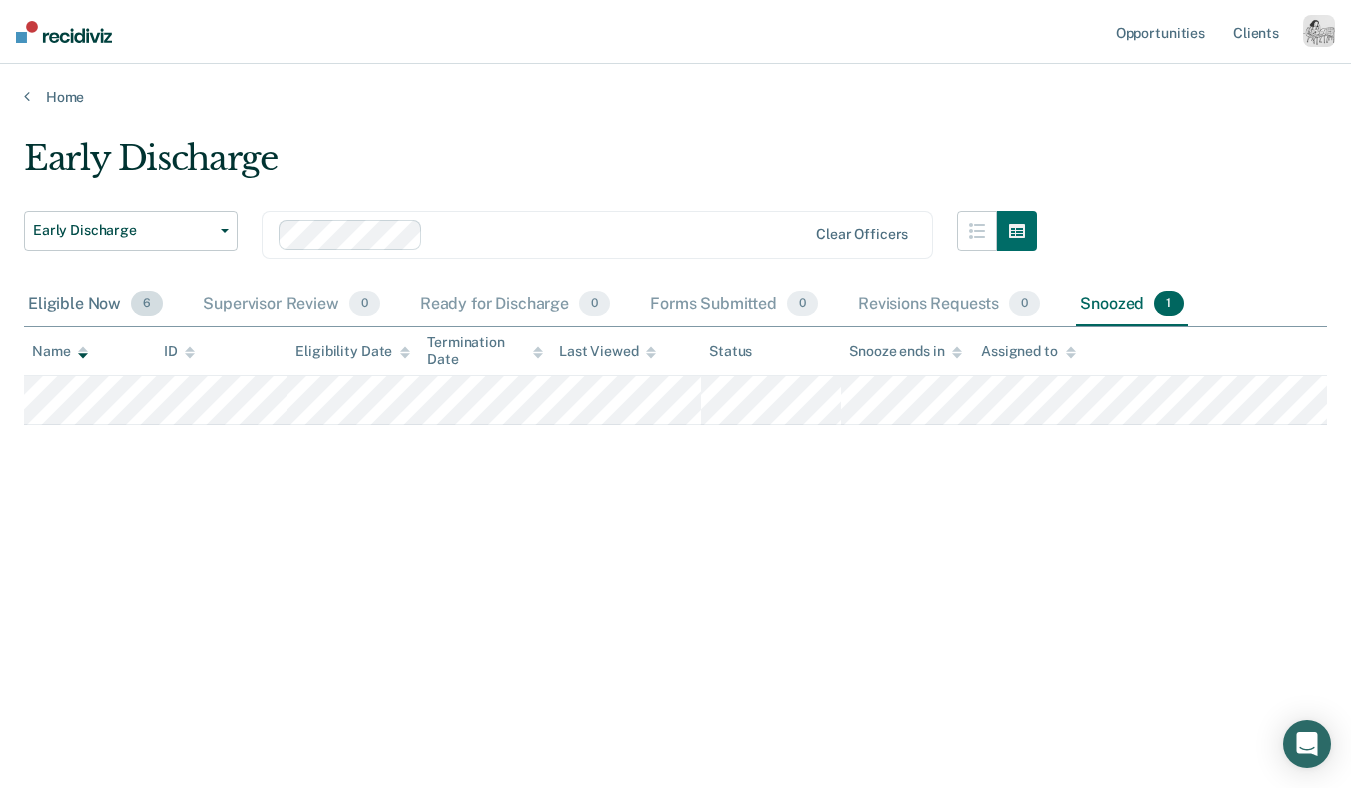 click on "Eligible Now 6" at bounding box center (95, 305) 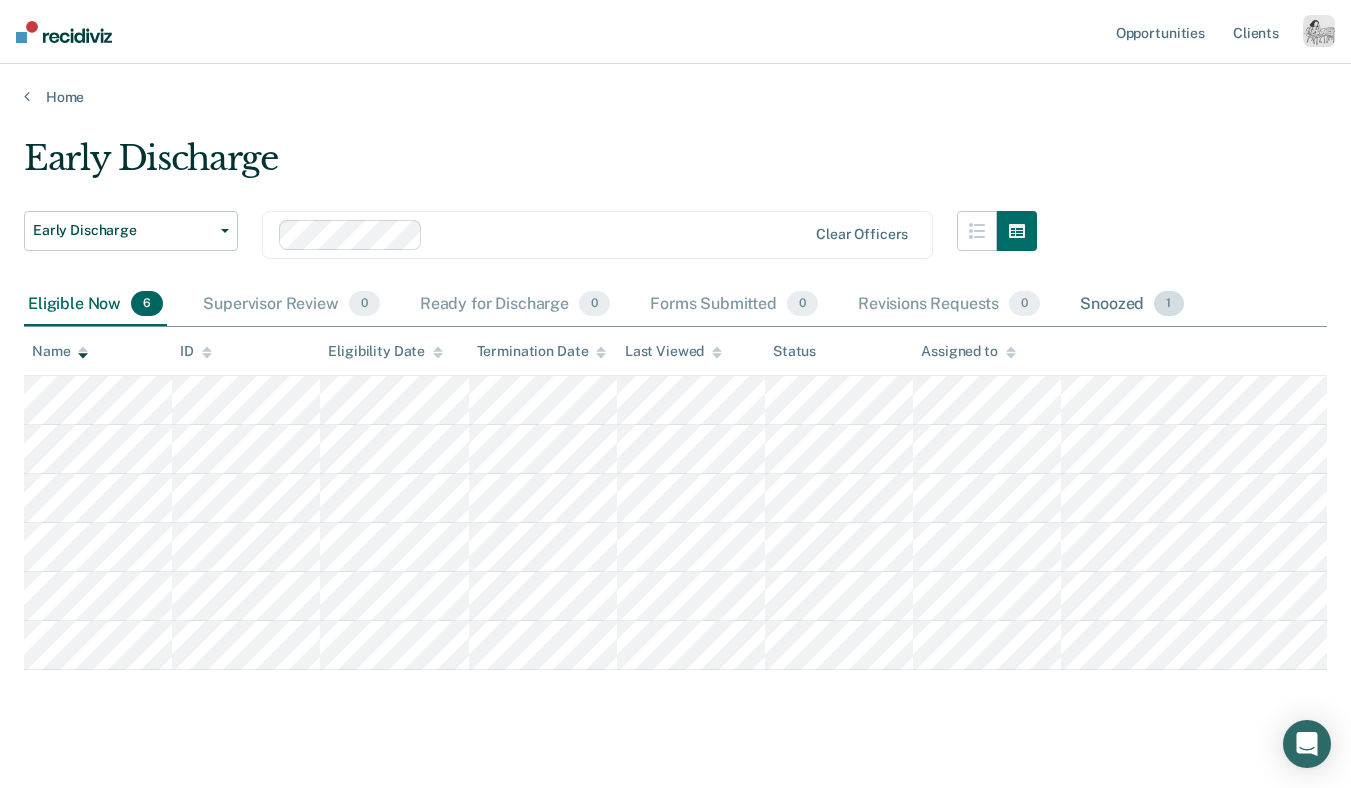 click on "Snoozed 1" at bounding box center [1131, 305] 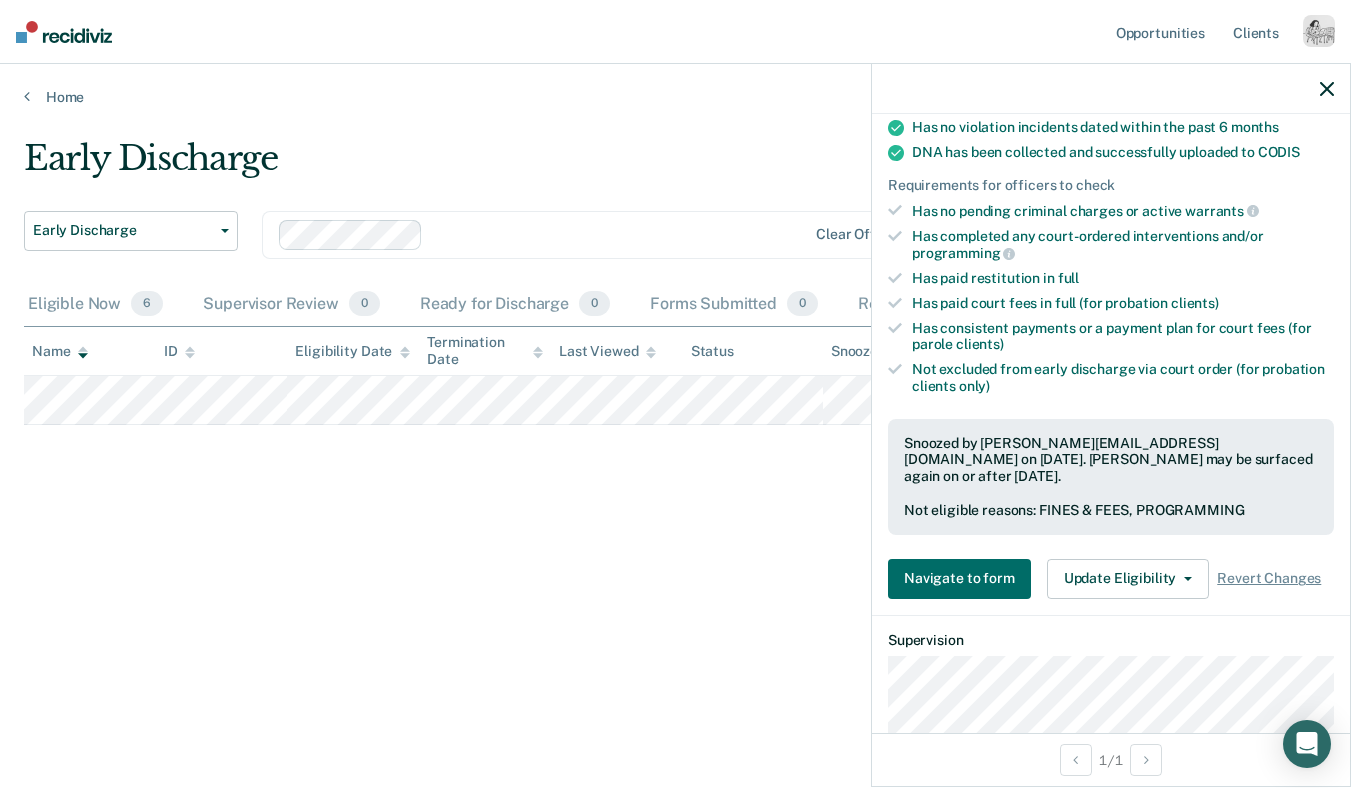 scroll, scrollTop: 543, scrollLeft: 0, axis: vertical 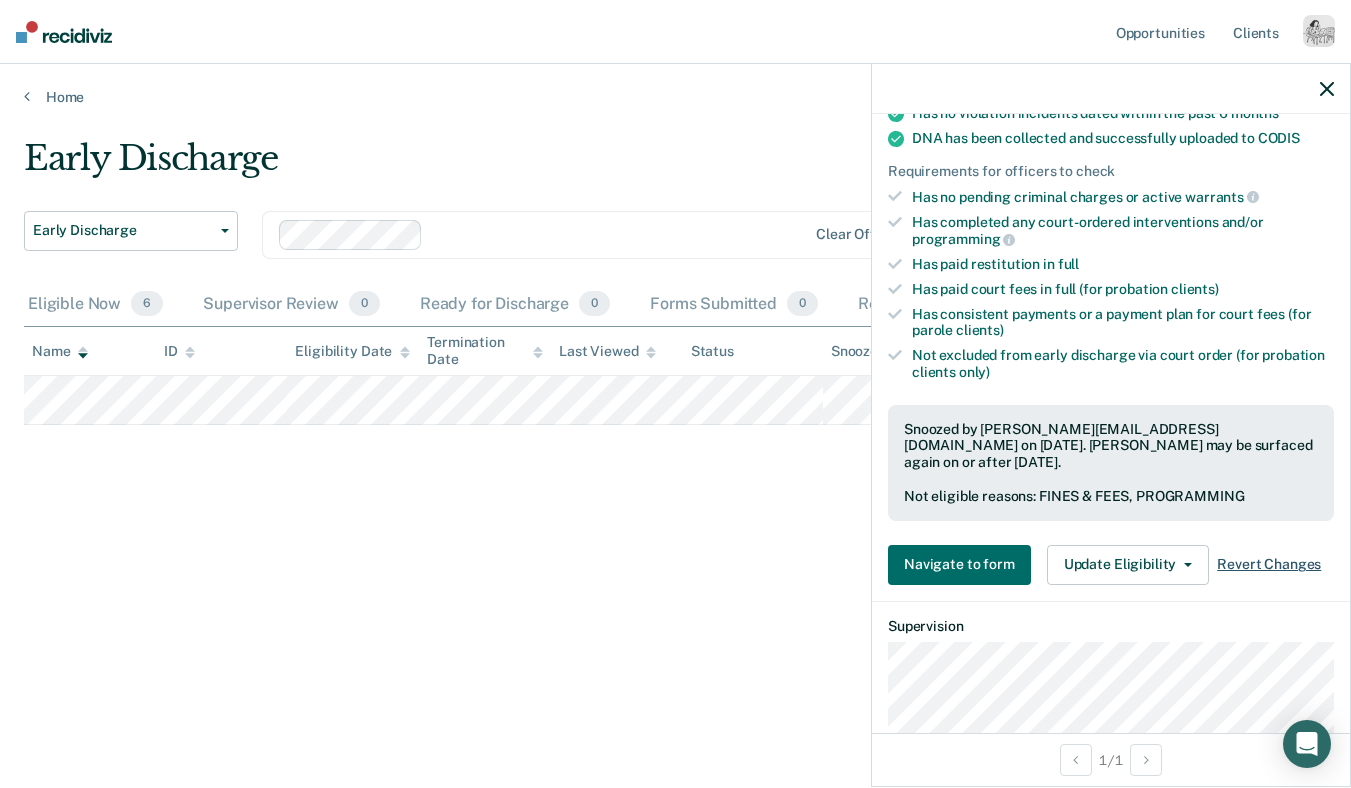 click on "Revert Changes" at bounding box center [1269, 564] 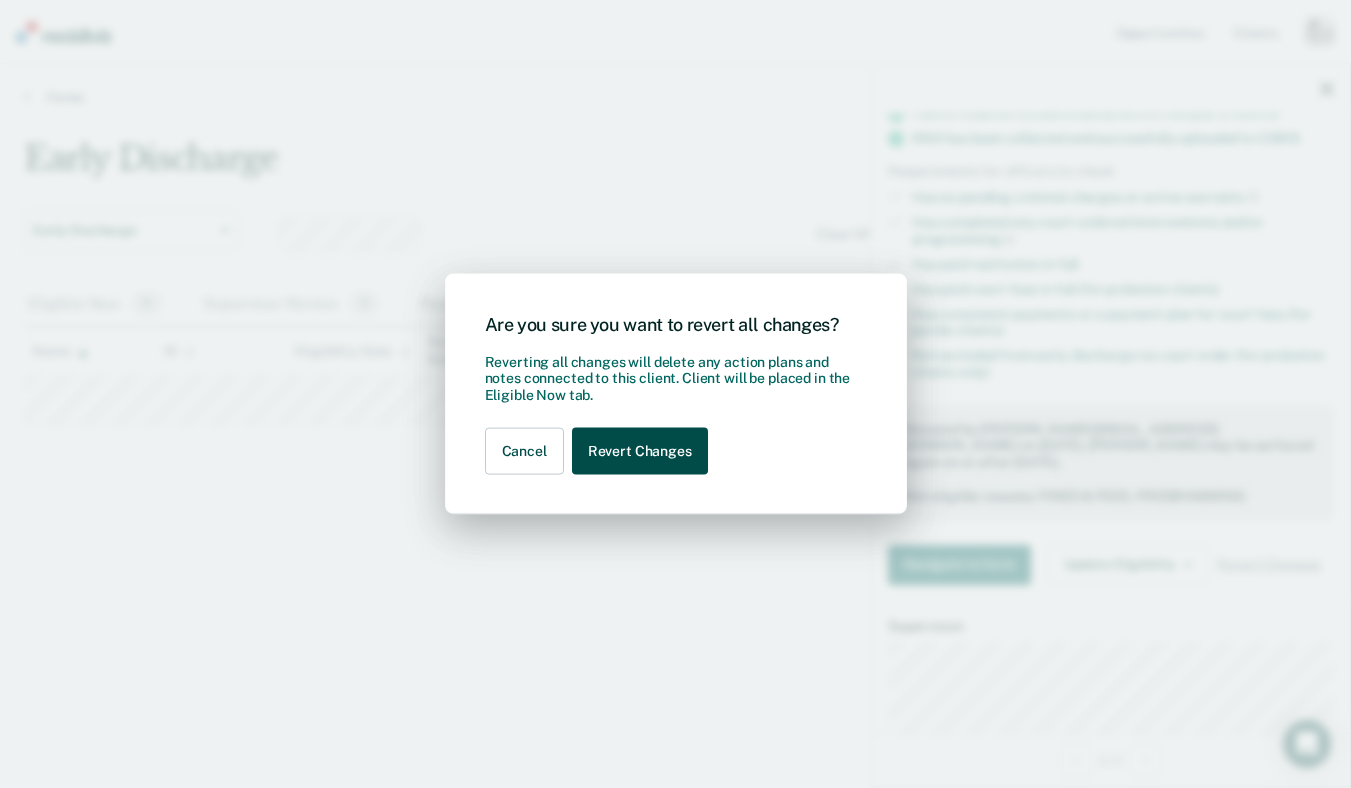 click on "Revert Changes" at bounding box center [640, 451] 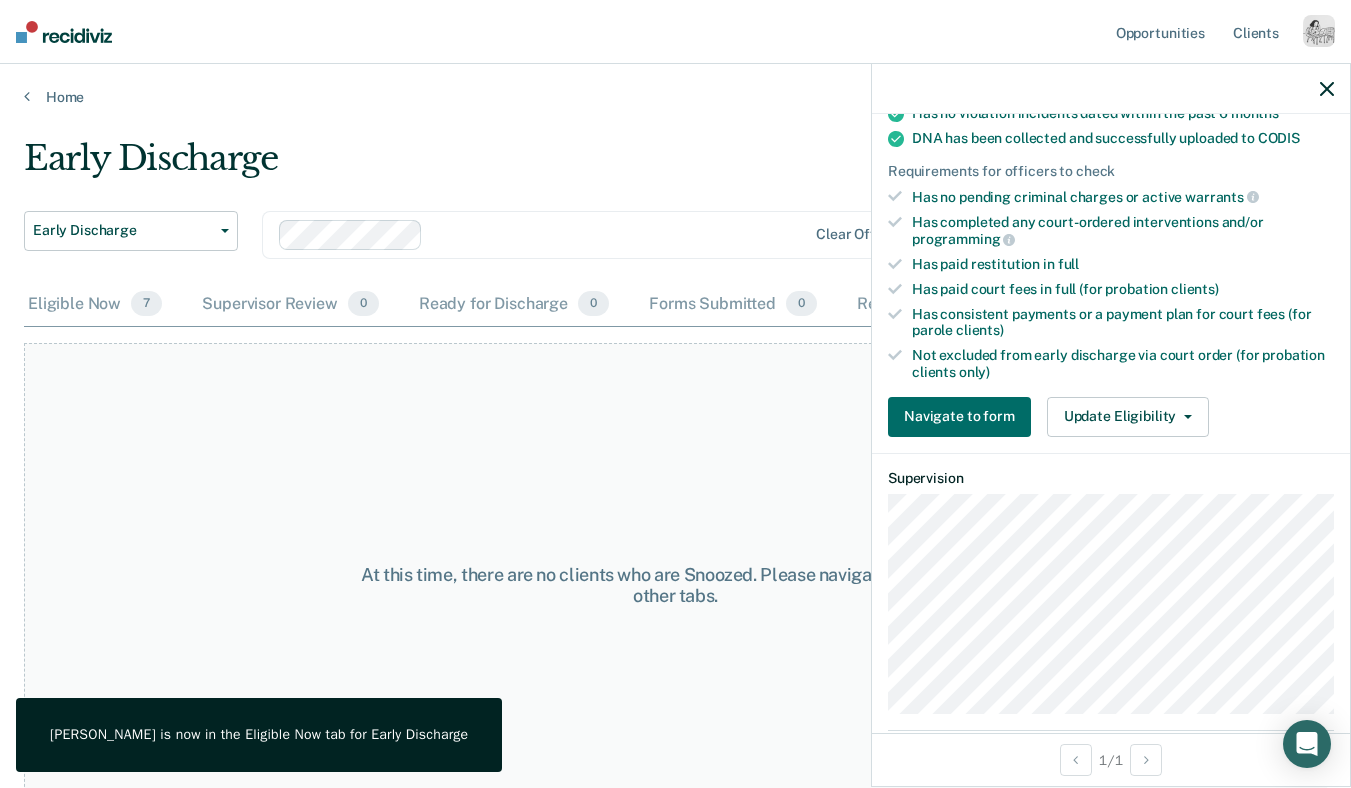 click on "At this time, there are no clients who are Snoozed. Please navigate to one of the other tabs." at bounding box center (675, 585) 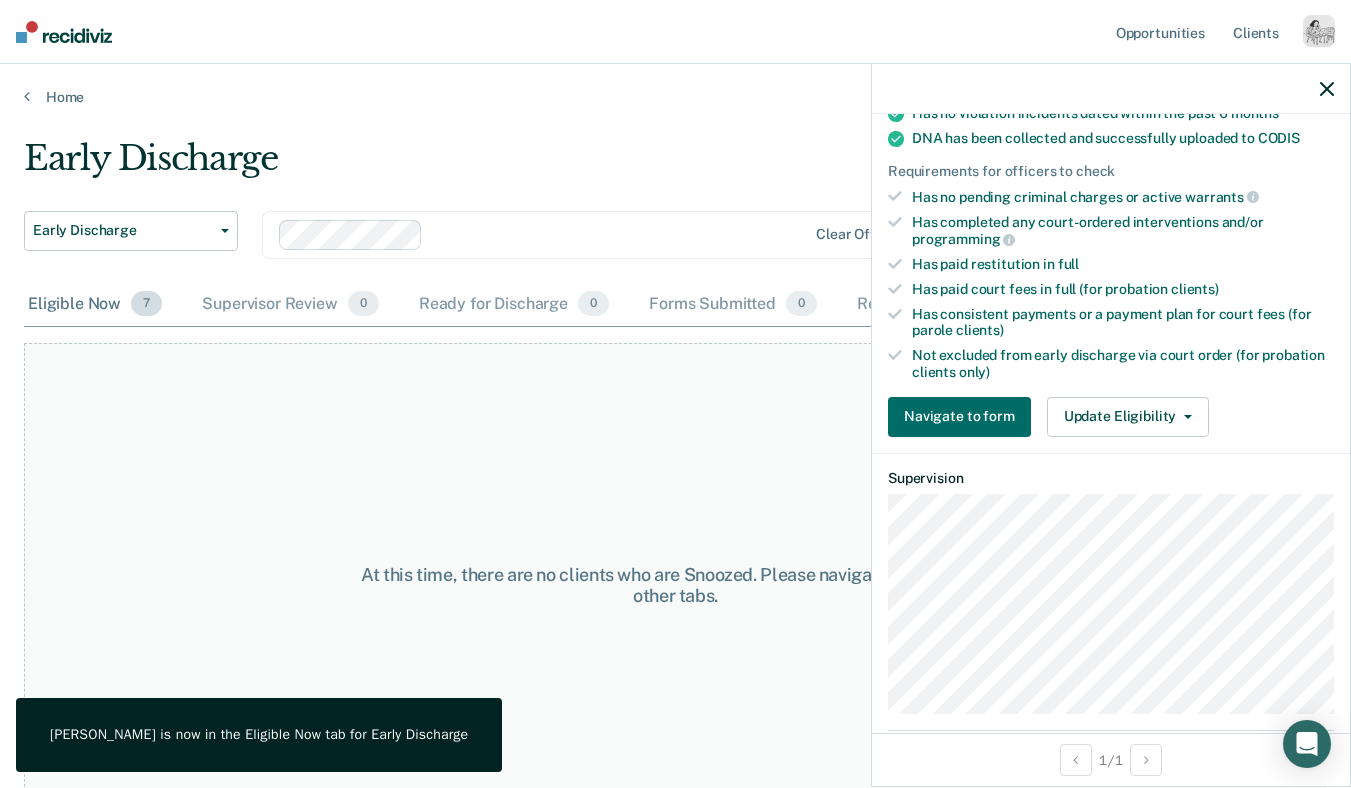 click on "Eligible Now 7" at bounding box center (95, 305) 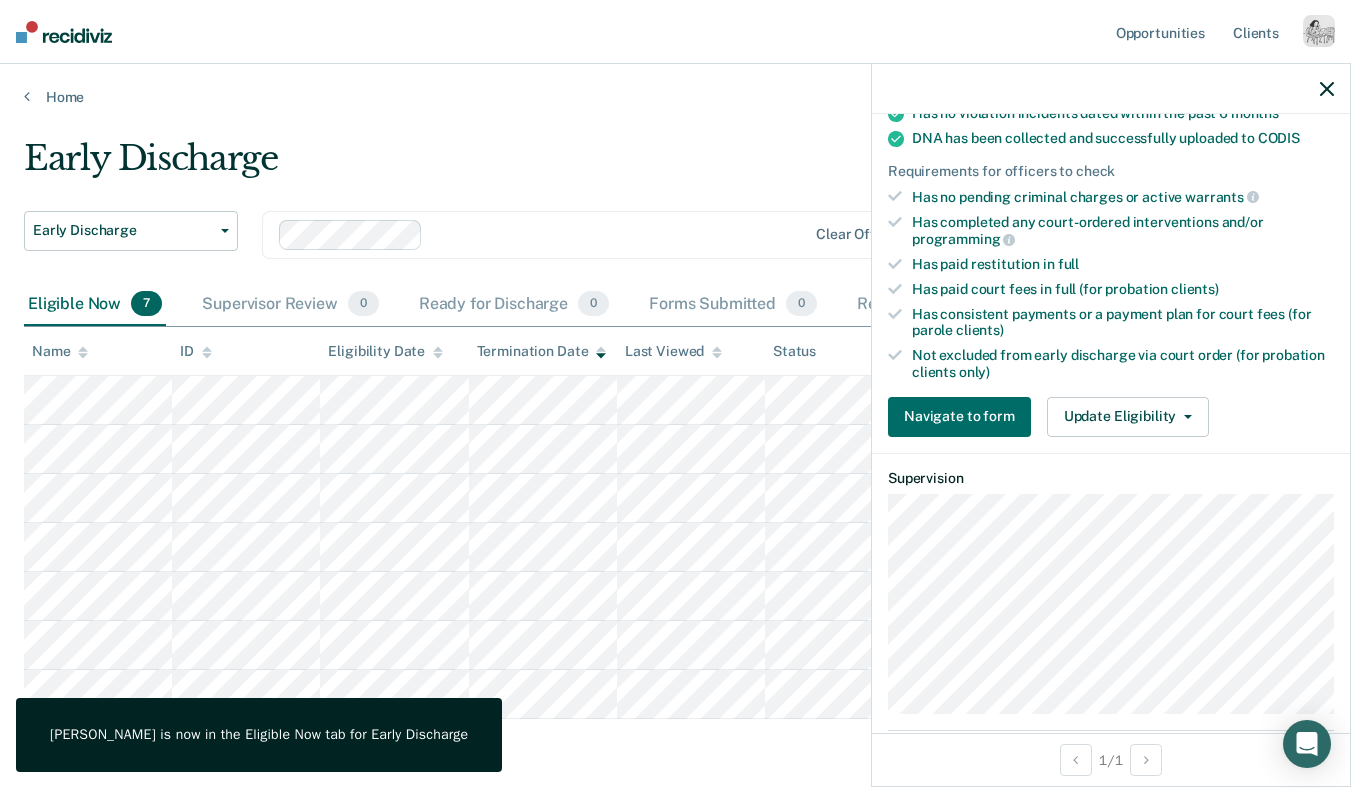 click 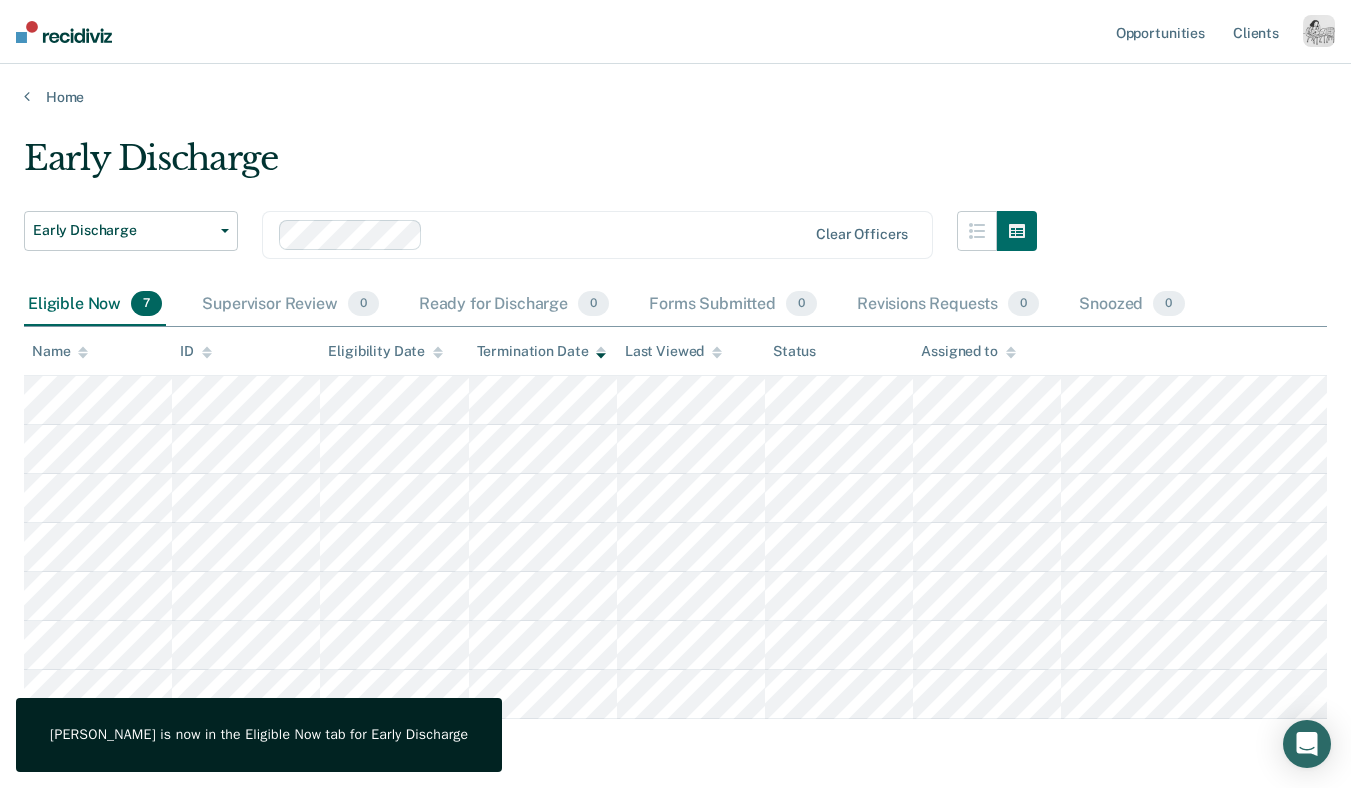 scroll, scrollTop: 74, scrollLeft: 0, axis: vertical 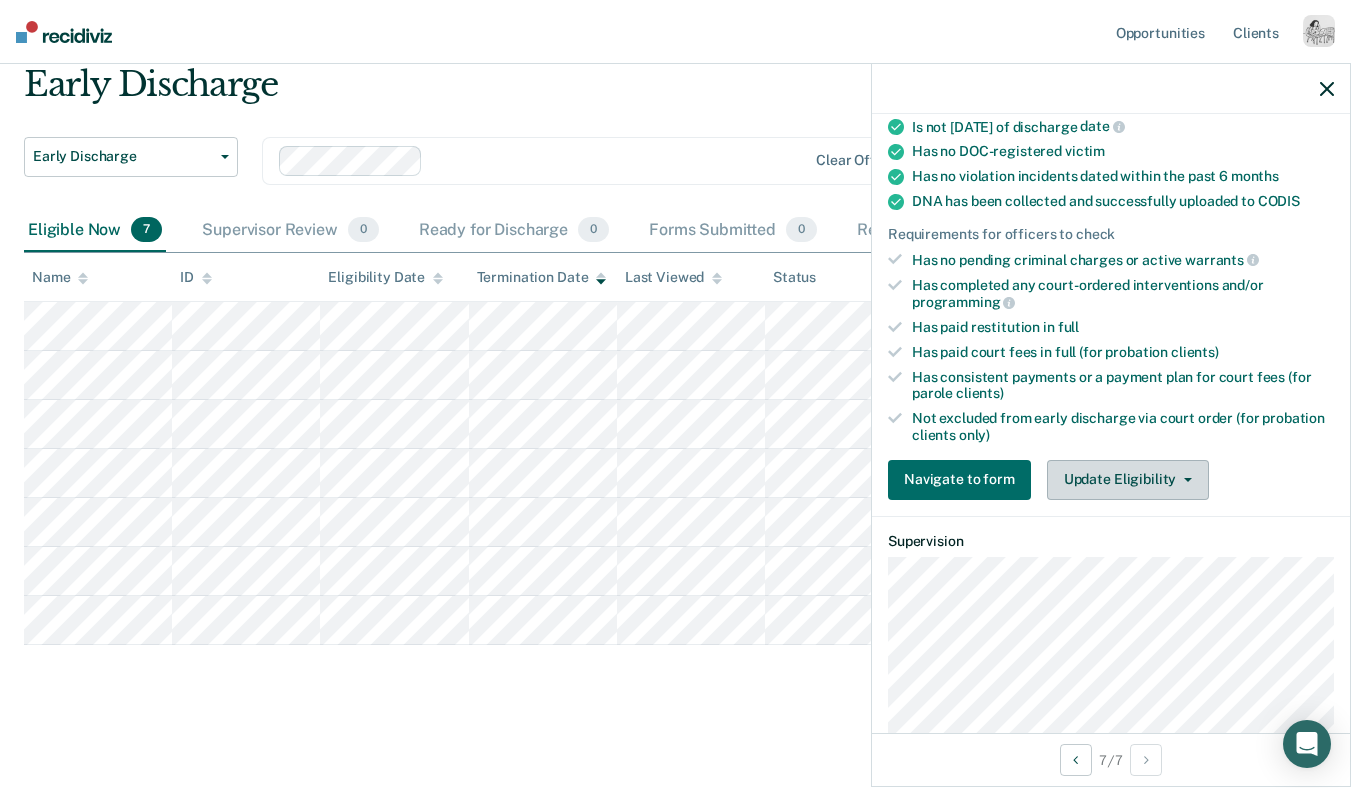 click on "Update Eligibility" at bounding box center (1128, 480) 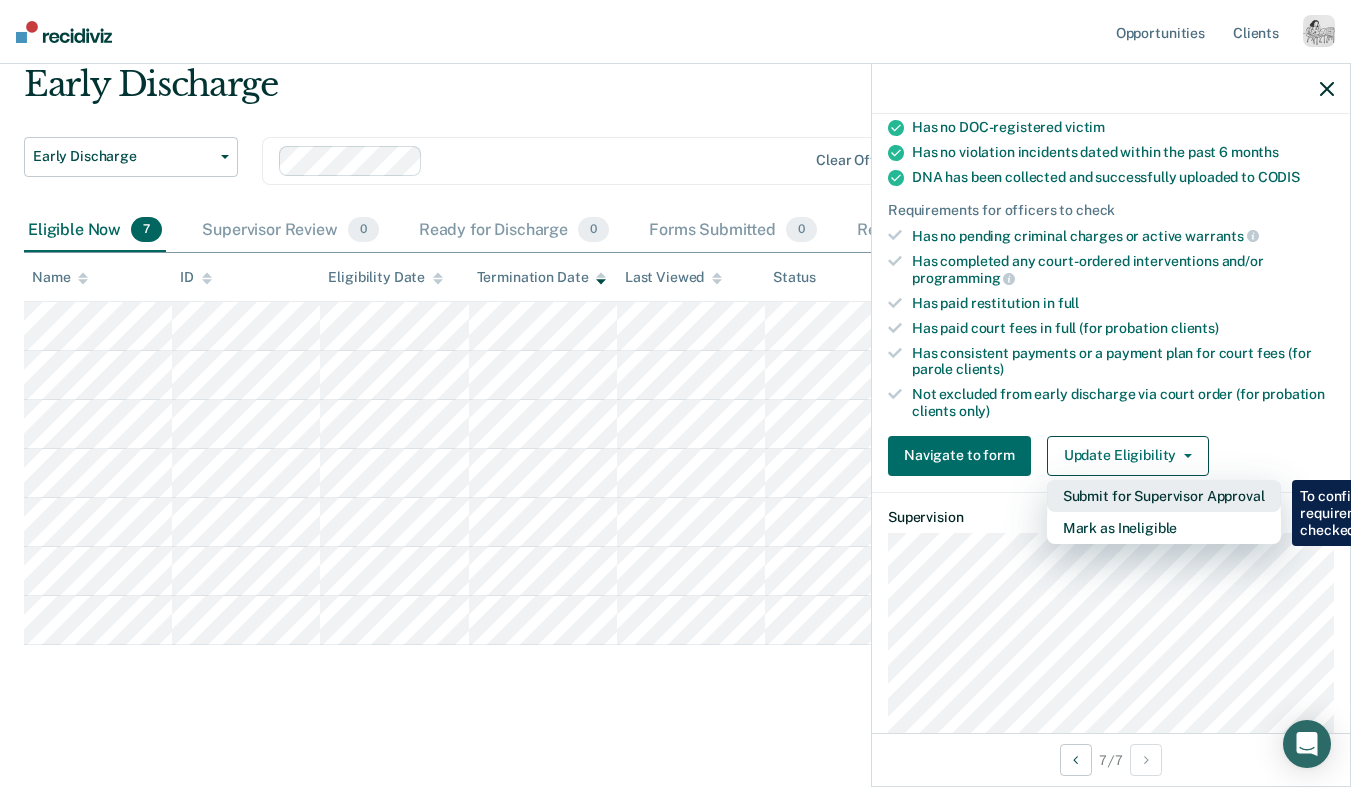 scroll, scrollTop: 510, scrollLeft: 0, axis: vertical 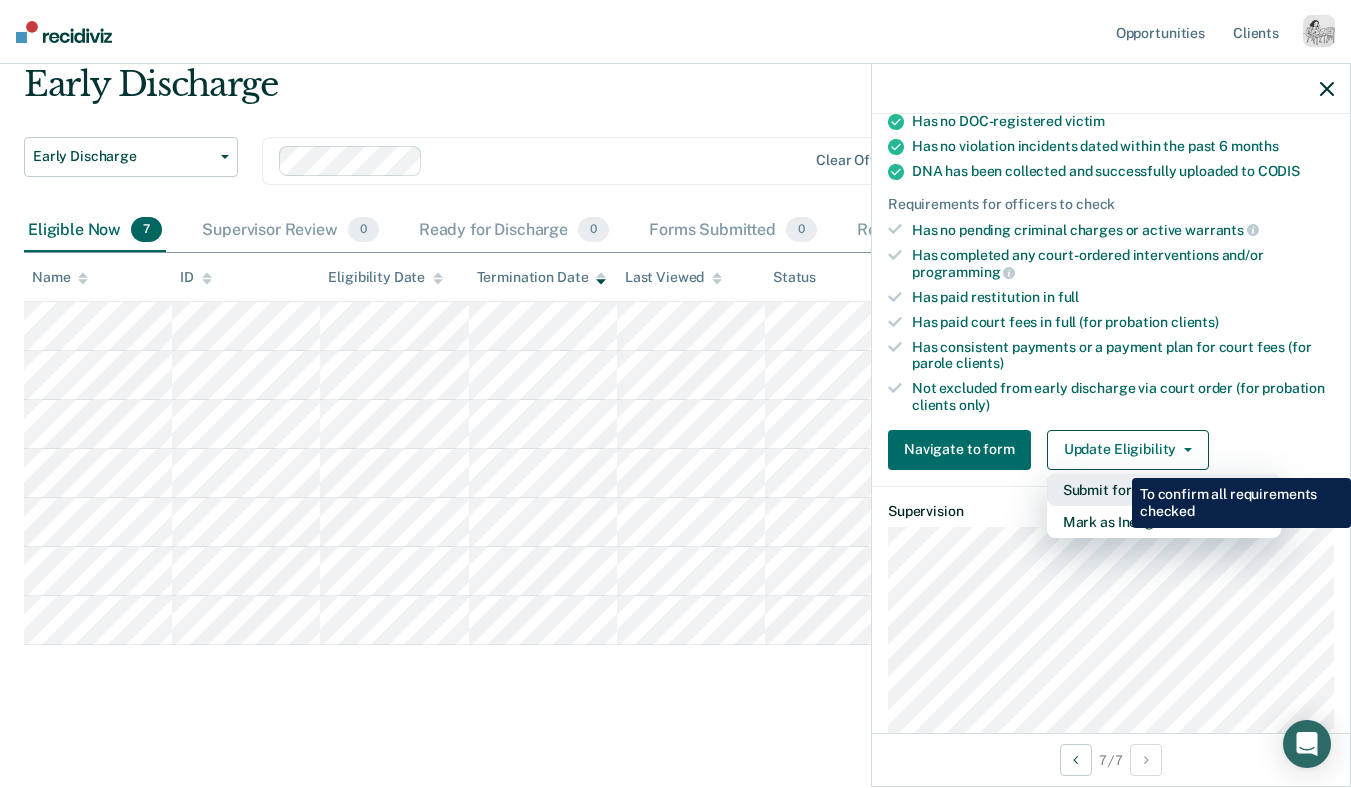 click on "Submit for Supervisor Approval" at bounding box center (1164, 490) 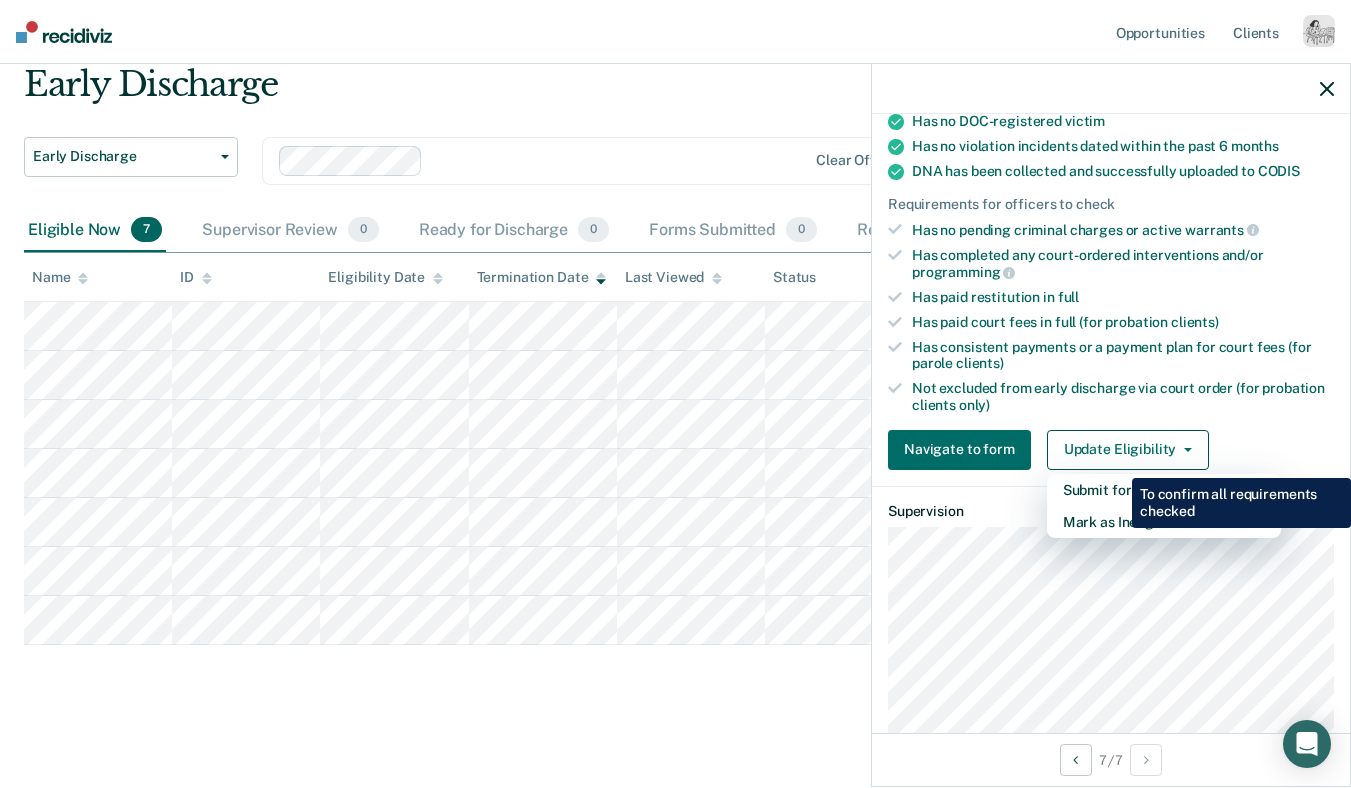 scroll, scrollTop: 472, scrollLeft: 0, axis: vertical 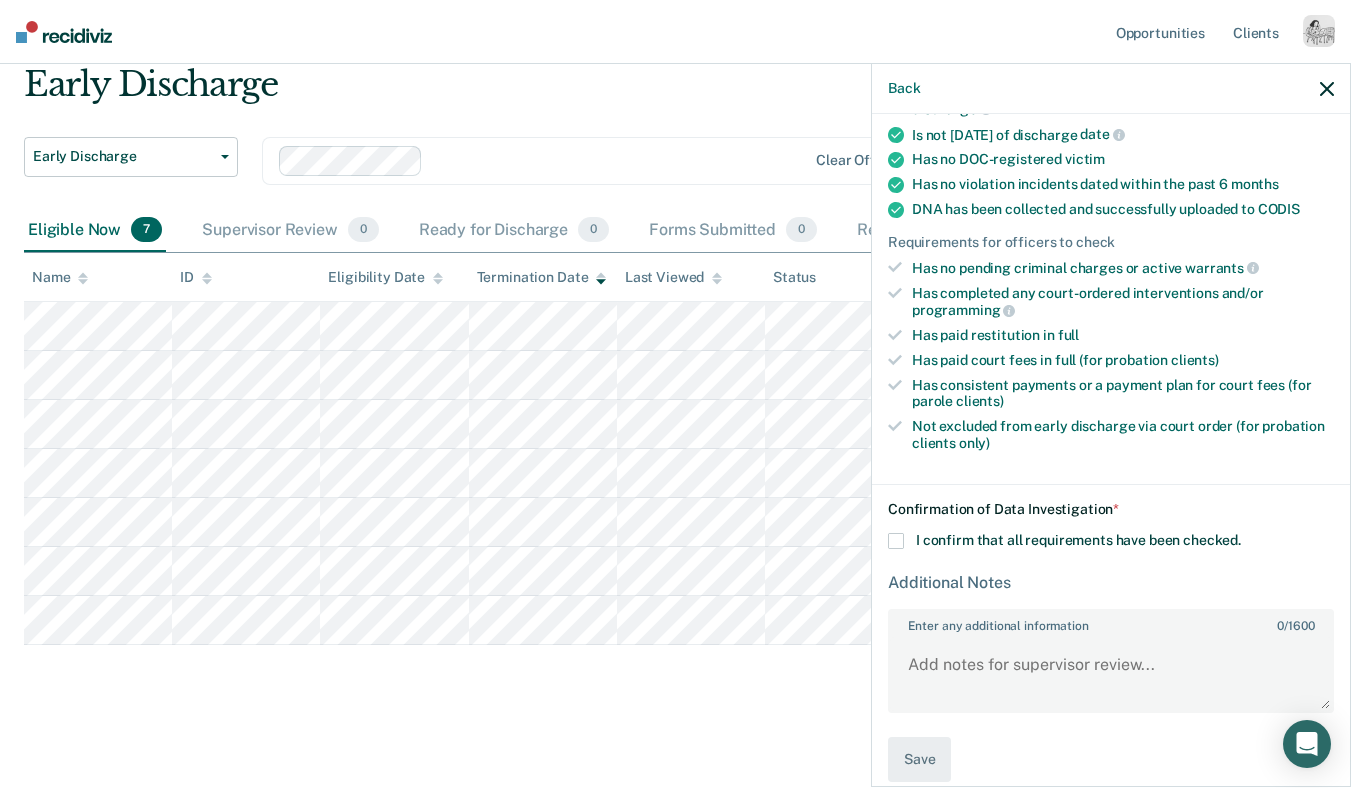 click on "I confirm that all requirements have been checked." at bounding box center (1078, 540) 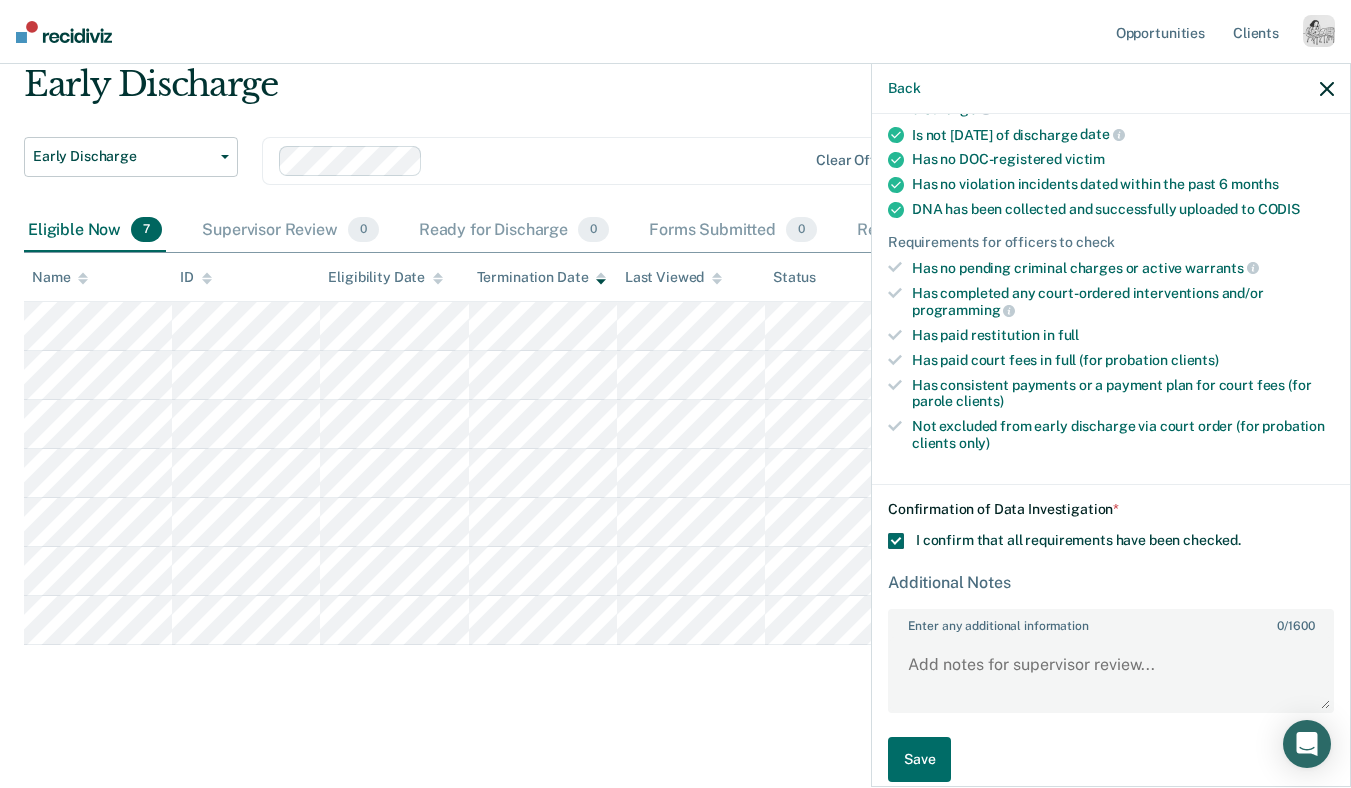scroll, scrollTop: 471, scrollLeft: 0, axis: vertical 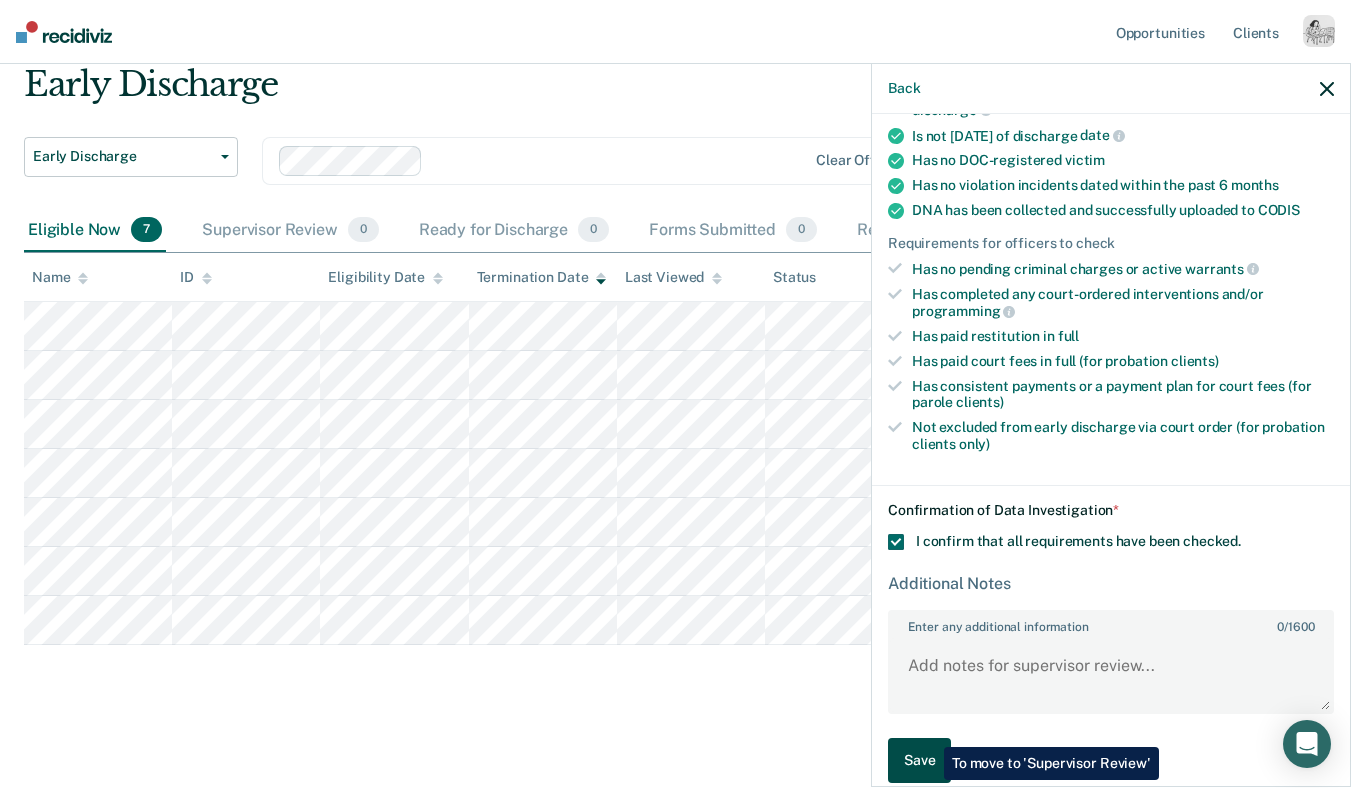 click on "Save" at bounding box center [919, 760] 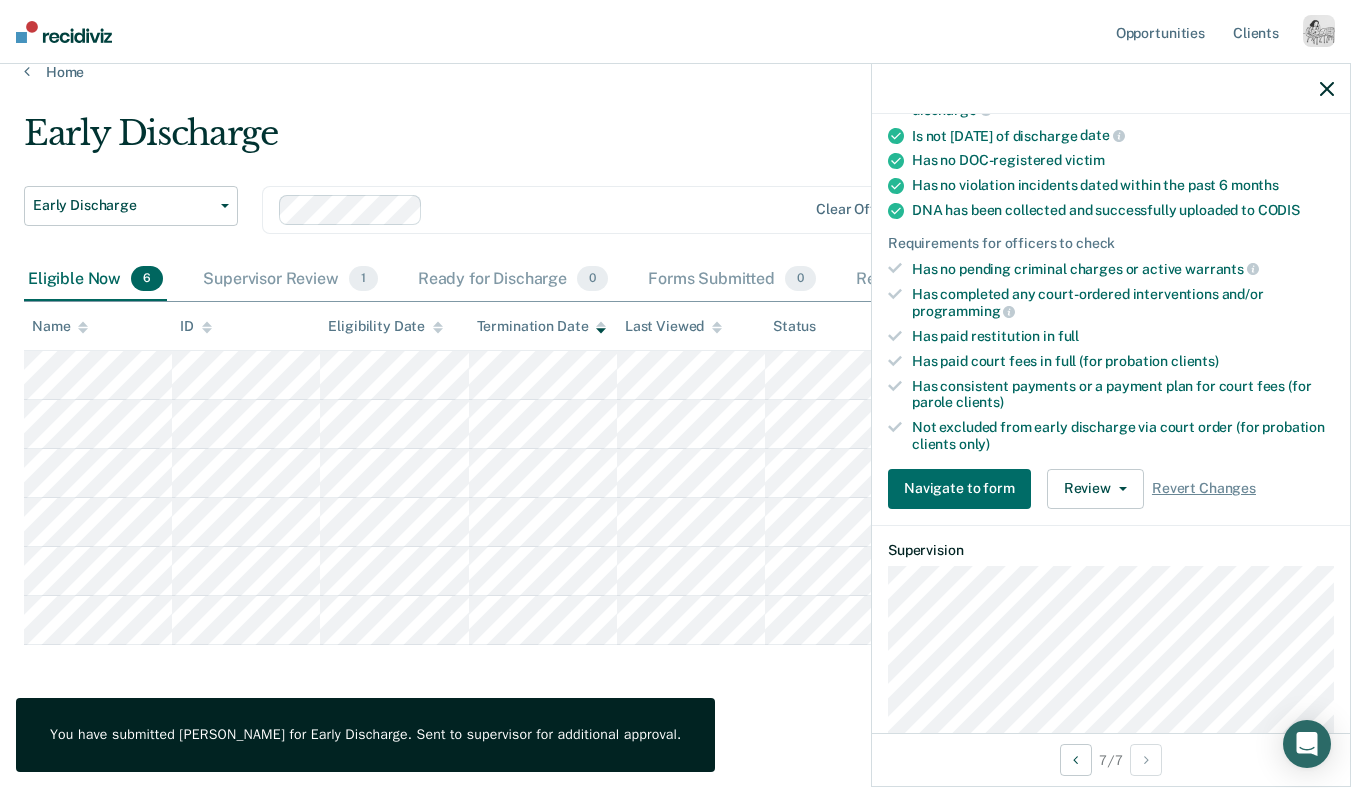 click 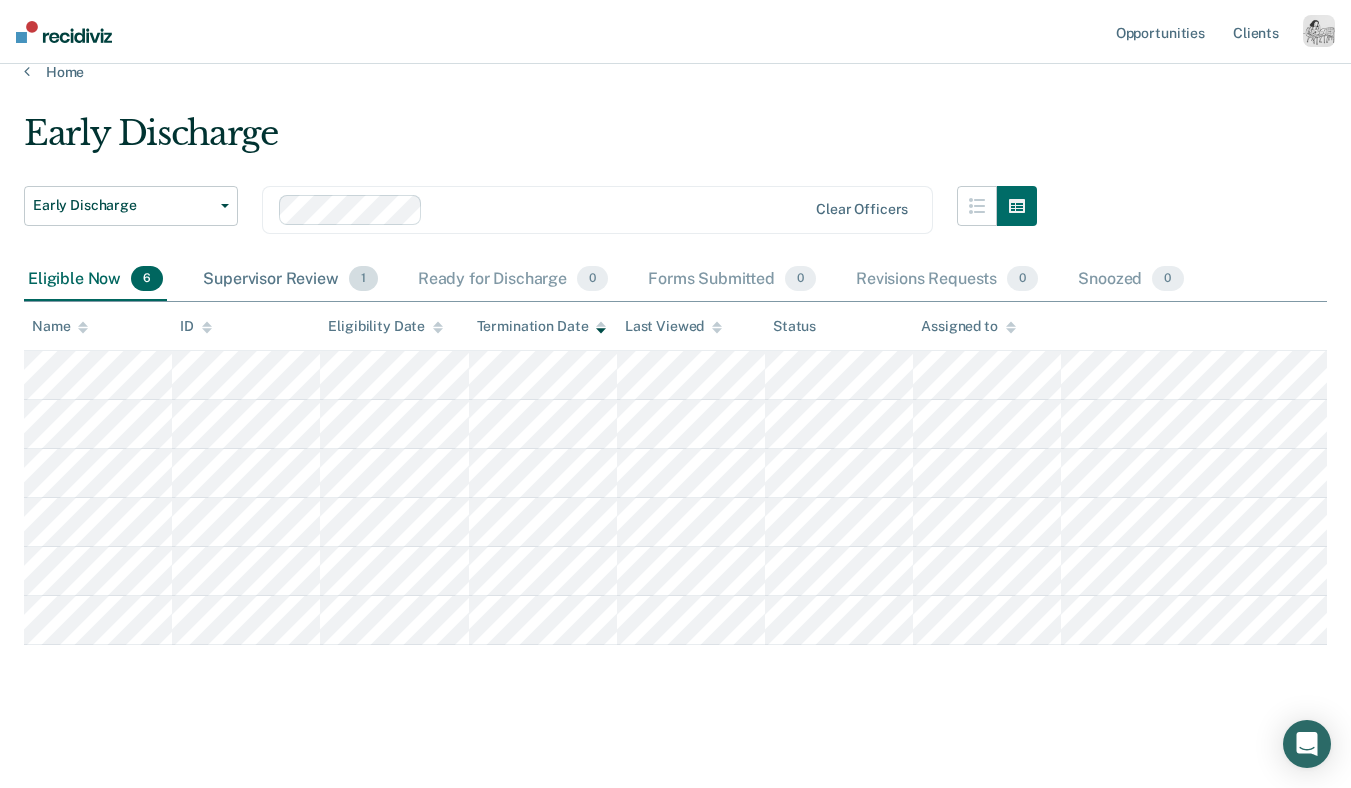 click on "Supervisor Review 1" at bounding box center (290, 280) 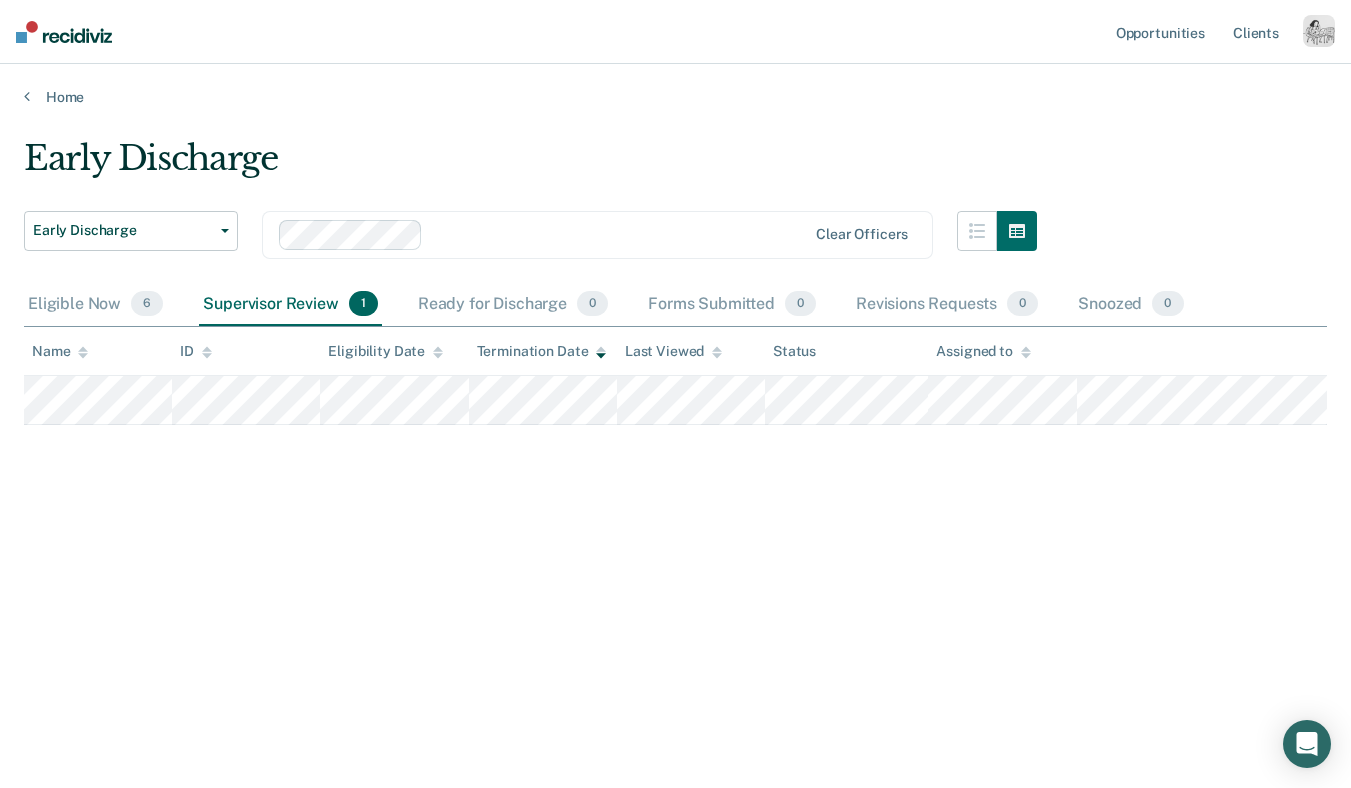 scroll, scrollTop: 0, scrollLeft: 0, axis: both 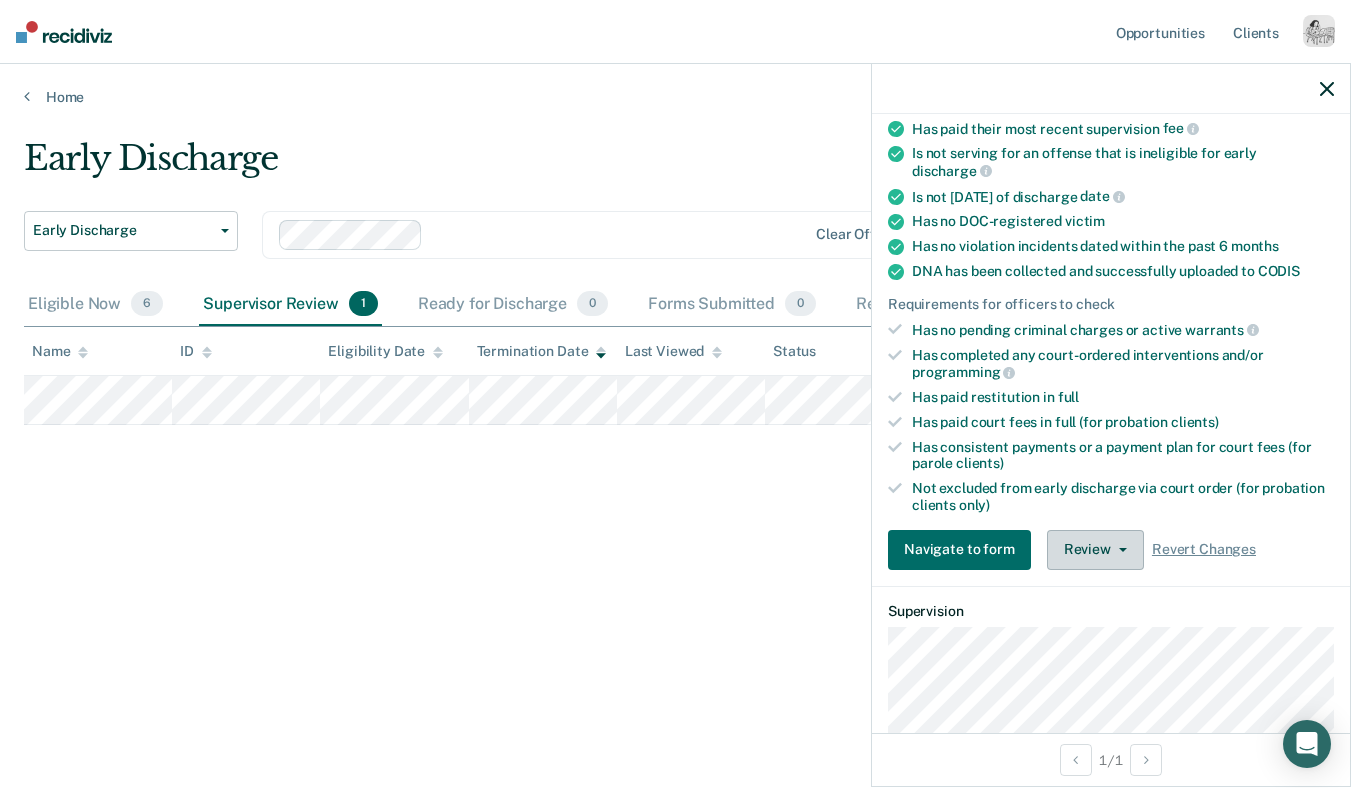 click on "Review" at bounding box center [1095, 550] 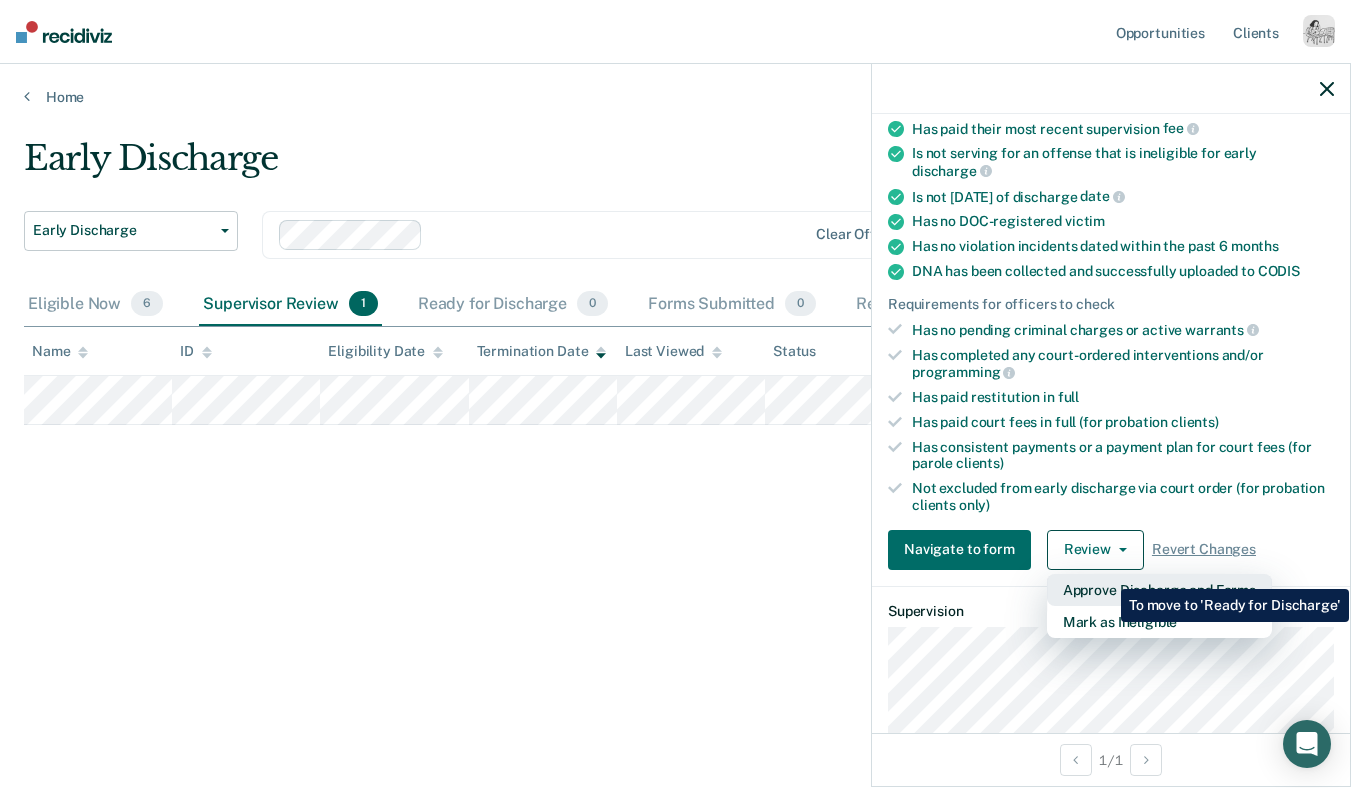 click on "Approve Discharge and Forms" at bounding box center [1159, 590] 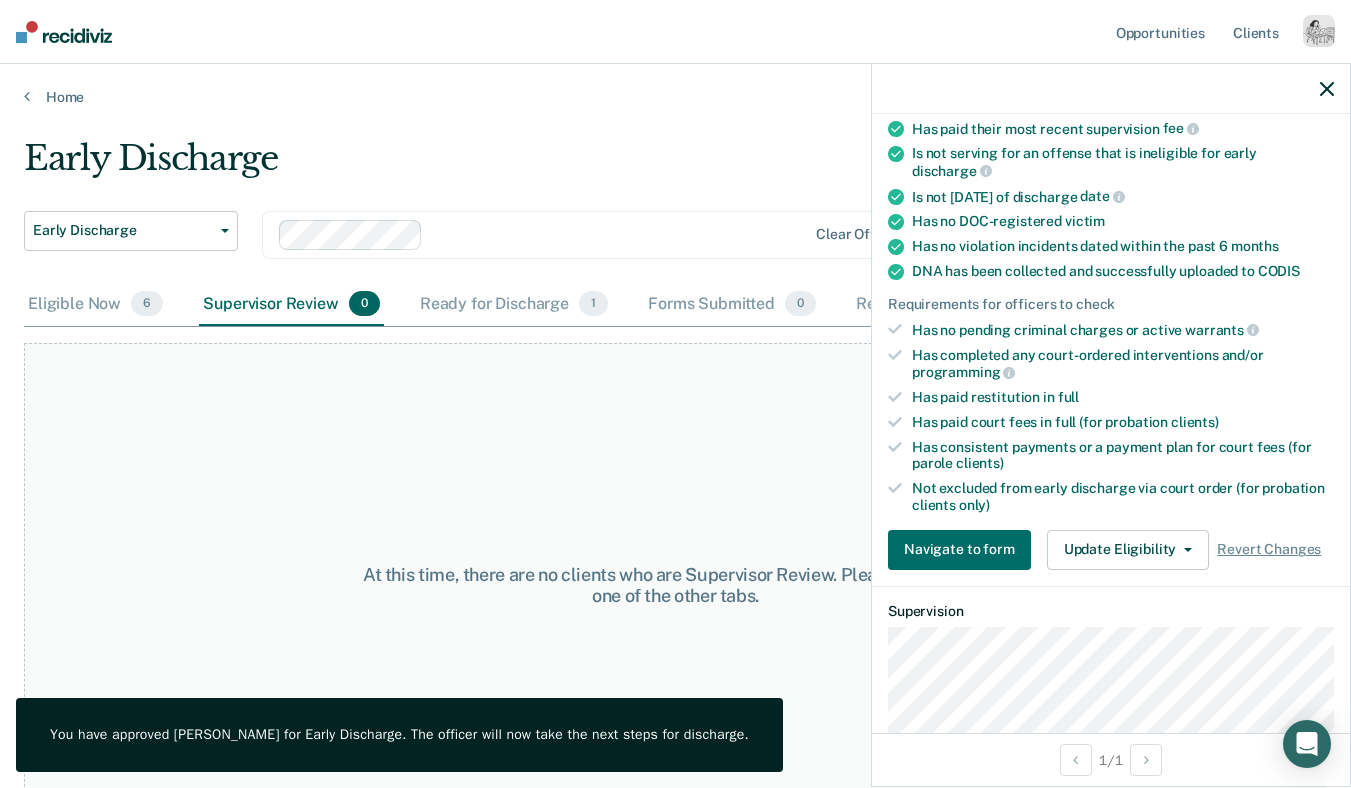 click at bounding box center [1111, 89] 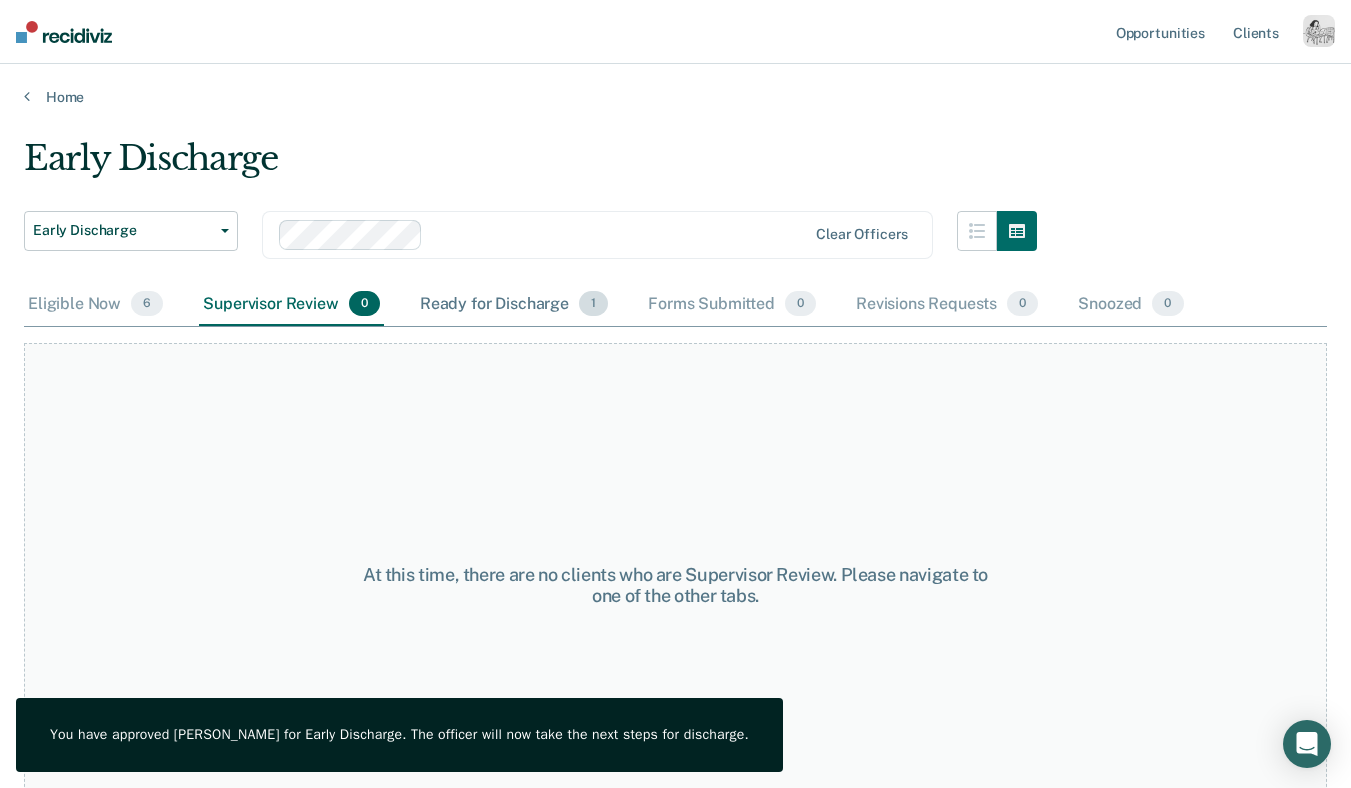 click on "Ready for Discharge 1" at bounding box center (514, 305) 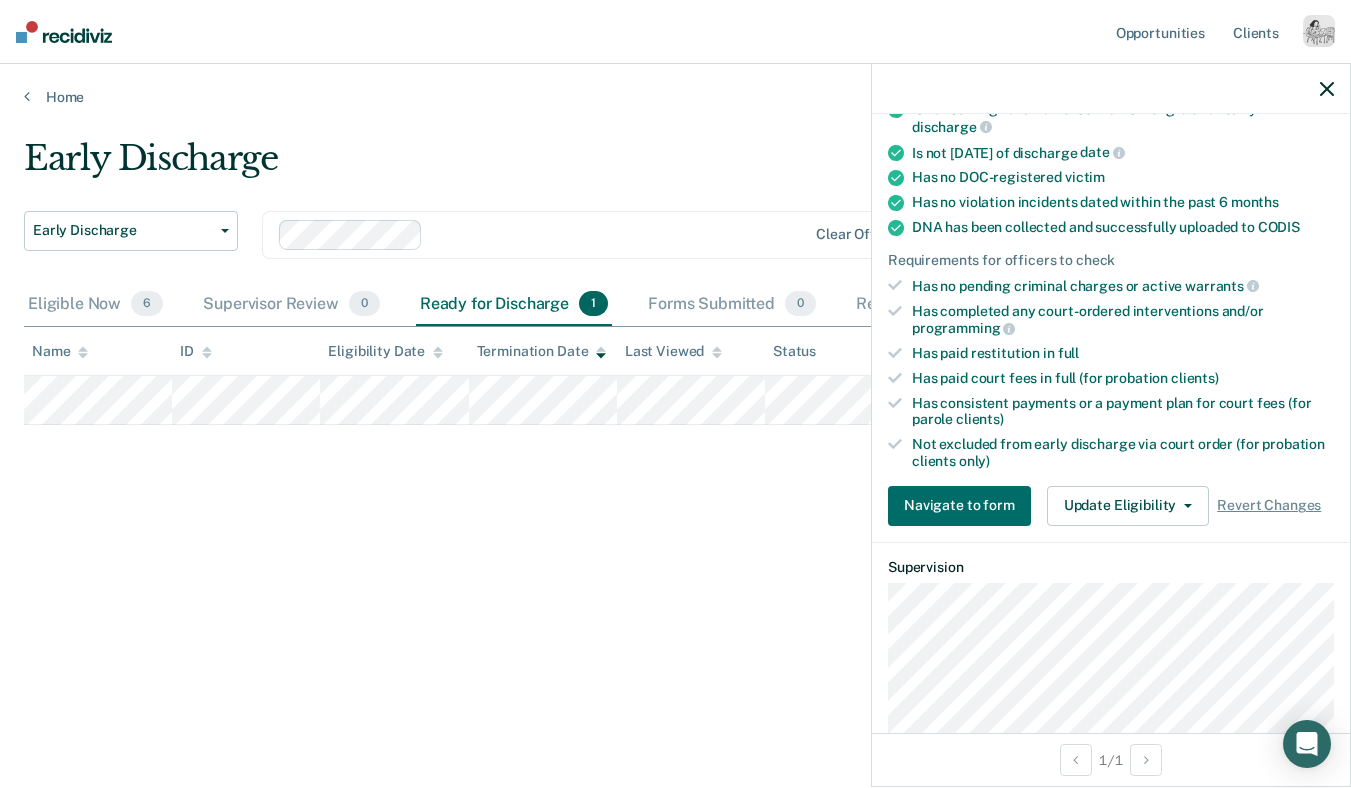 scroll, scrollTop: 494, scrollLeft: 0, axis: vertical 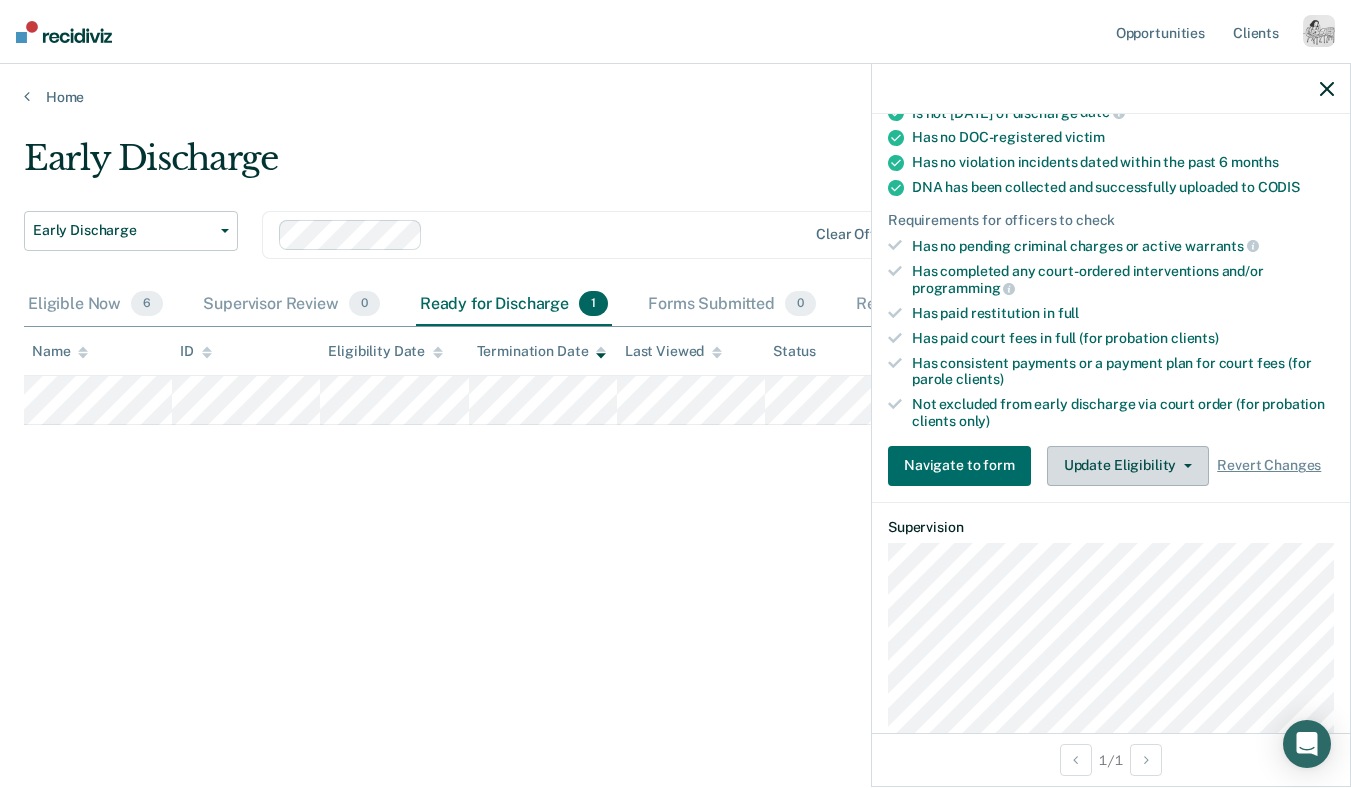click on "Update Eligibility" at bounding box center (1128, 466) 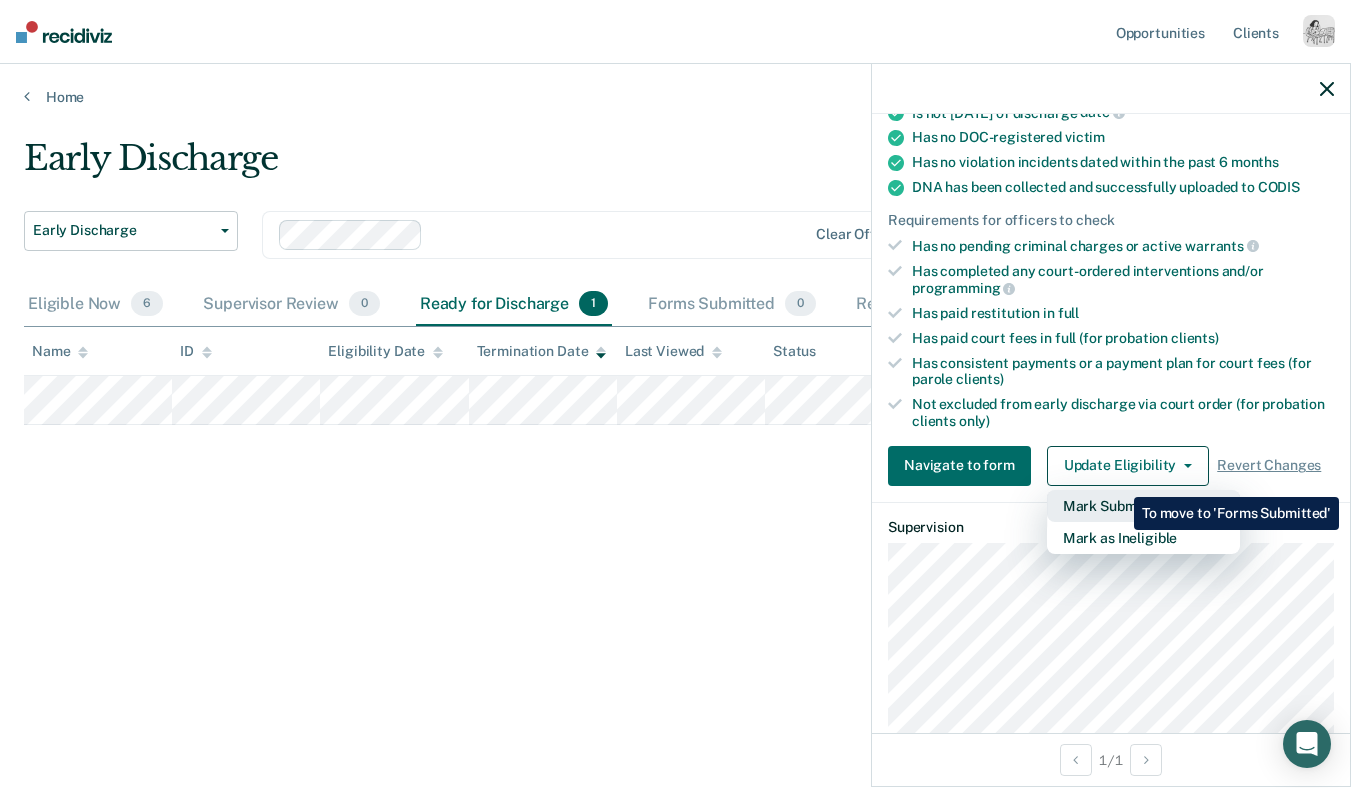 click on "Mark Submitted" at bounding box center (1143, 506) 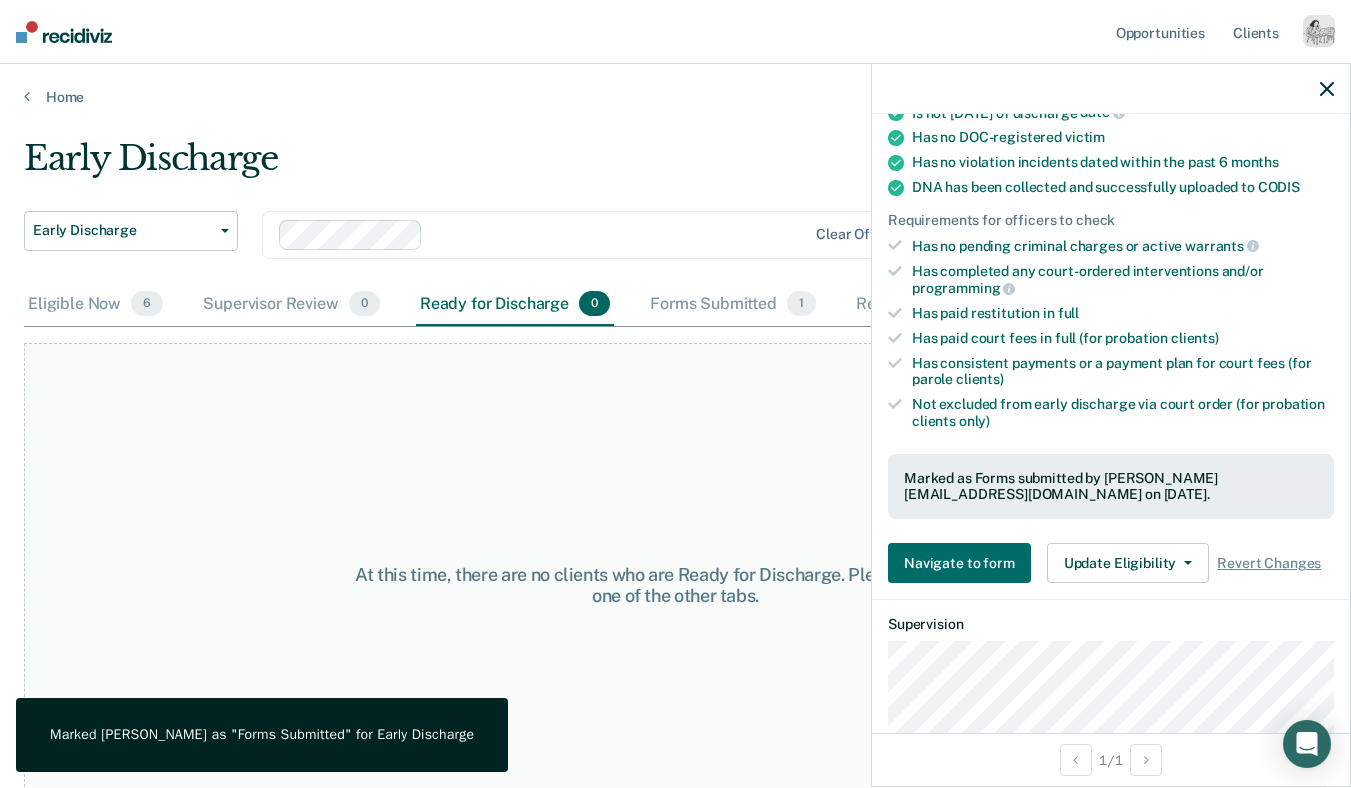 click 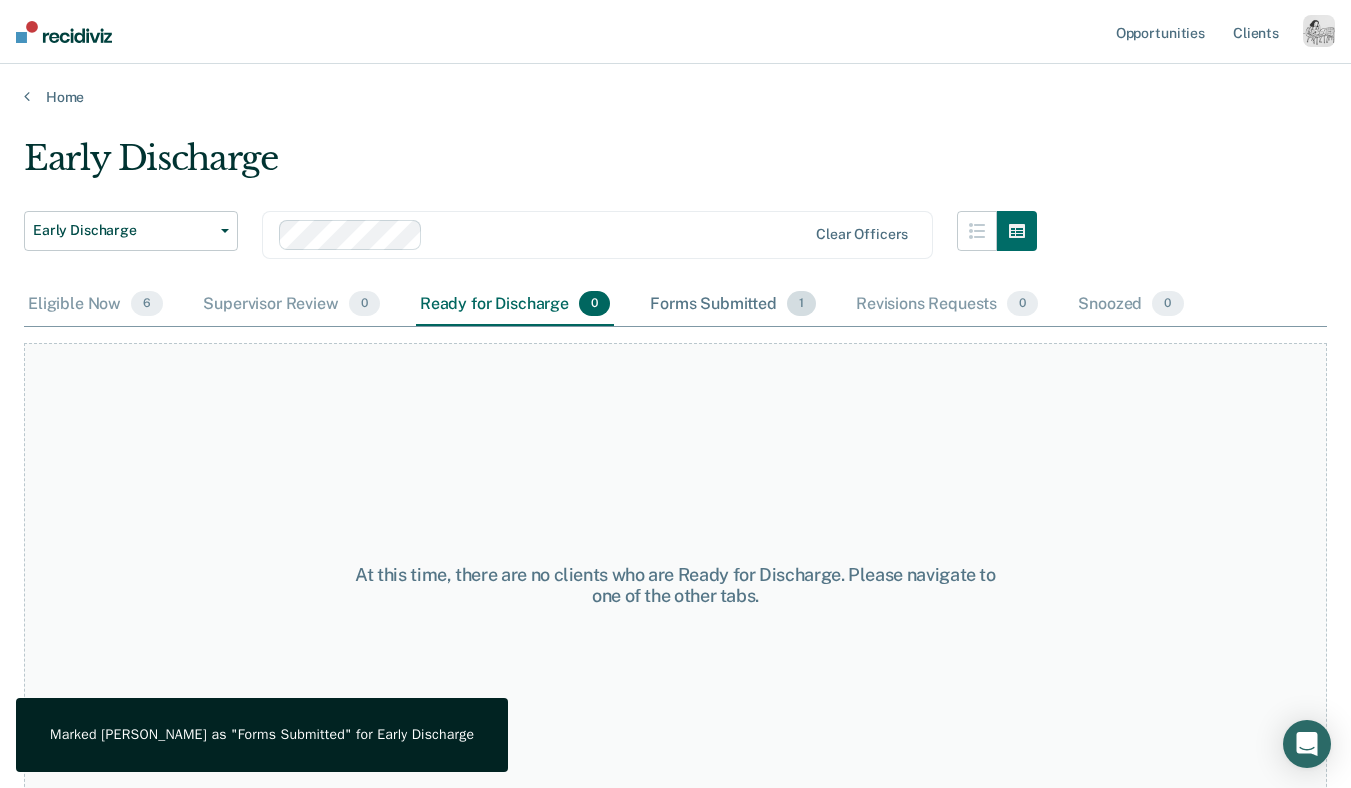 click on "Forms Submitted 1" at bounding box center (733, 305) 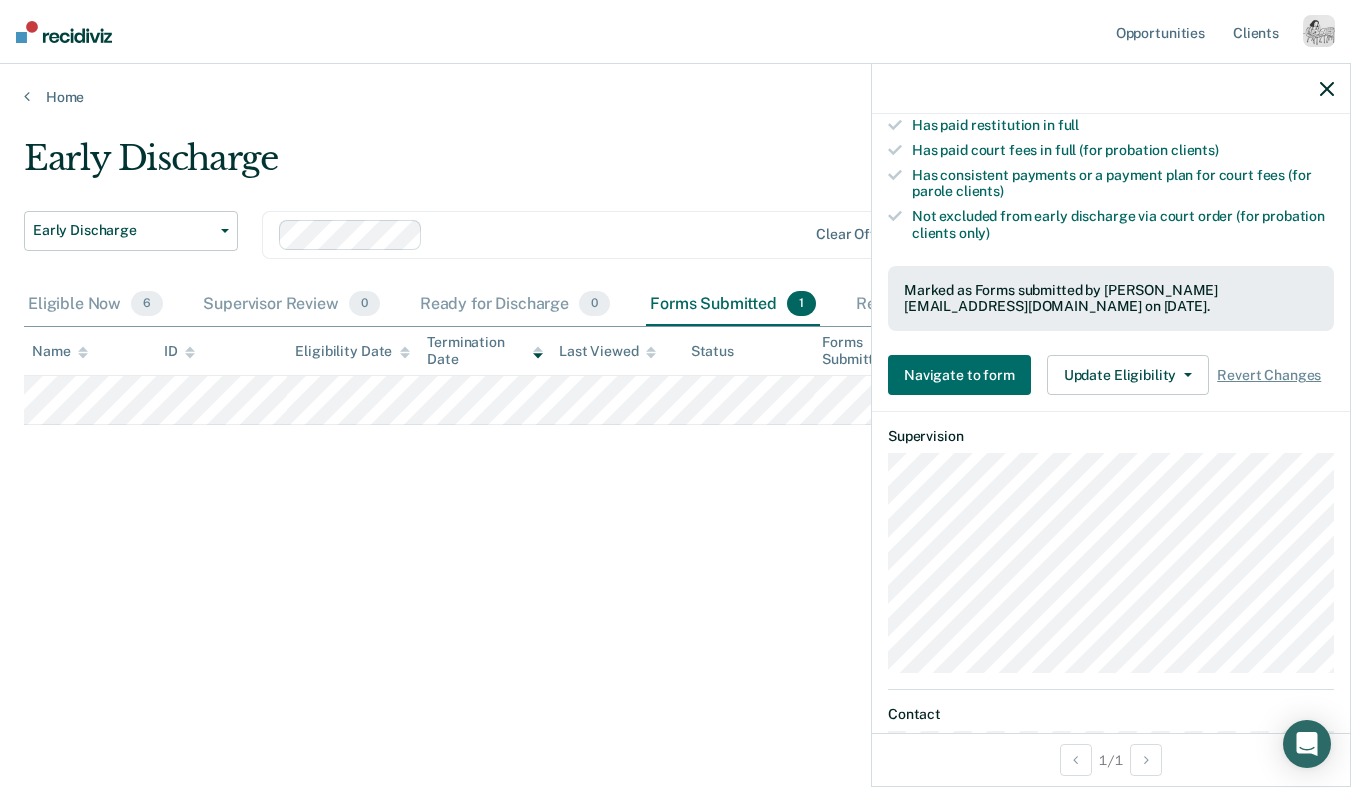scroll, scrollTop: 713, scrollLeft: 0, axis: vertical 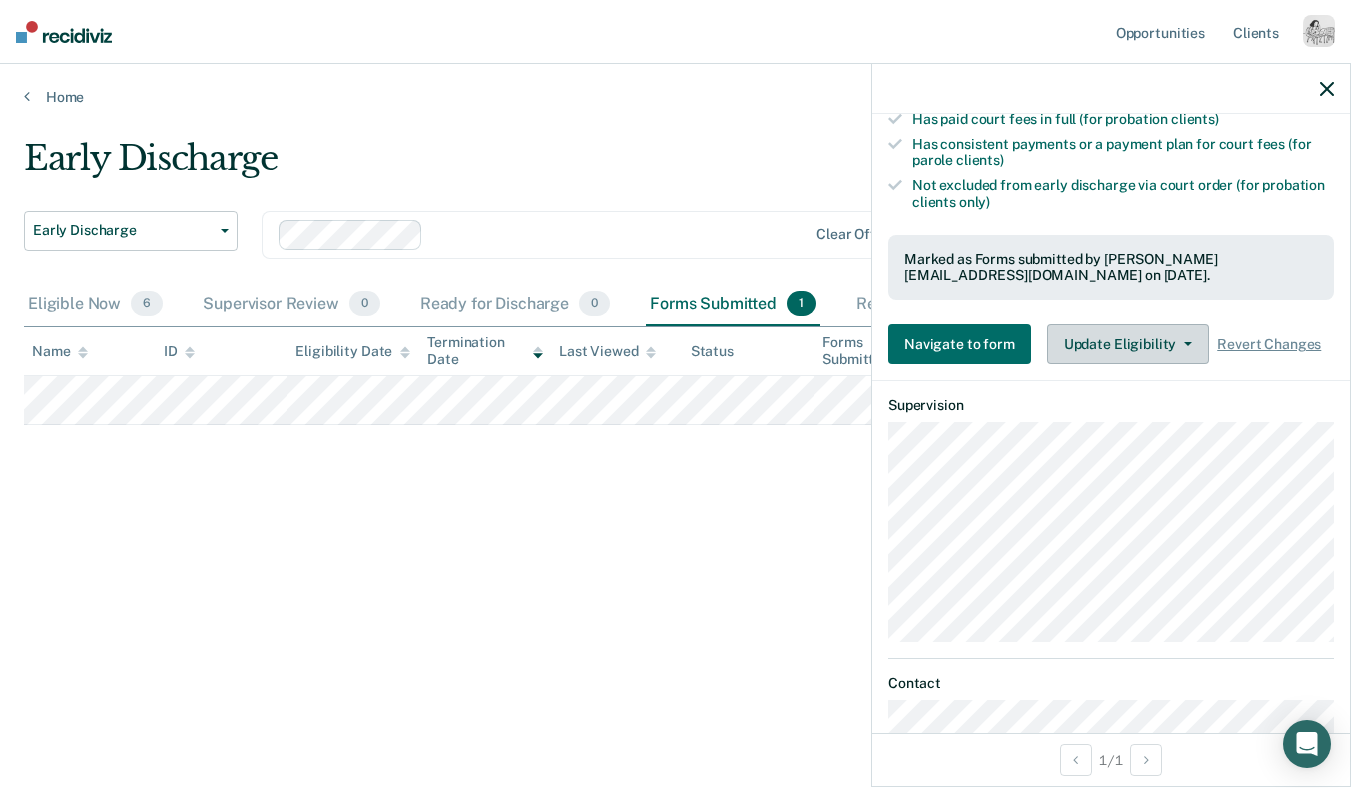 click on "Update Eligibility" at bounding box center [1128, 344] 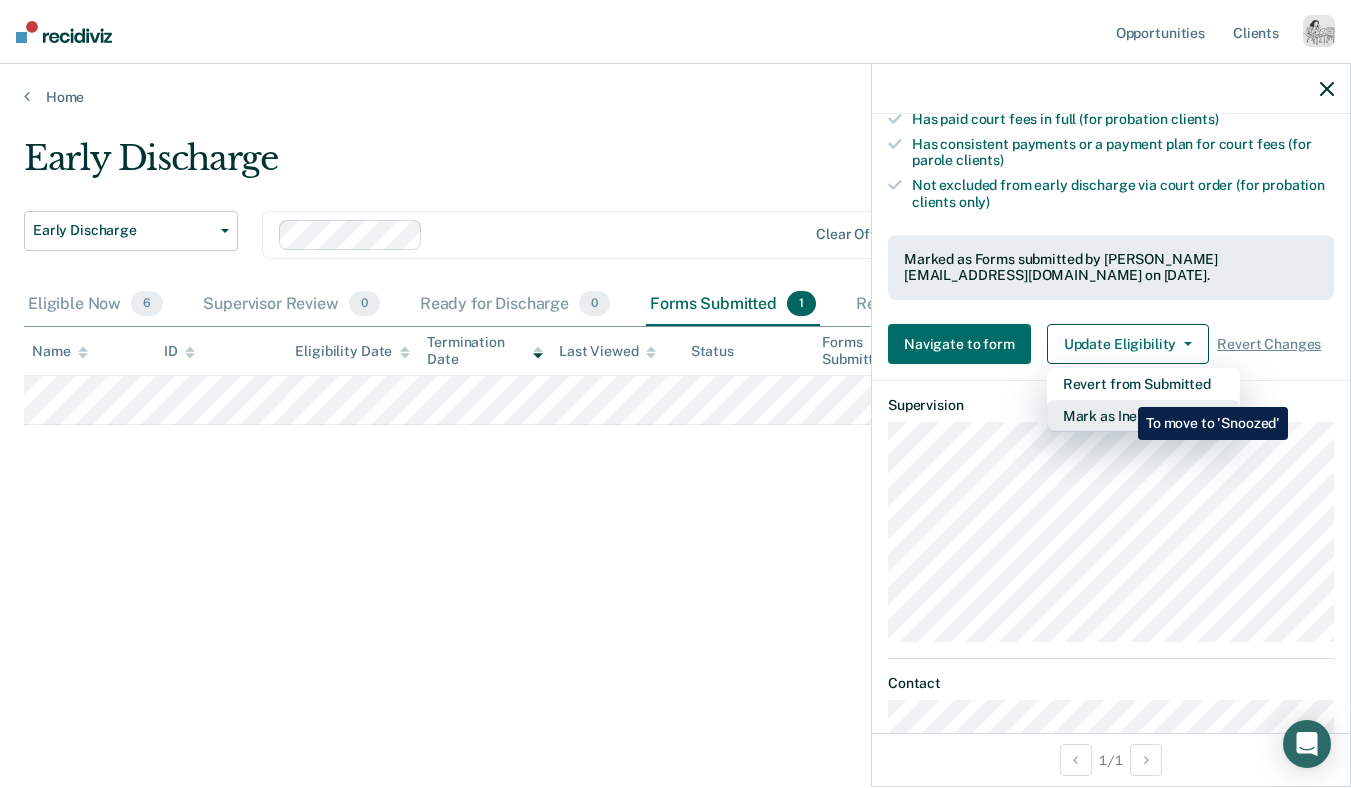 click on "Mark as Ineligible" at bounding box center (1143, 416) 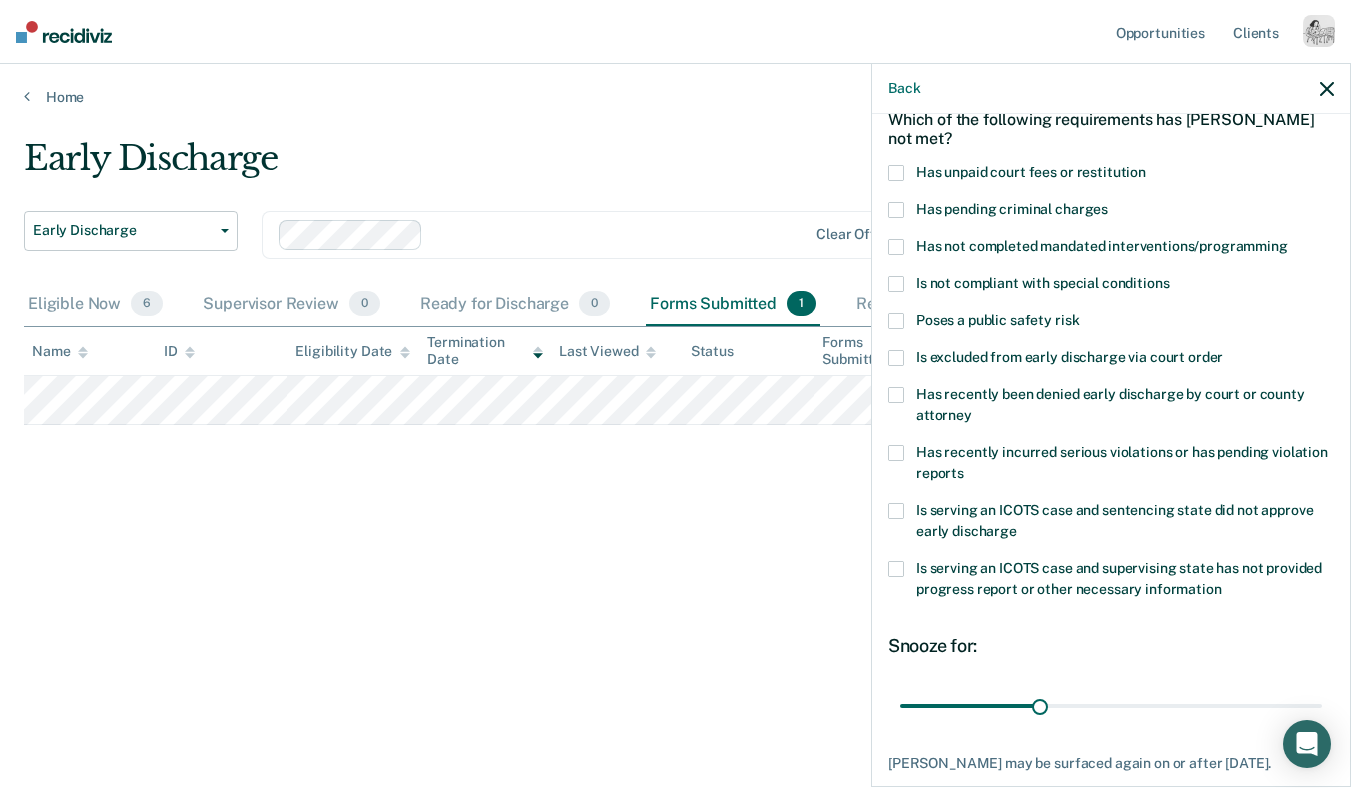 scroll, scrollTop: 110, scrollLeft: 0, axis: vertical 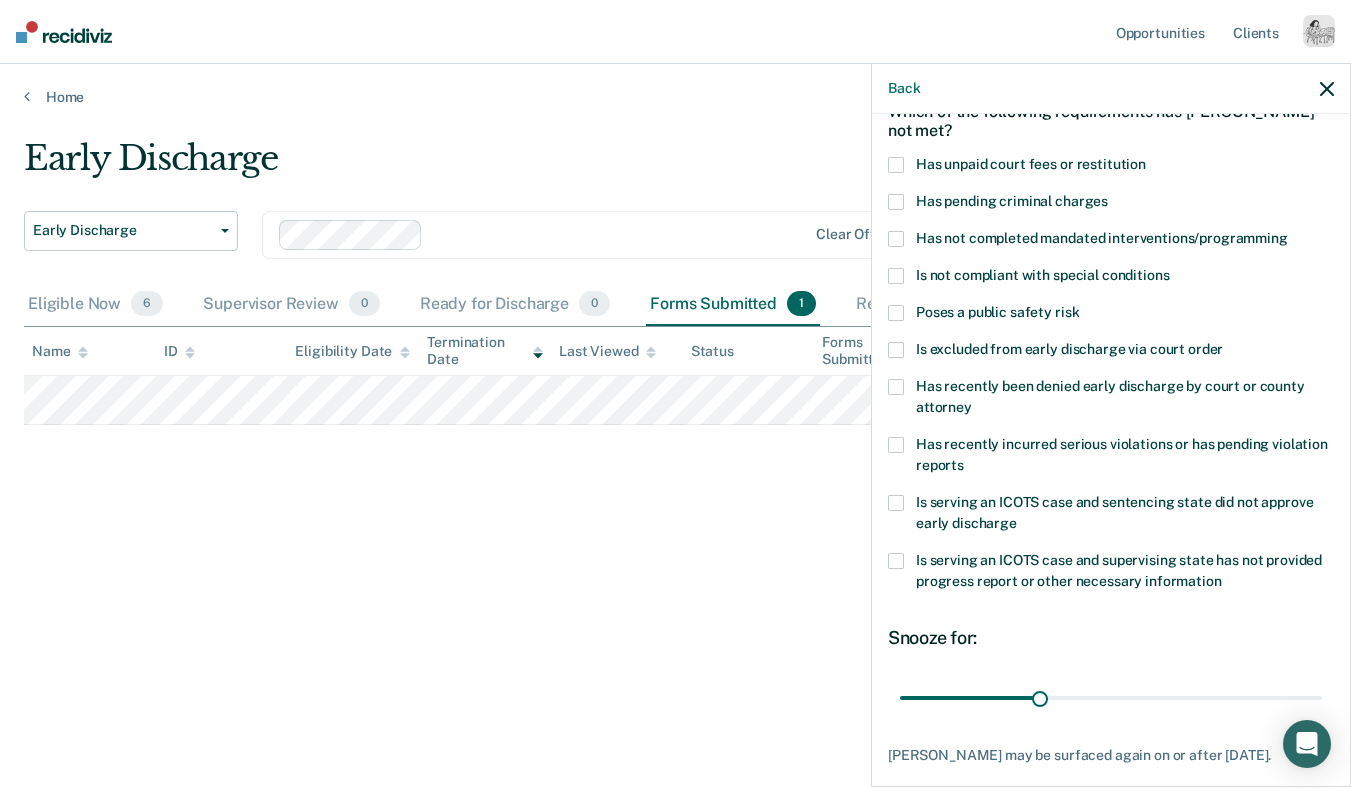 click on "Has recently been denied early discharge by court or county attorney" at bounding box center [1111, 400] 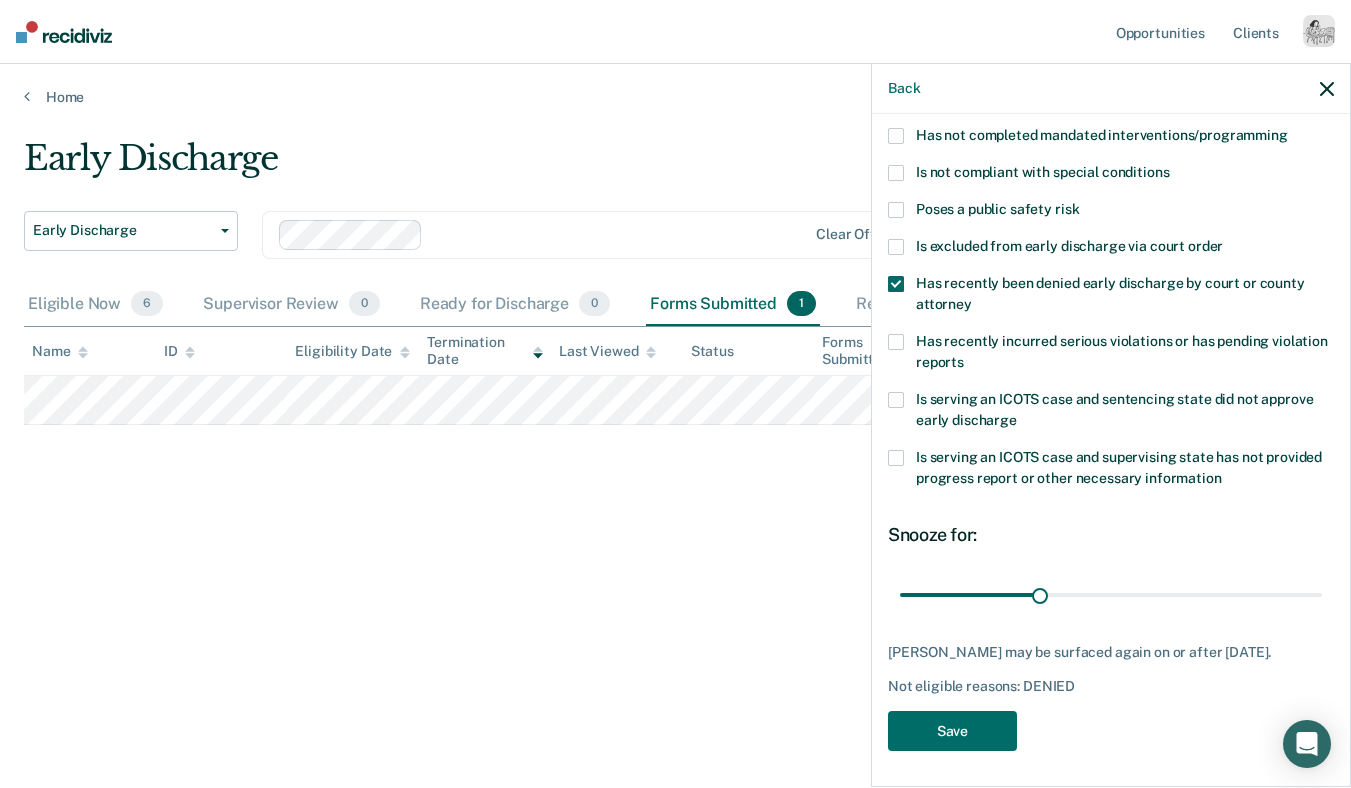 scroll, scrollTop: 215, scrollLeft: 0, axis: vertical 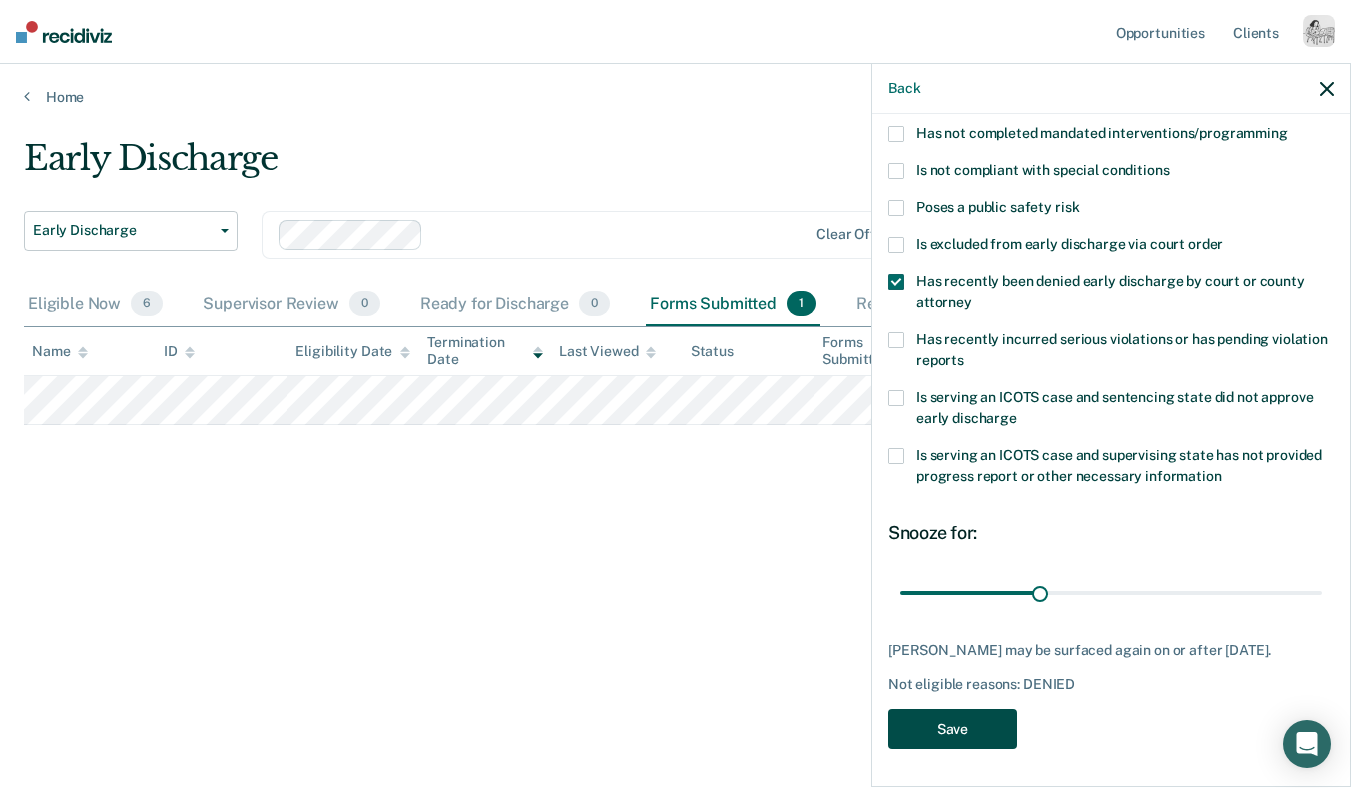 click on "Save" at bounding box center (952, 729) 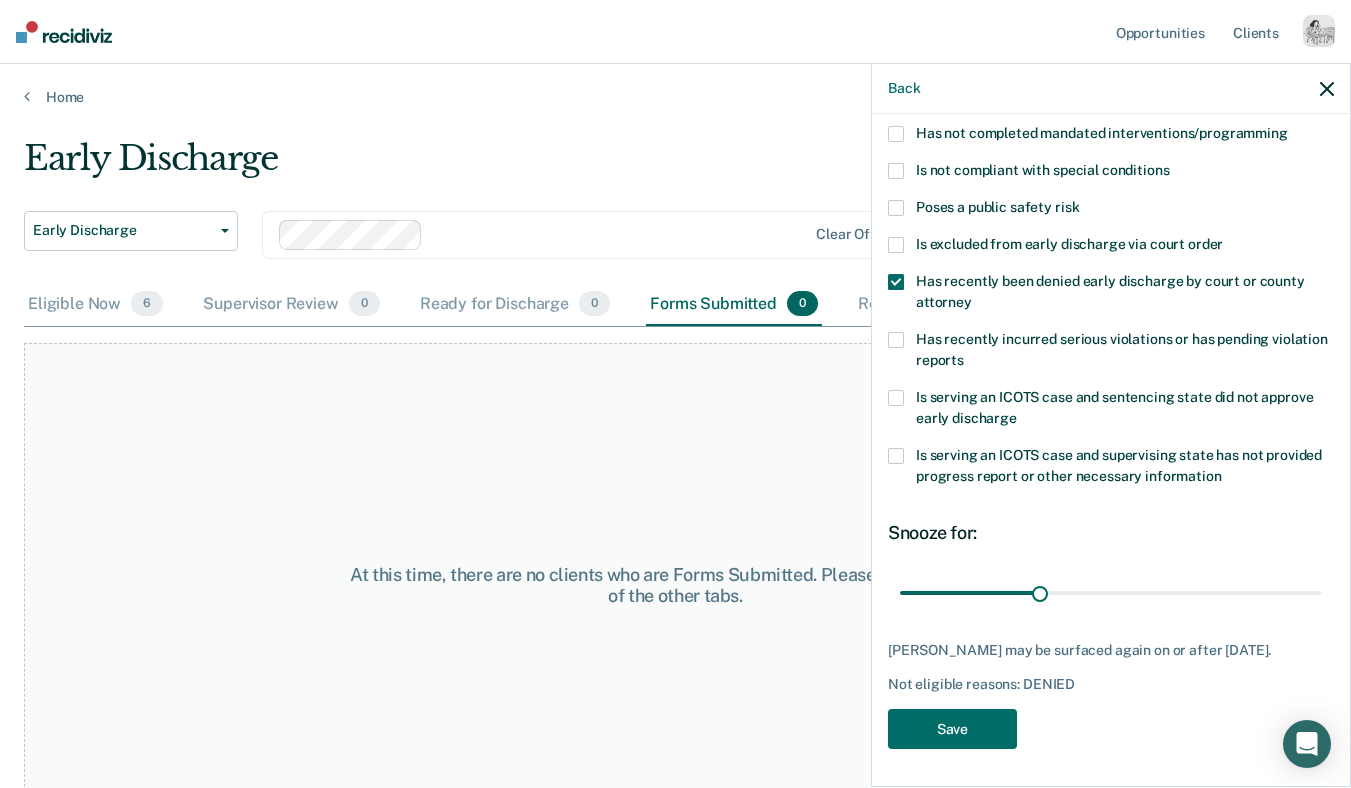 click on "Back" at bounding box center (1111, 89) 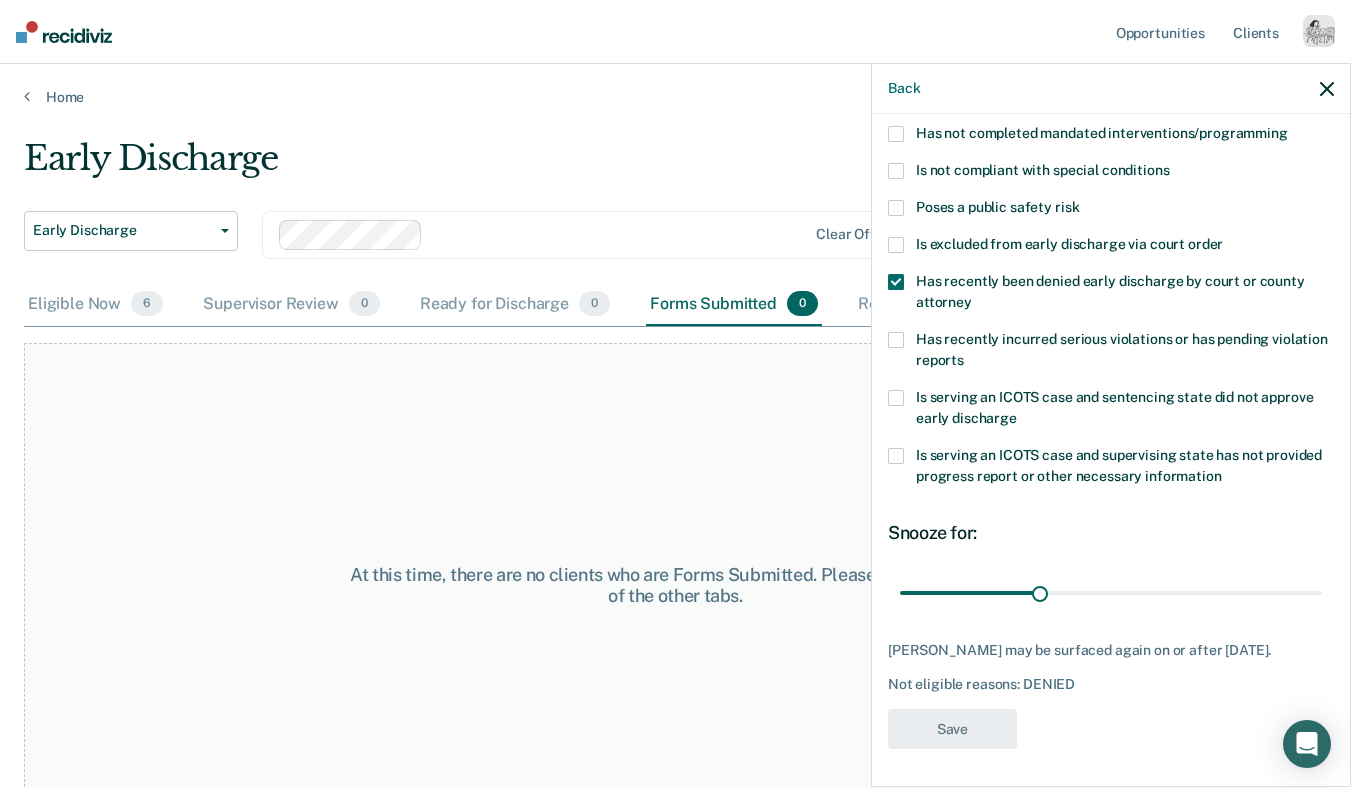 click 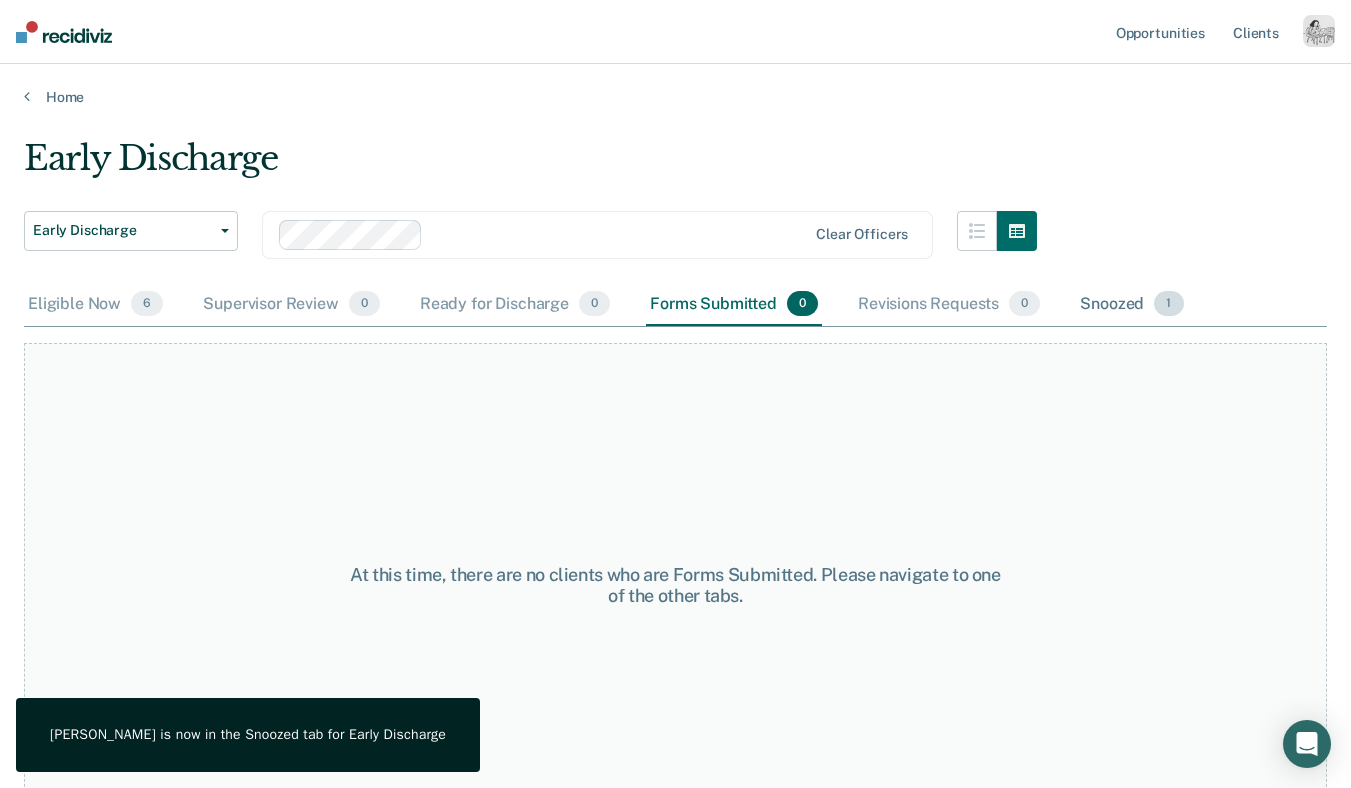 click on "Snoozed 1" at bounding box center (1131, 305) 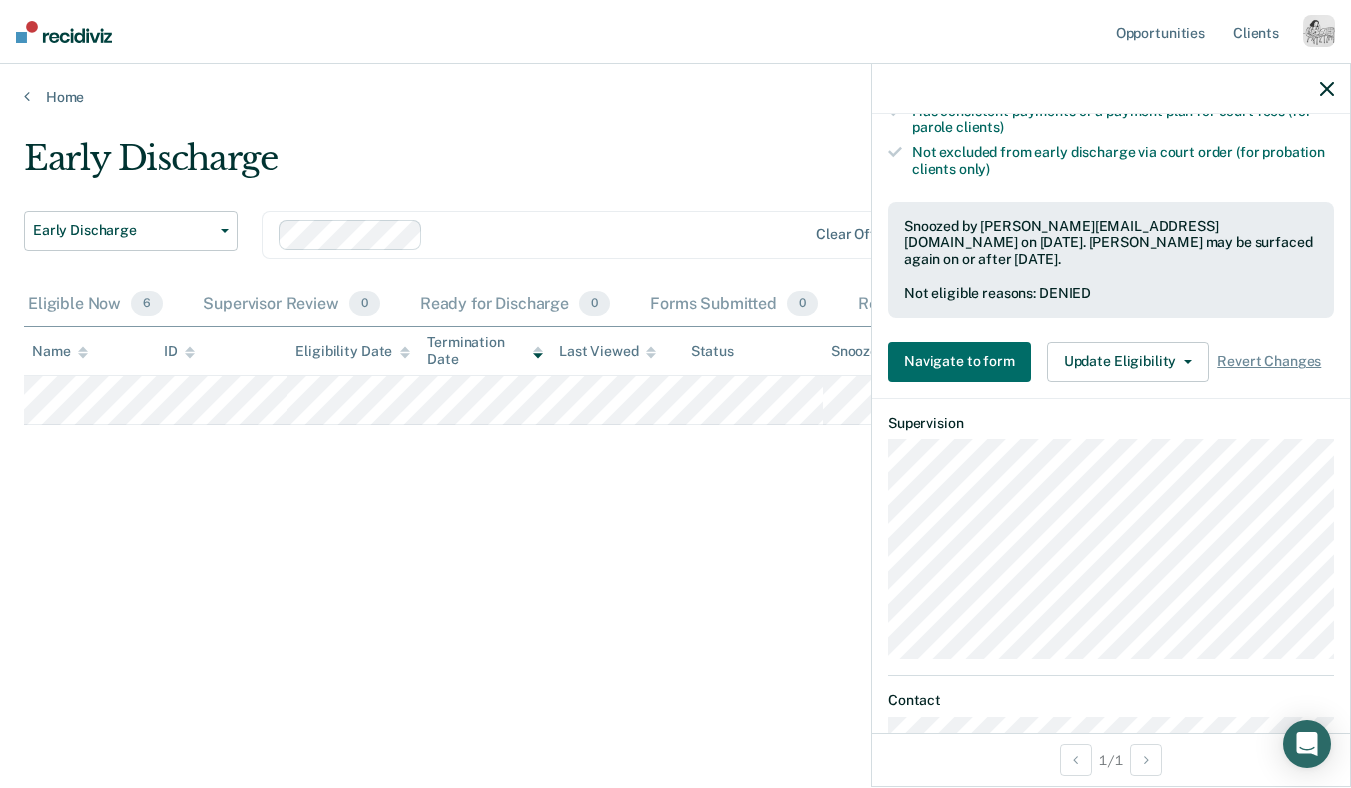 scroll, scrollTop: 693, scrollLeft: 0, axis: vertical 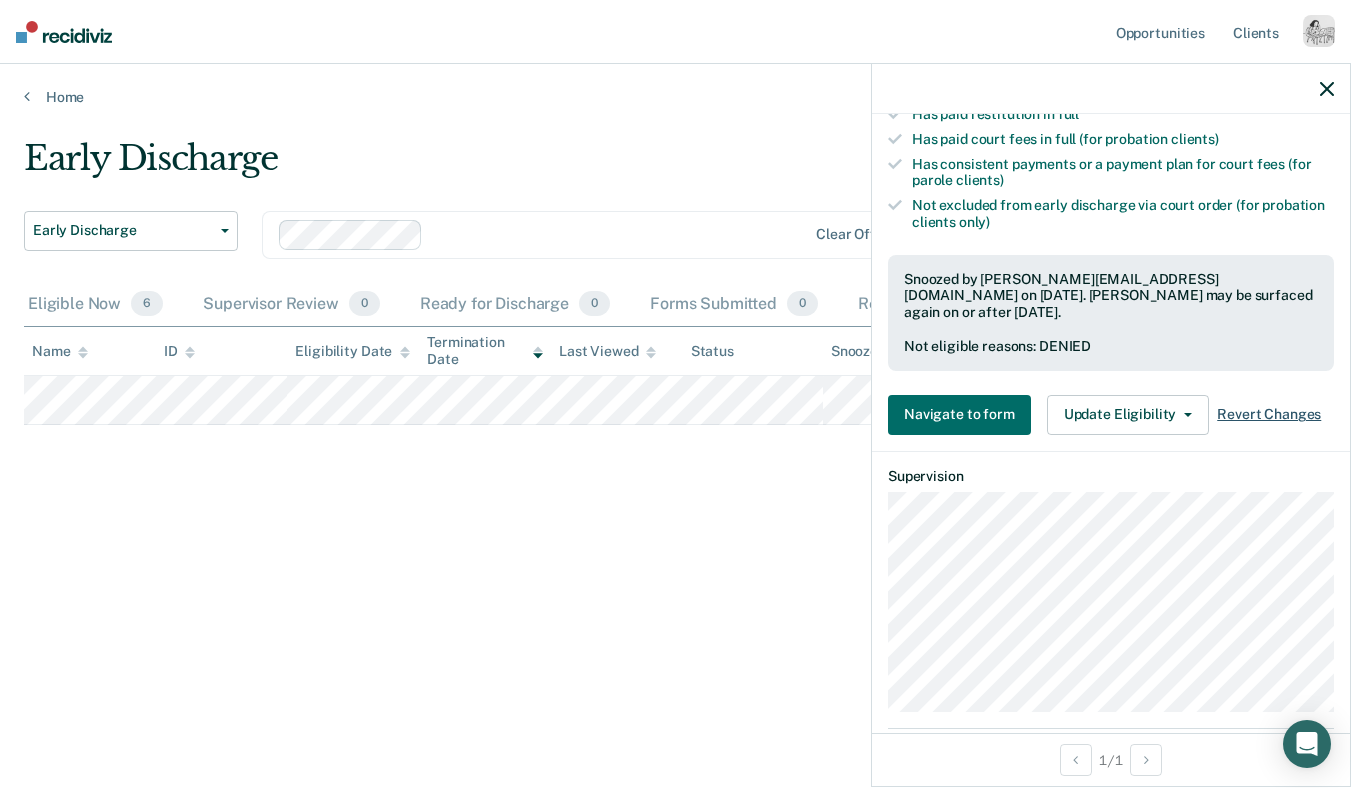 click on "Revert Changes" at bounding box center (1269, 414) 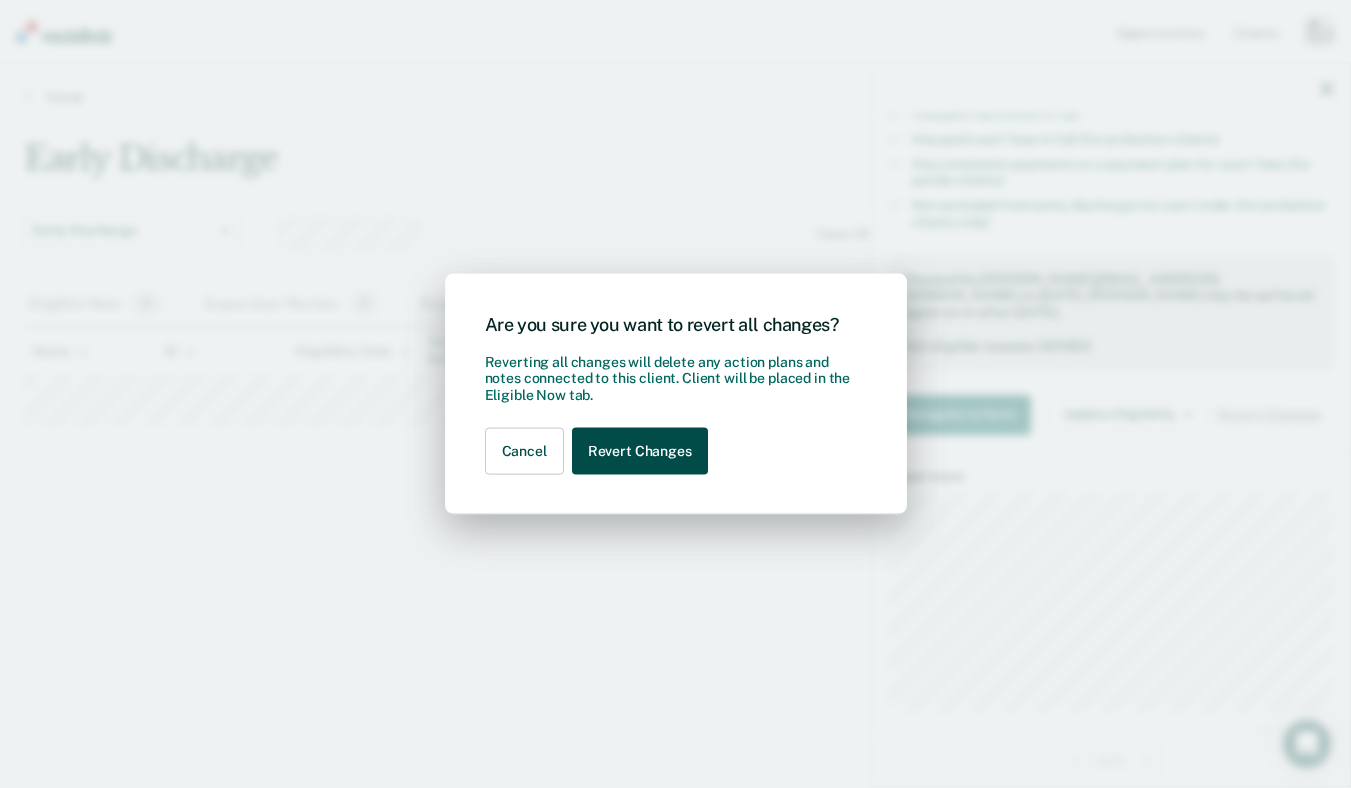 click on "Revert Changes" at bounding box center (640, 451) 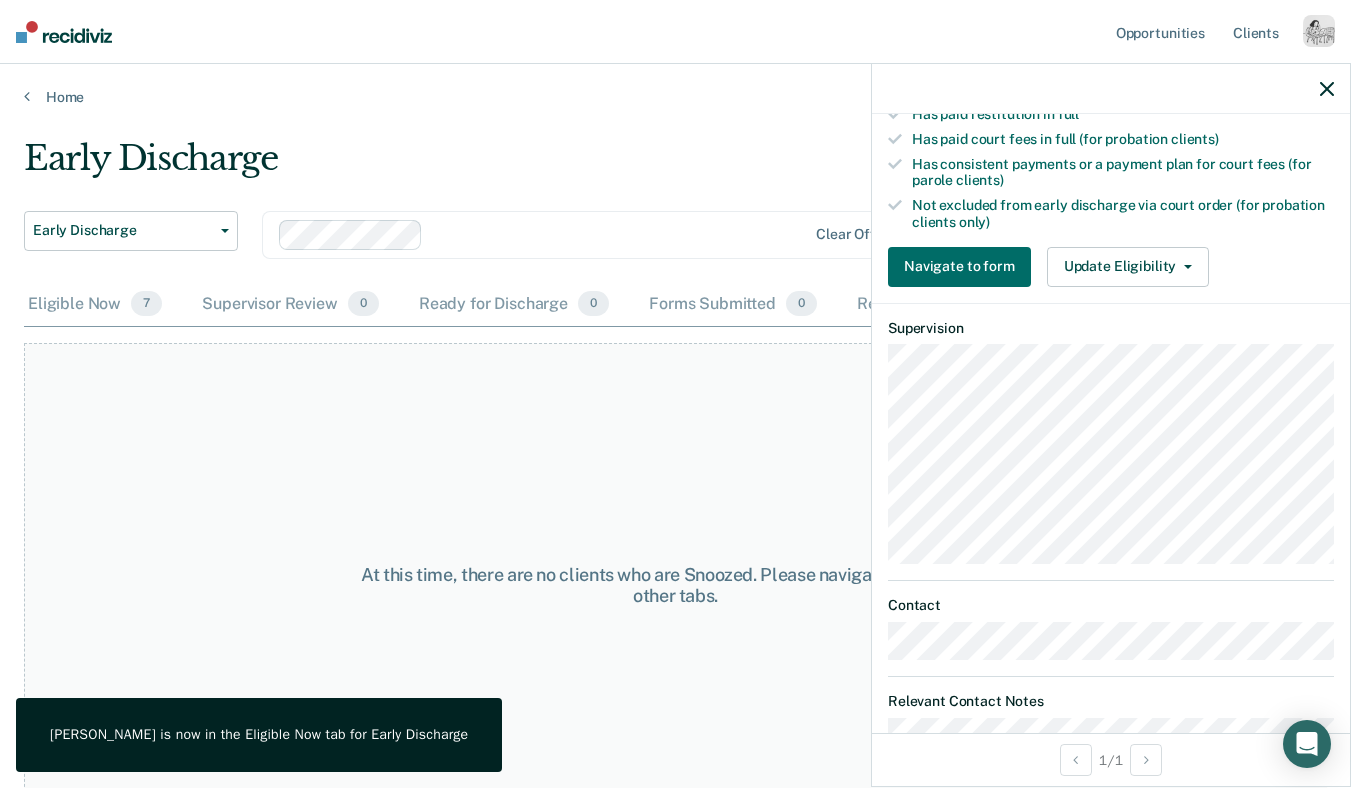 click at bounding box center (1111, 89) 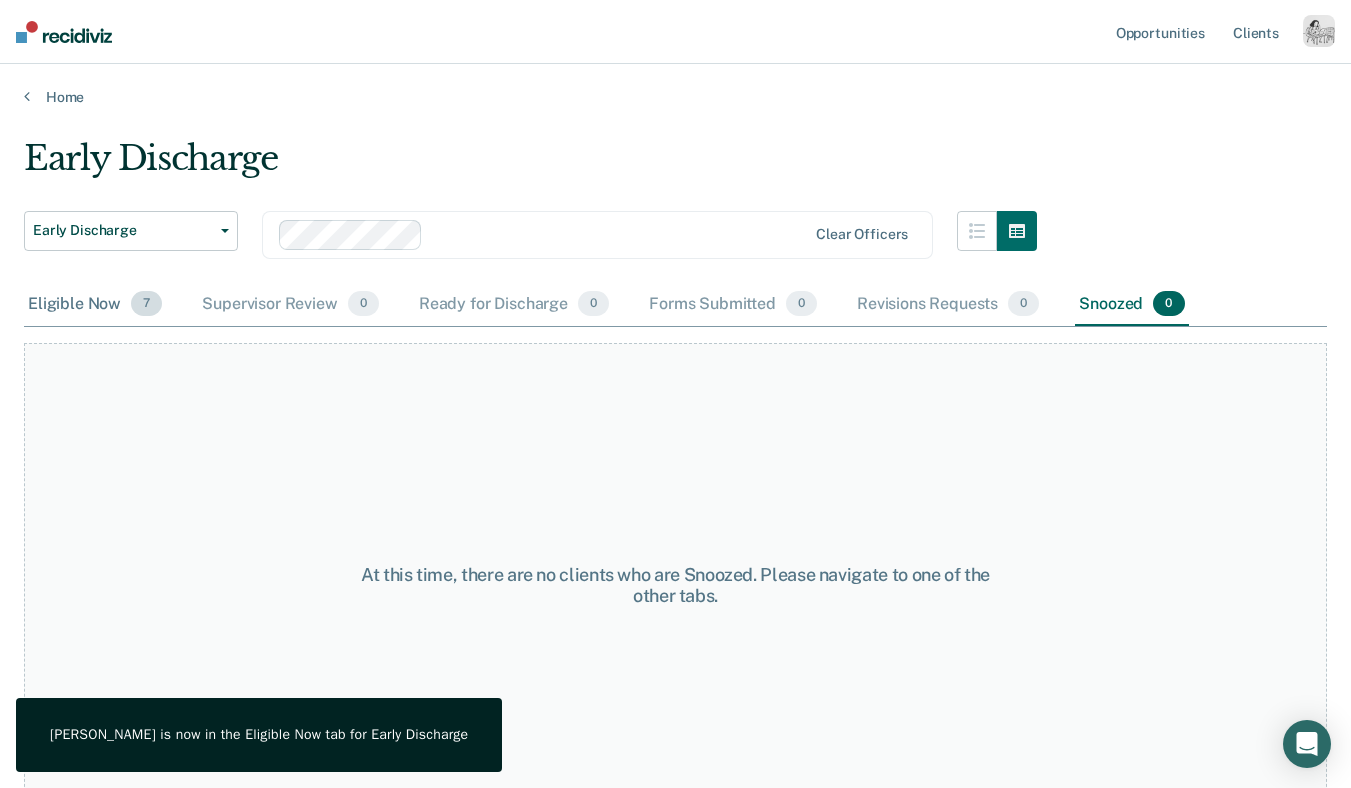 click on "Eligible Now 7" at bounding box center (95, 305) 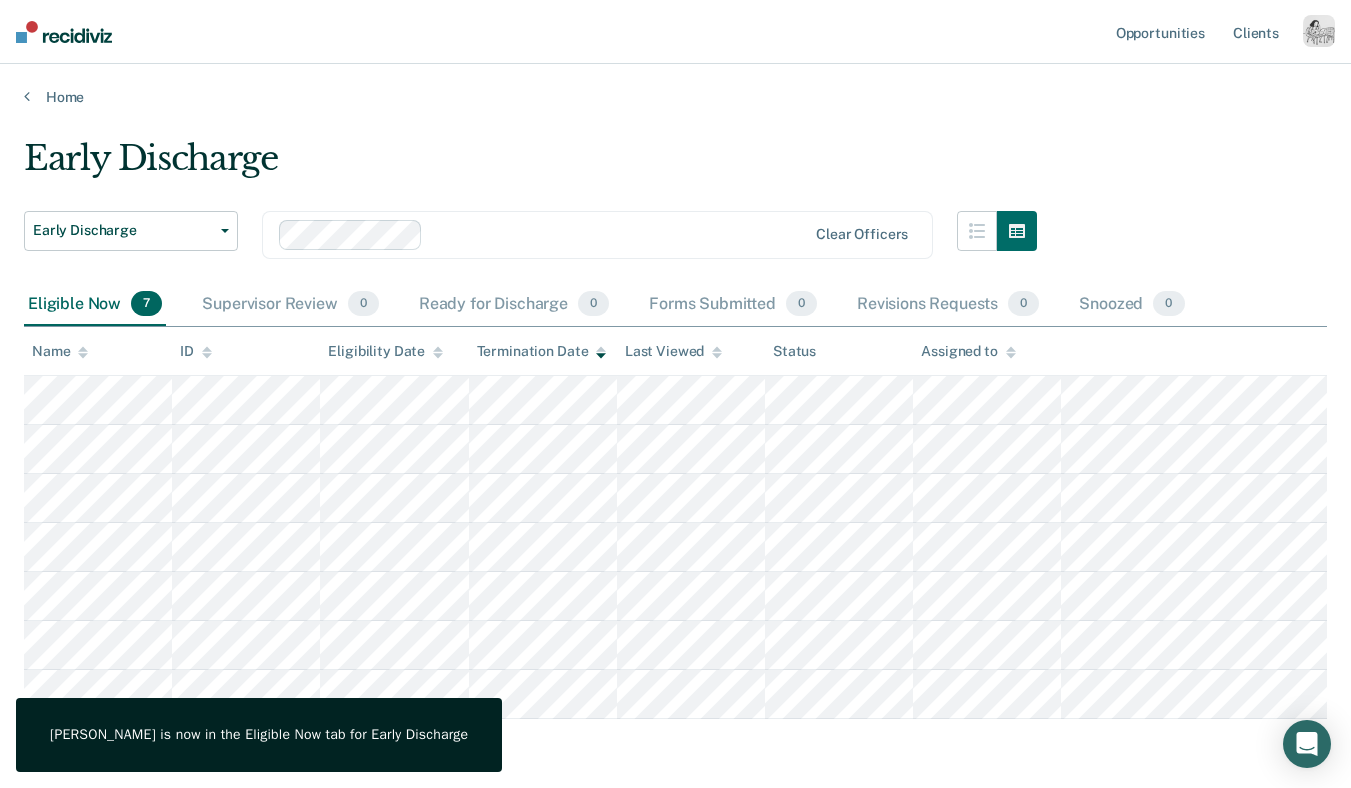 scroll, scrollTop: 52, scrollLeft: 0, axis: vertical 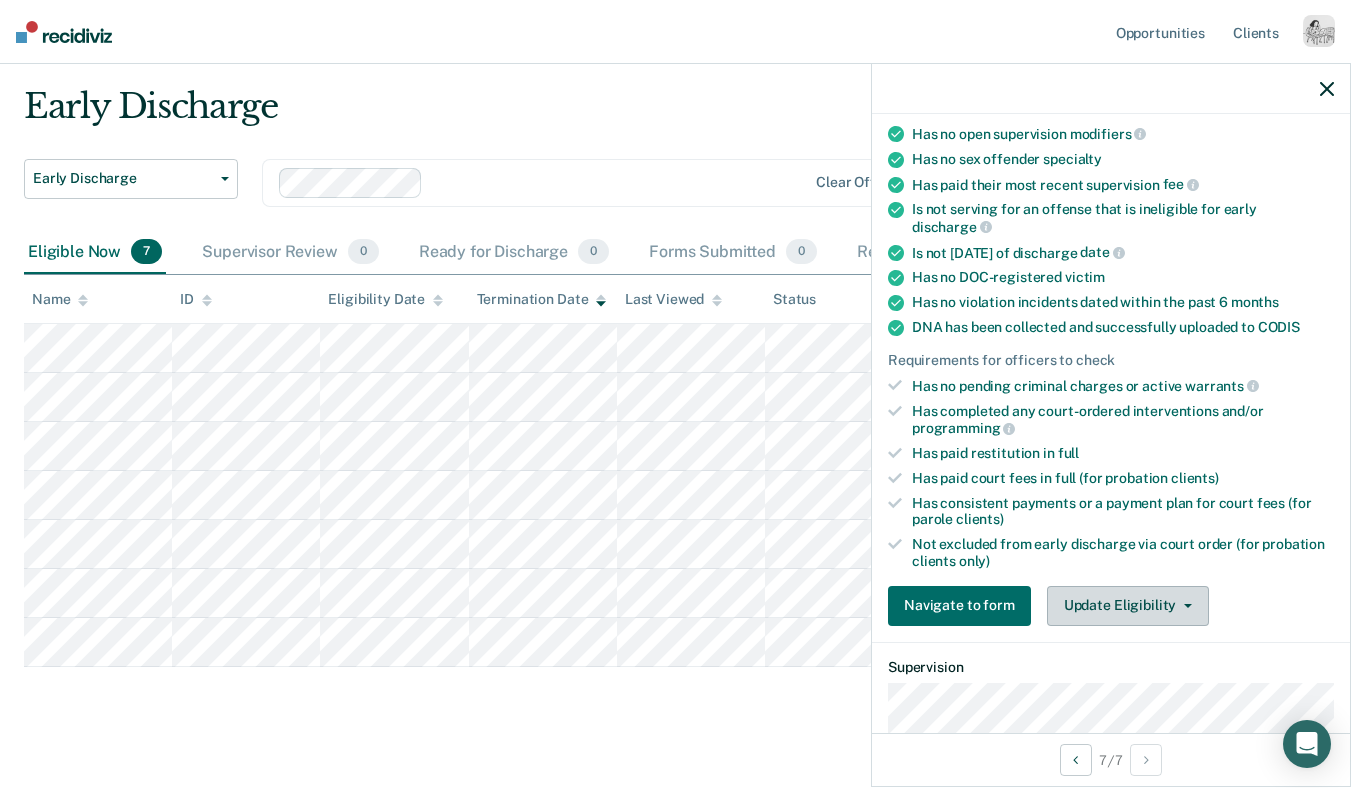 click on "Update Eligibility" at bounding box center [1128, 606] 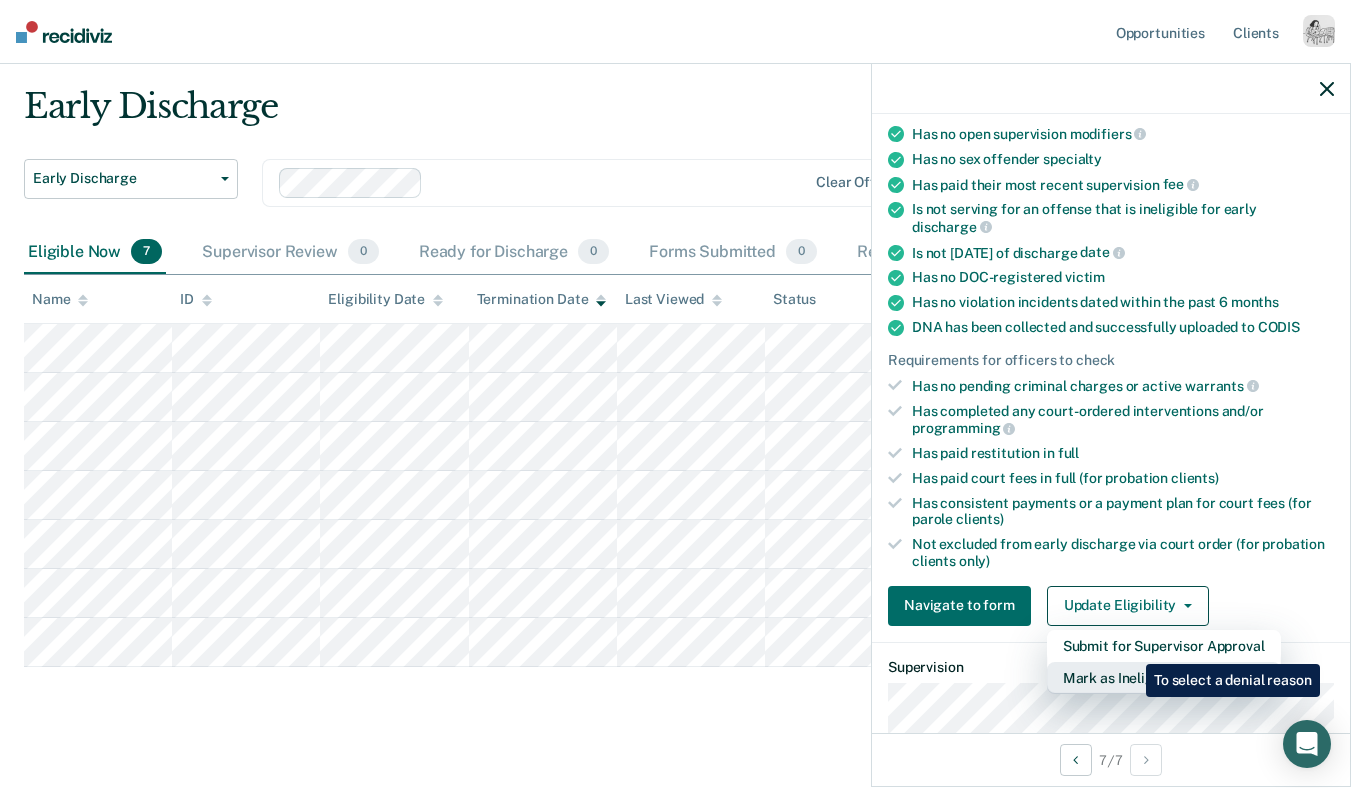 click on "Mark as Ineligible" at bounding box center (1164, 678) 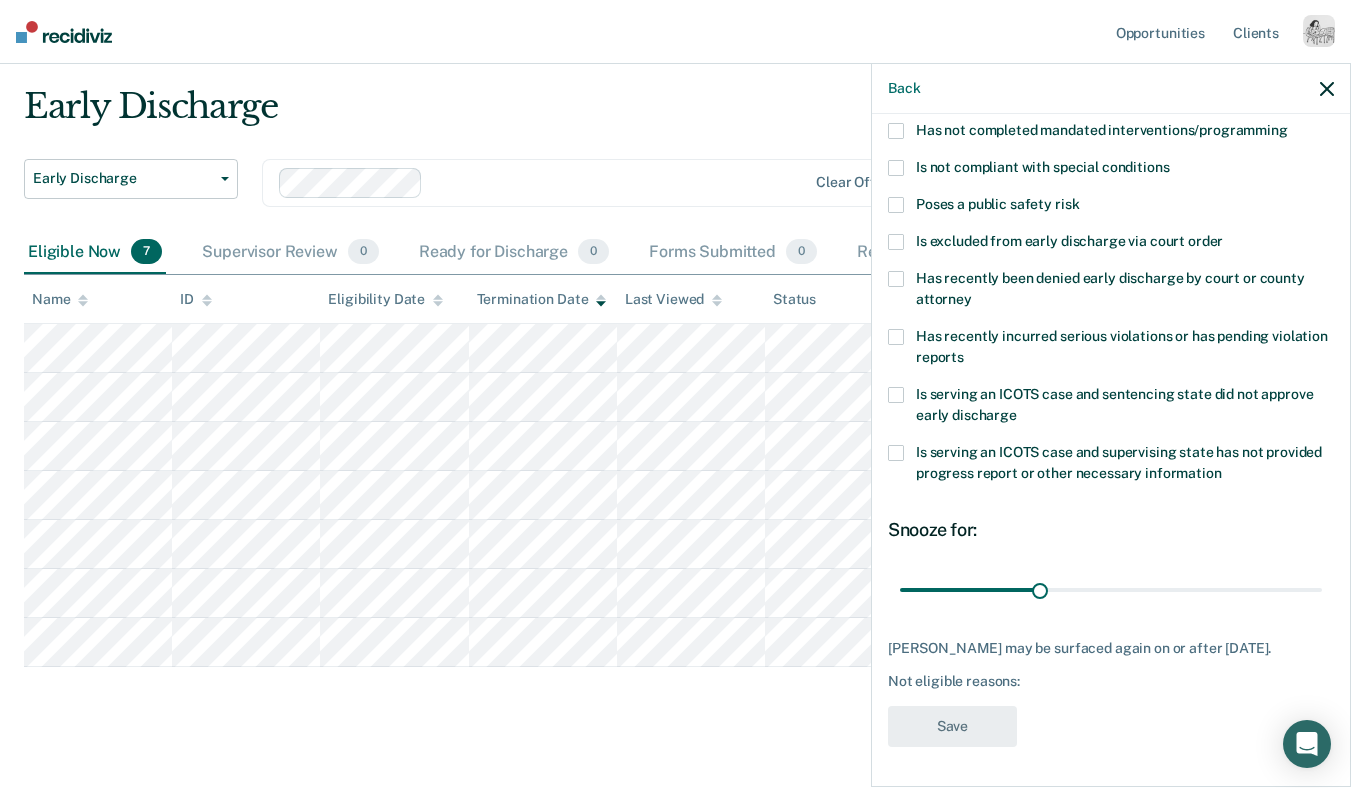 scroll, scrollTop: 215, scrollLeft: 0, axis: vertical 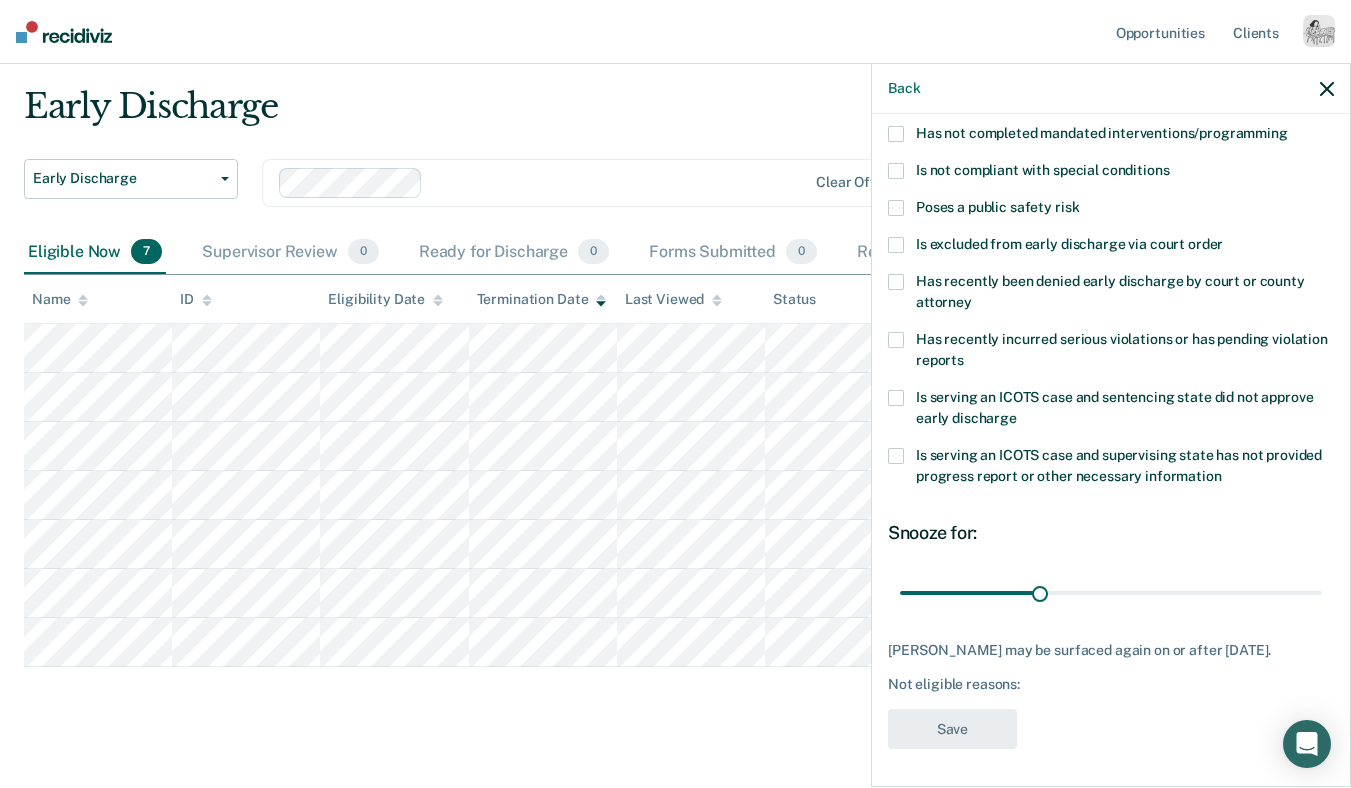 click on "Poses a public safety risk" at bounding box center (997, 207) 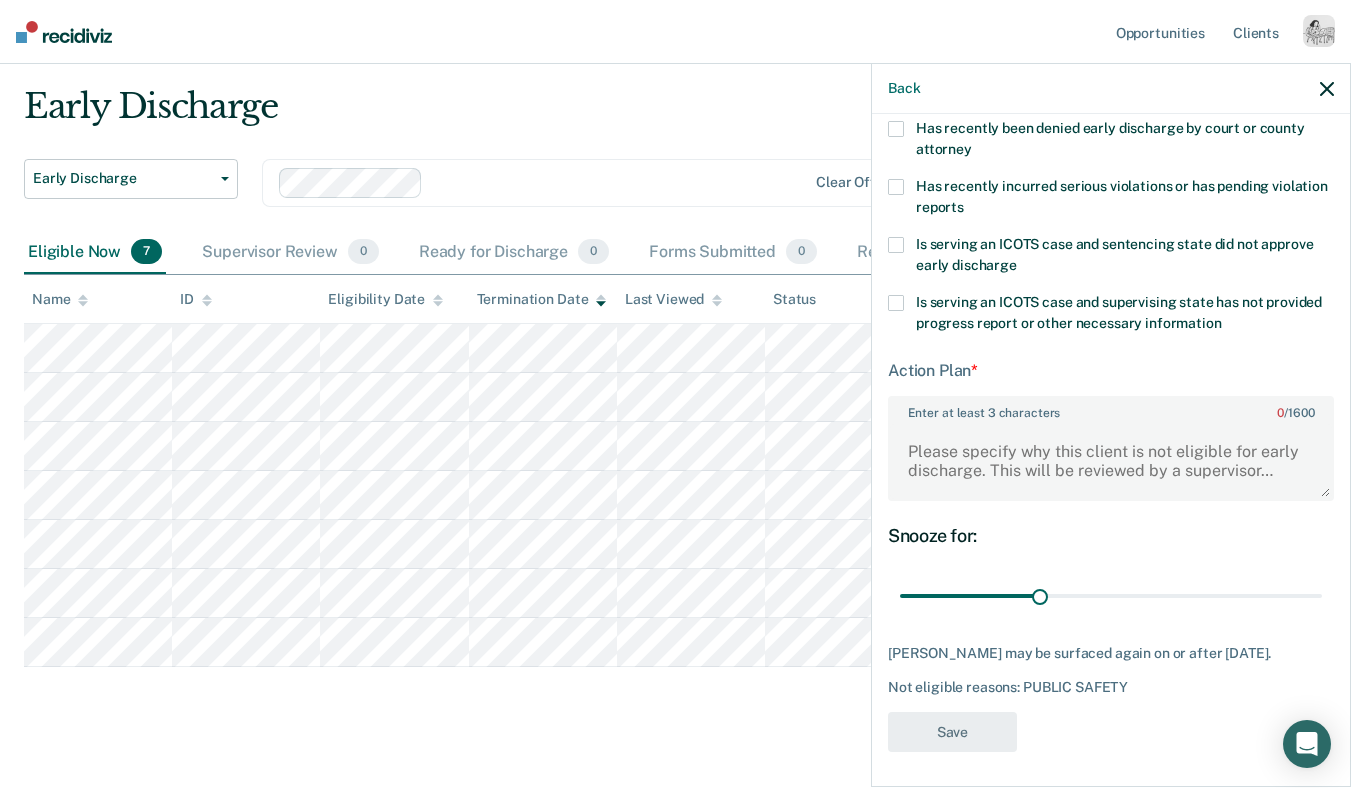 scroll, scrollTop: 371, scrollLeft: 0, axis: vertical 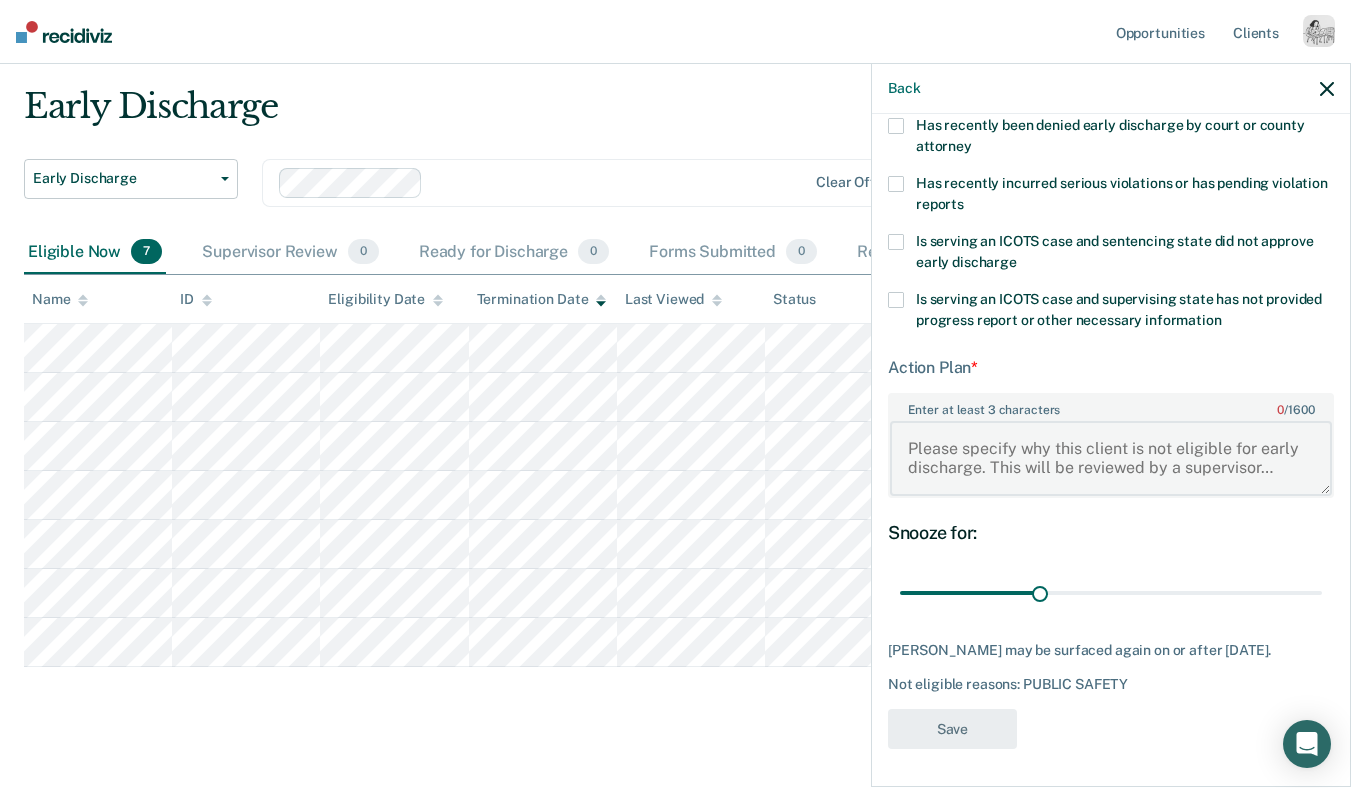 click on "Enter at least 3 characters 0  /  1600" at bounding box center (1111, 458) 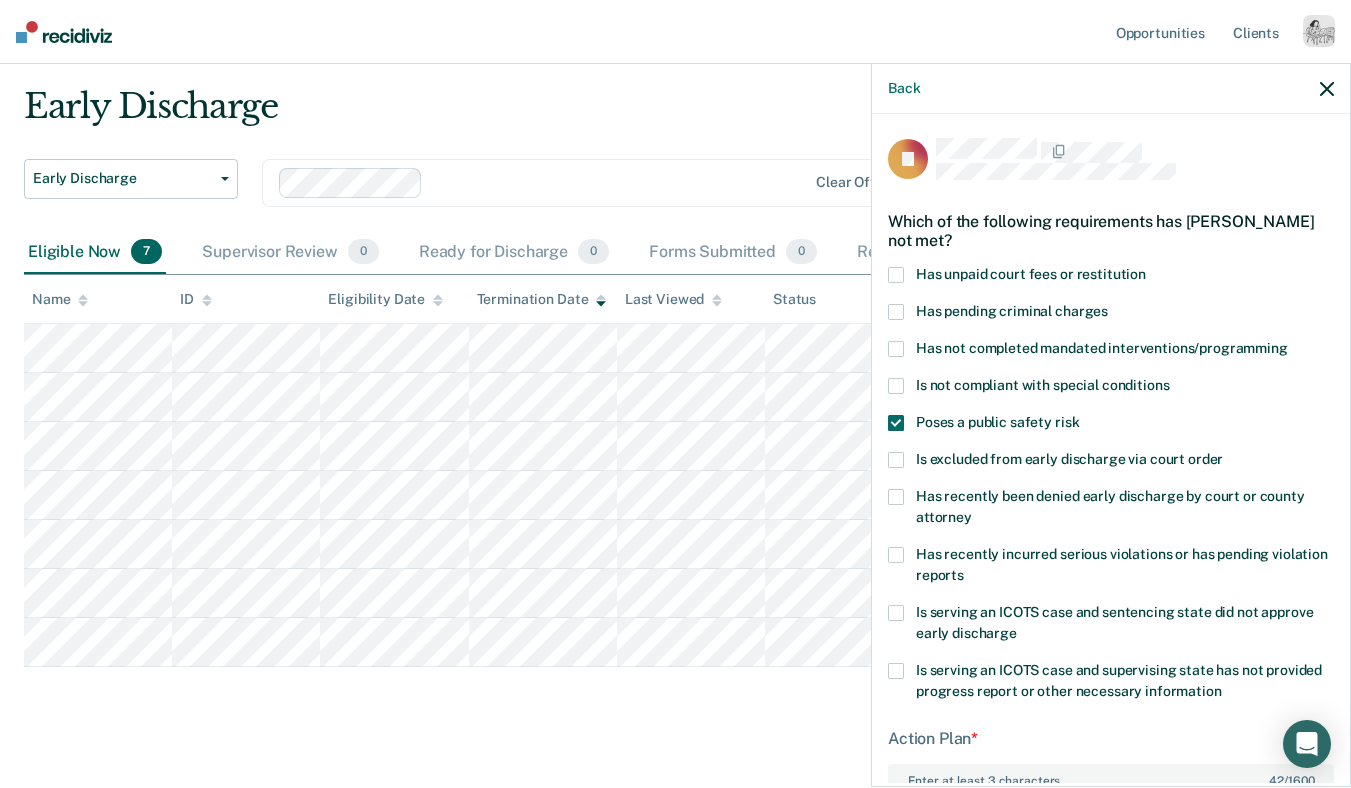 scroll, scrollTop: 371, scrollLeft: 0, axis: vertical 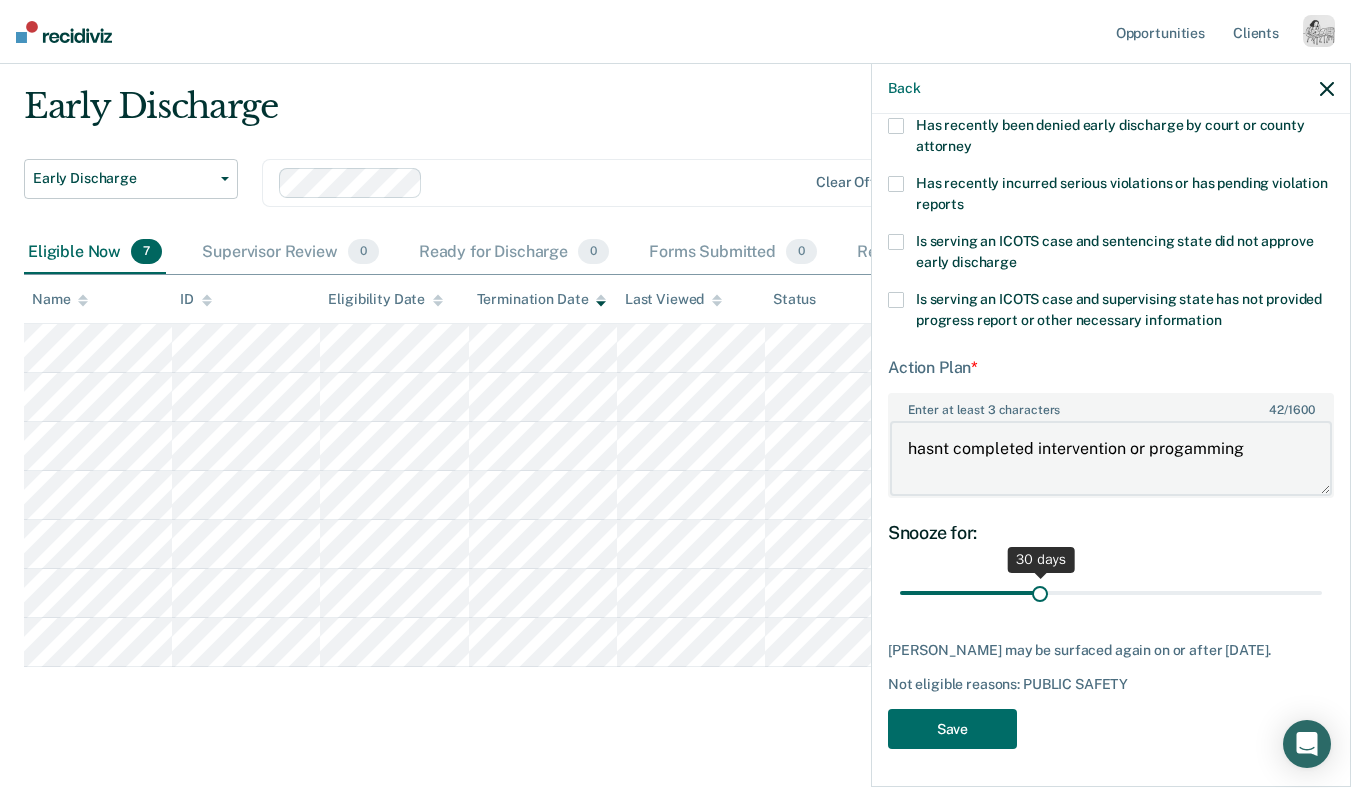 type on "hasnt completed intervention or progamming" 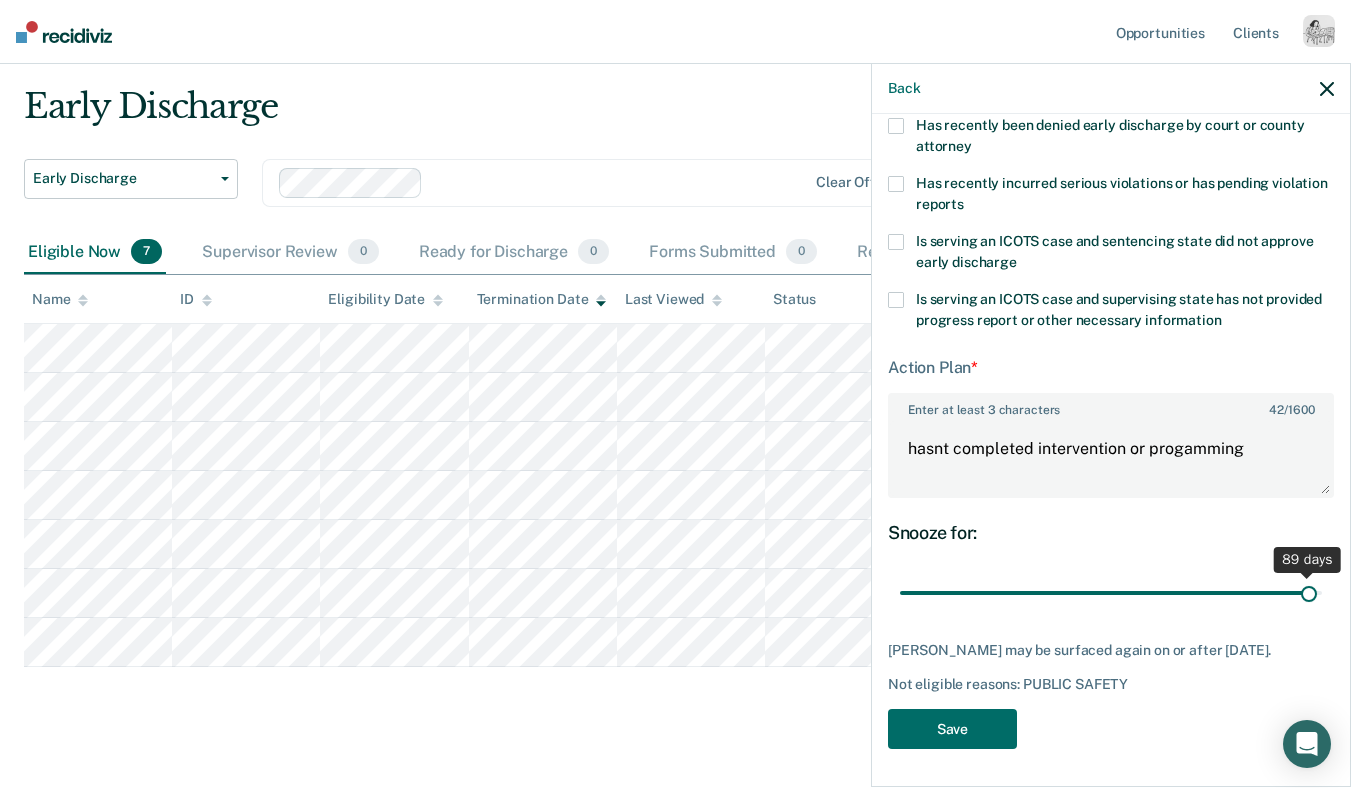 drag, startPoint x: 1037, startPoint y: 583, endPoint x: 1307, endPoint y: 581, distance: 270.00742 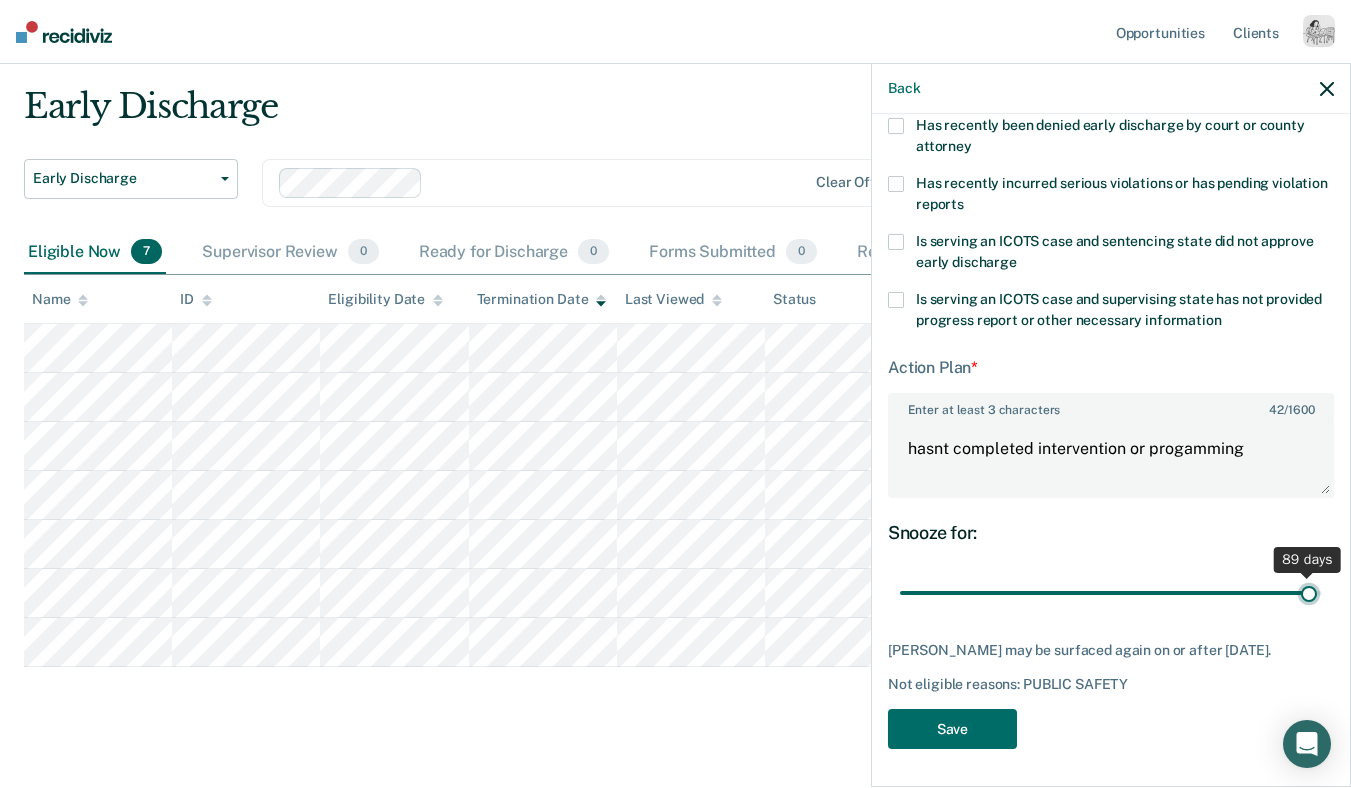 type on "89" 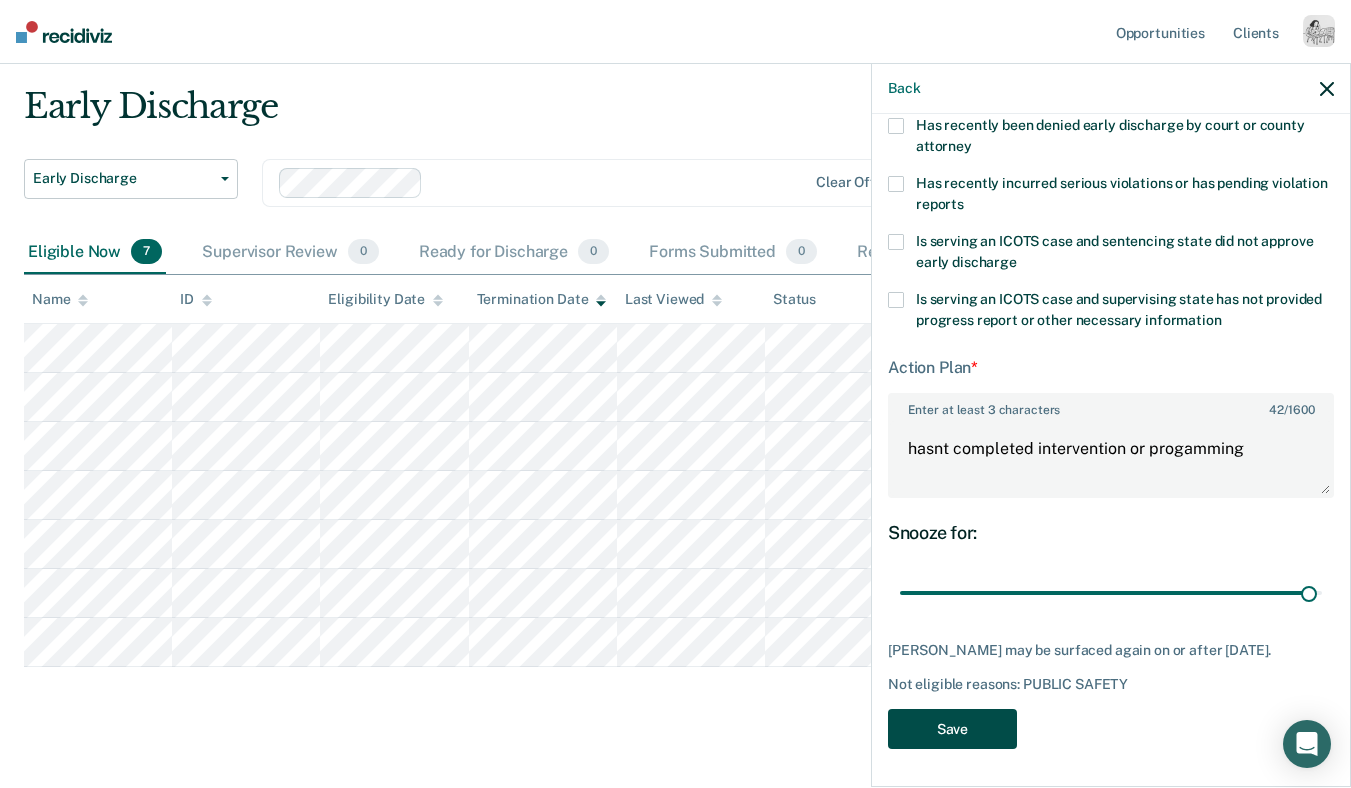 click on "Save" at bounding box center [952, 729] 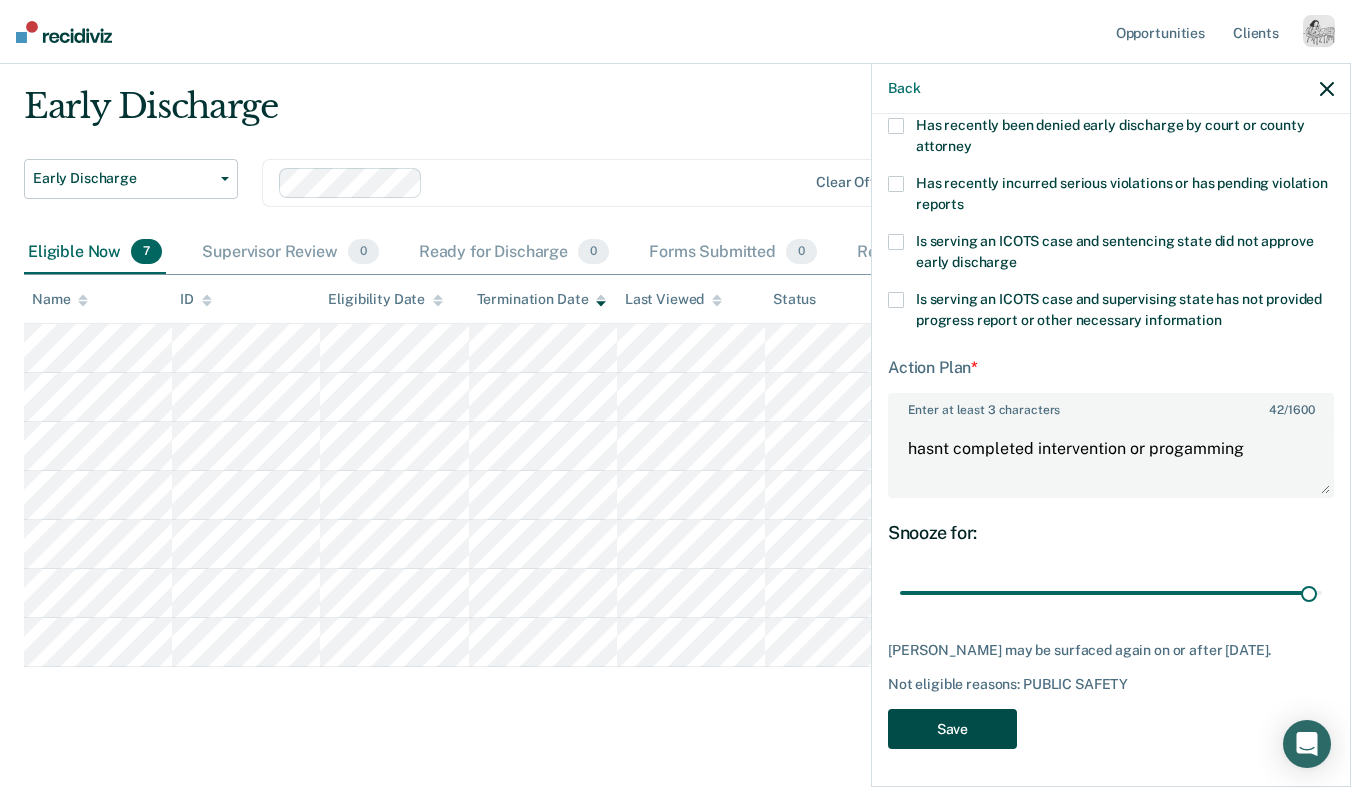 scroll, scrollTop: 25, scrollLeft: 0, axis: vertical 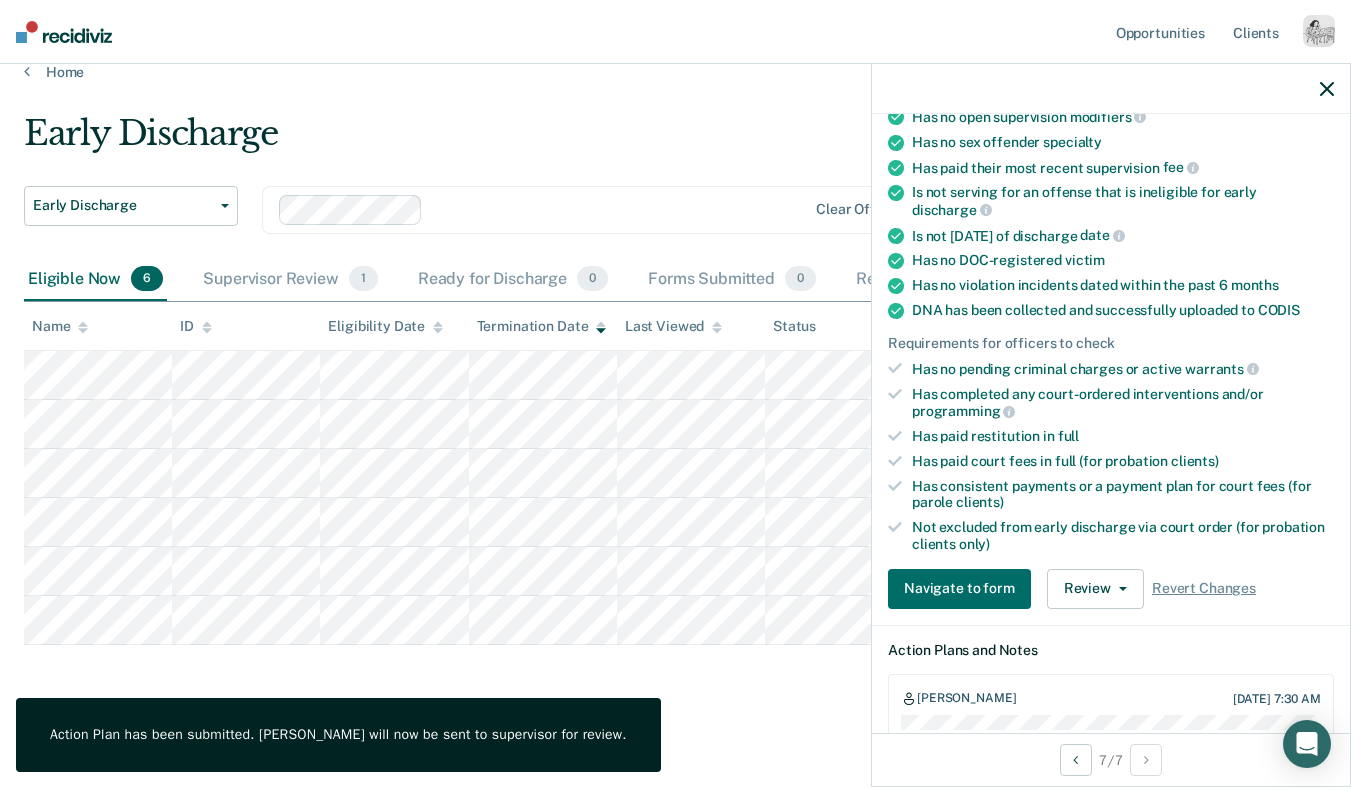 click 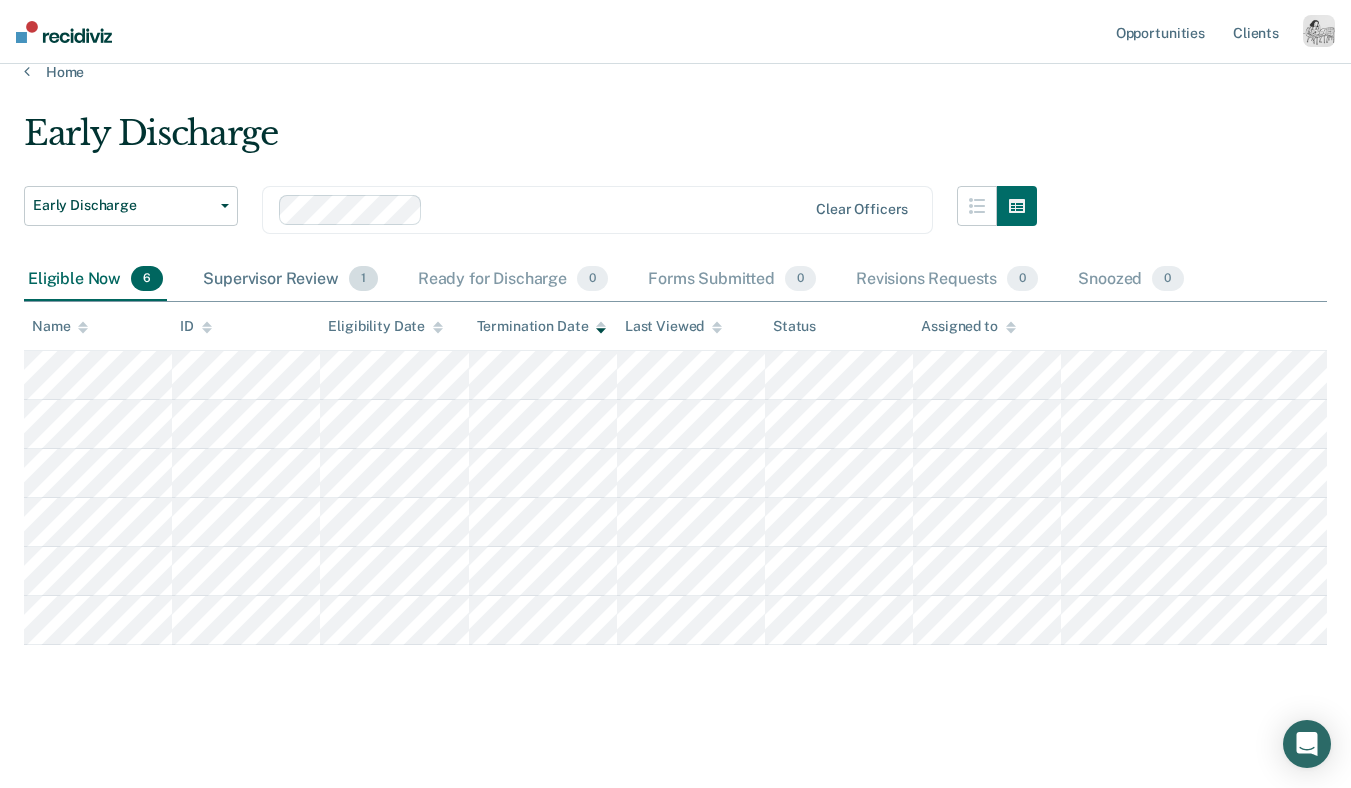 click on "Supervisor Review 1" at bounding box center [290, 280] 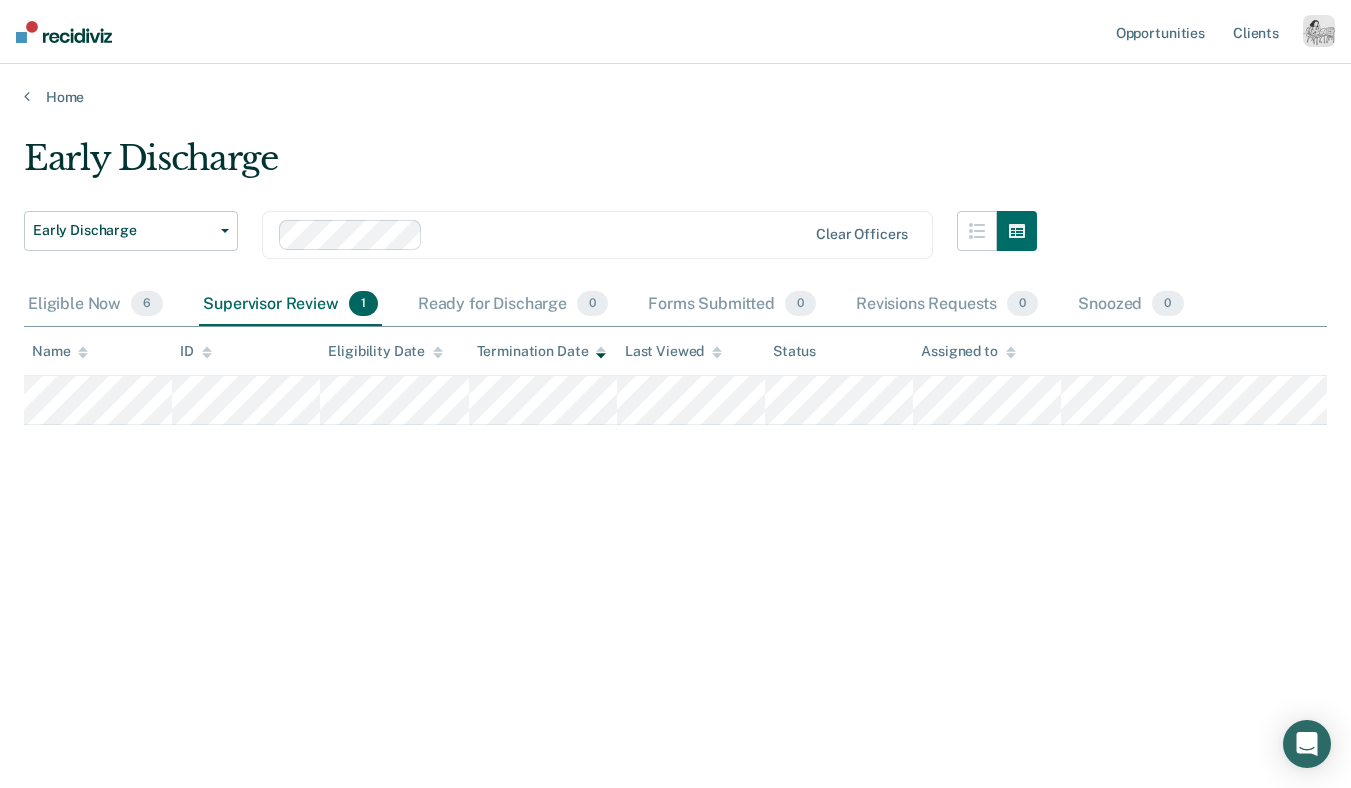 scroll, scrollTop: 0, scrollLeft: 0, axis: both 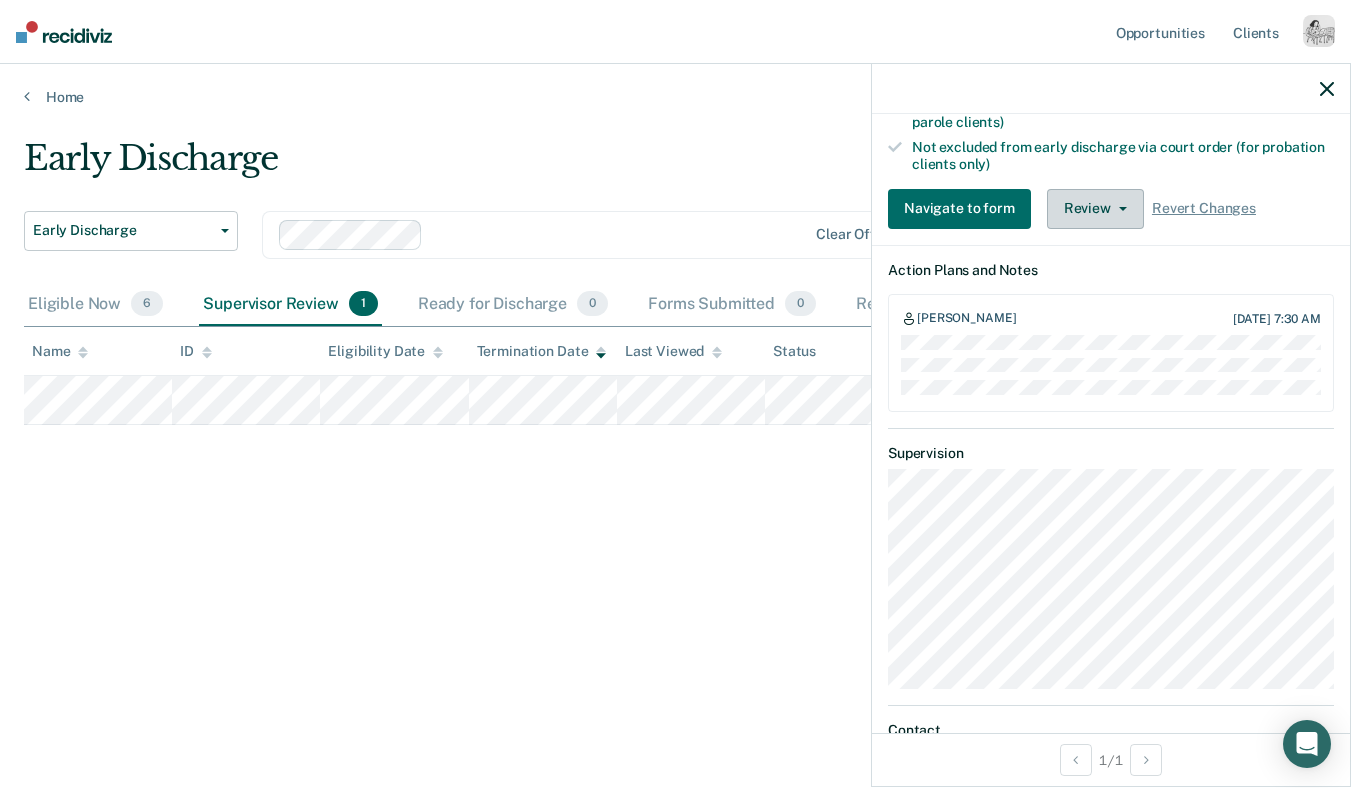 click on "Review" at bounding box center [1095, 209] 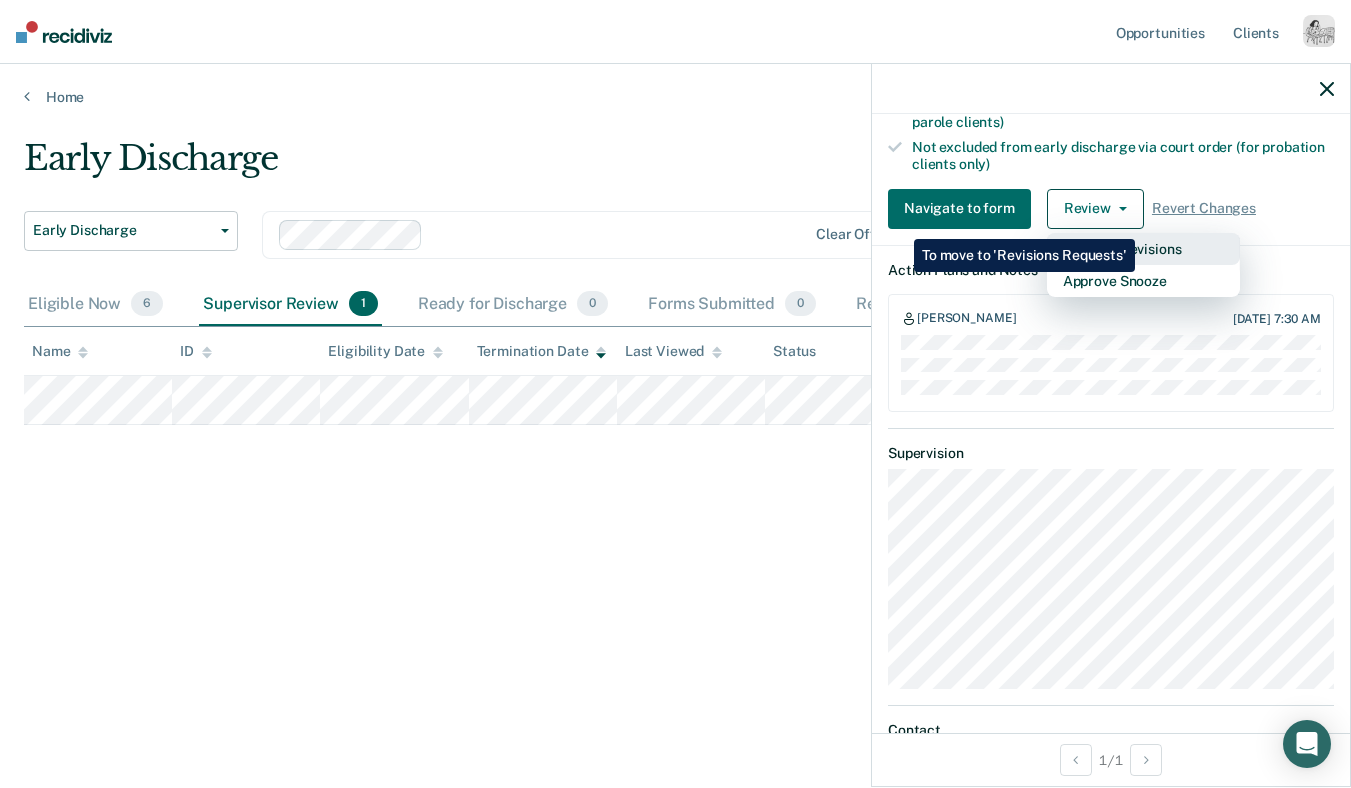 click on "Request Revisions" at bounding box center (1143, 249) 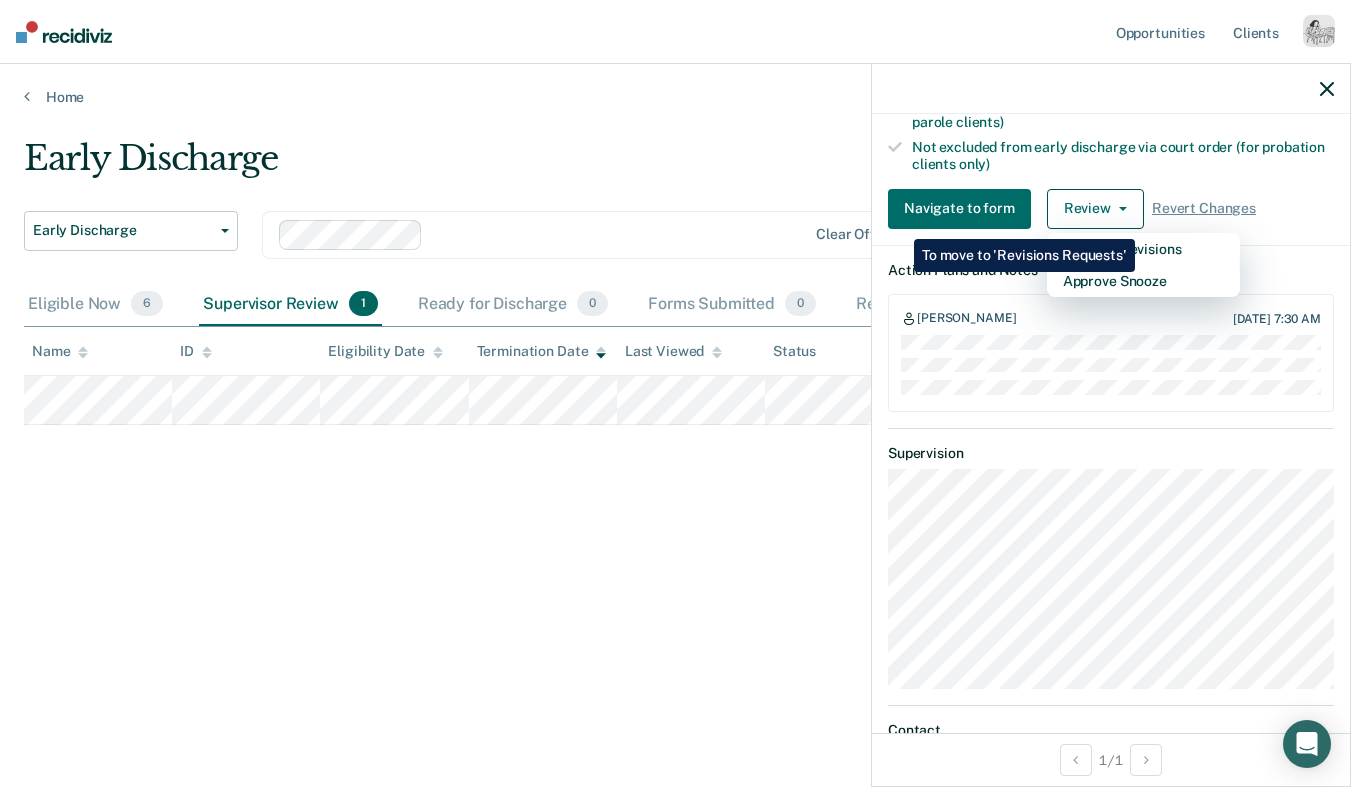 scroll, scrollTop: 366, scrollLeft: 0, axis: vertical 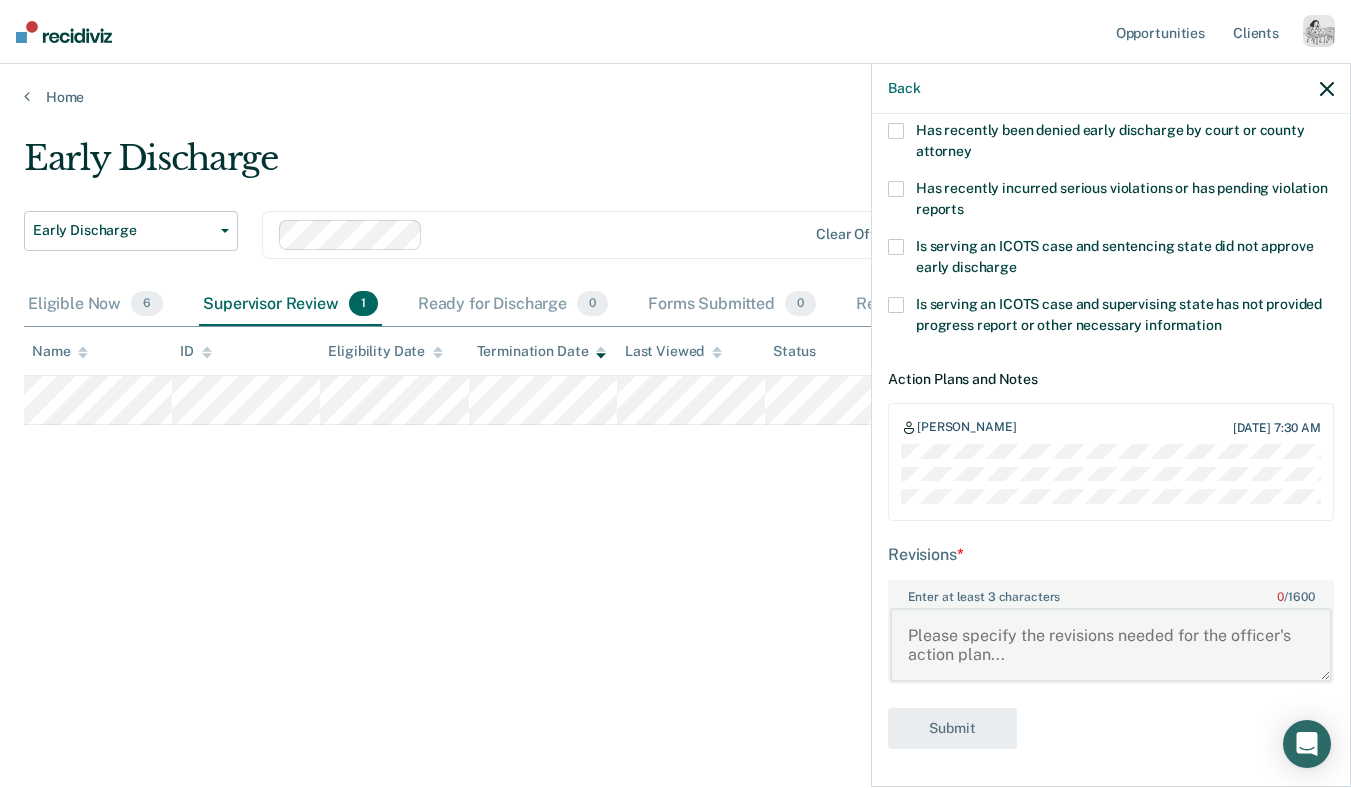click on "Enter at least 3 characters 0  /  1600" at bounding box center [1111, 645] 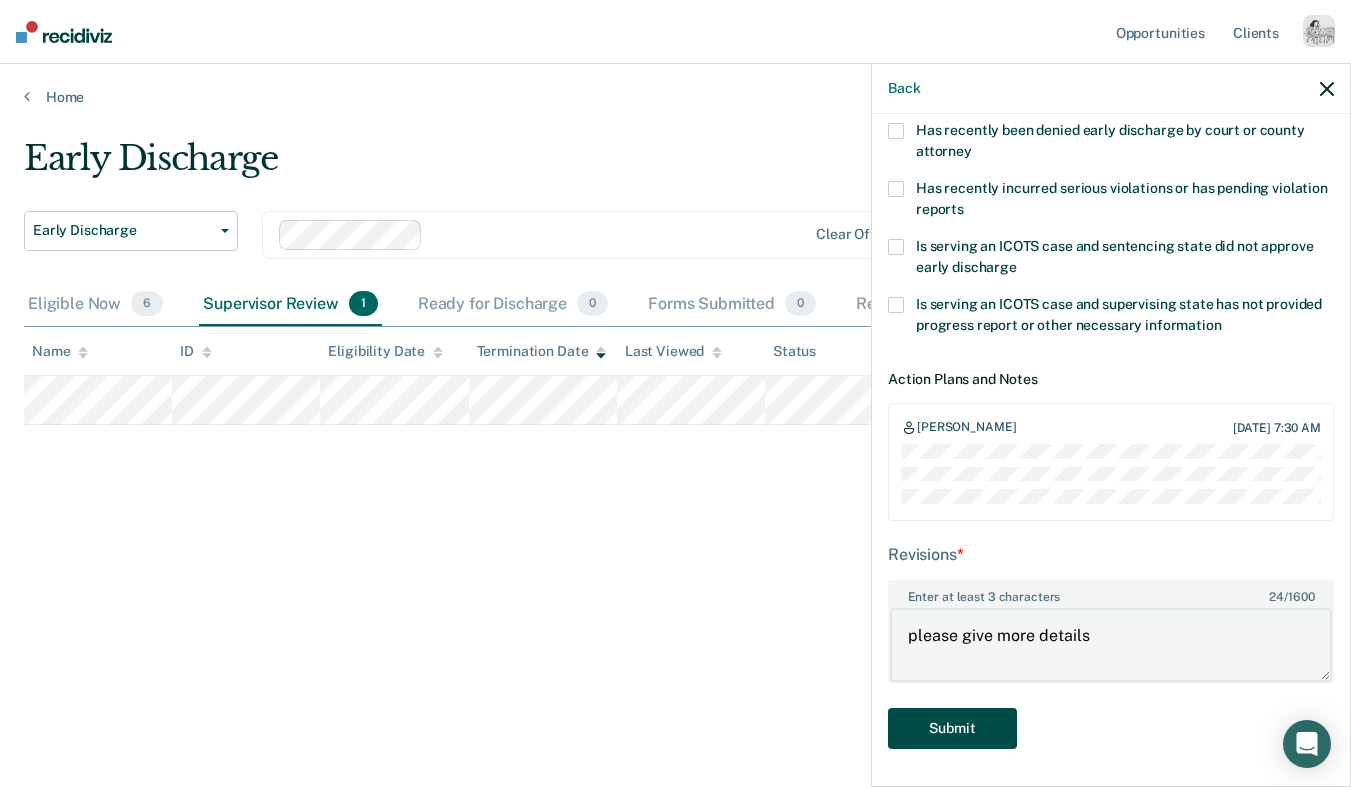 type on "please give more details" 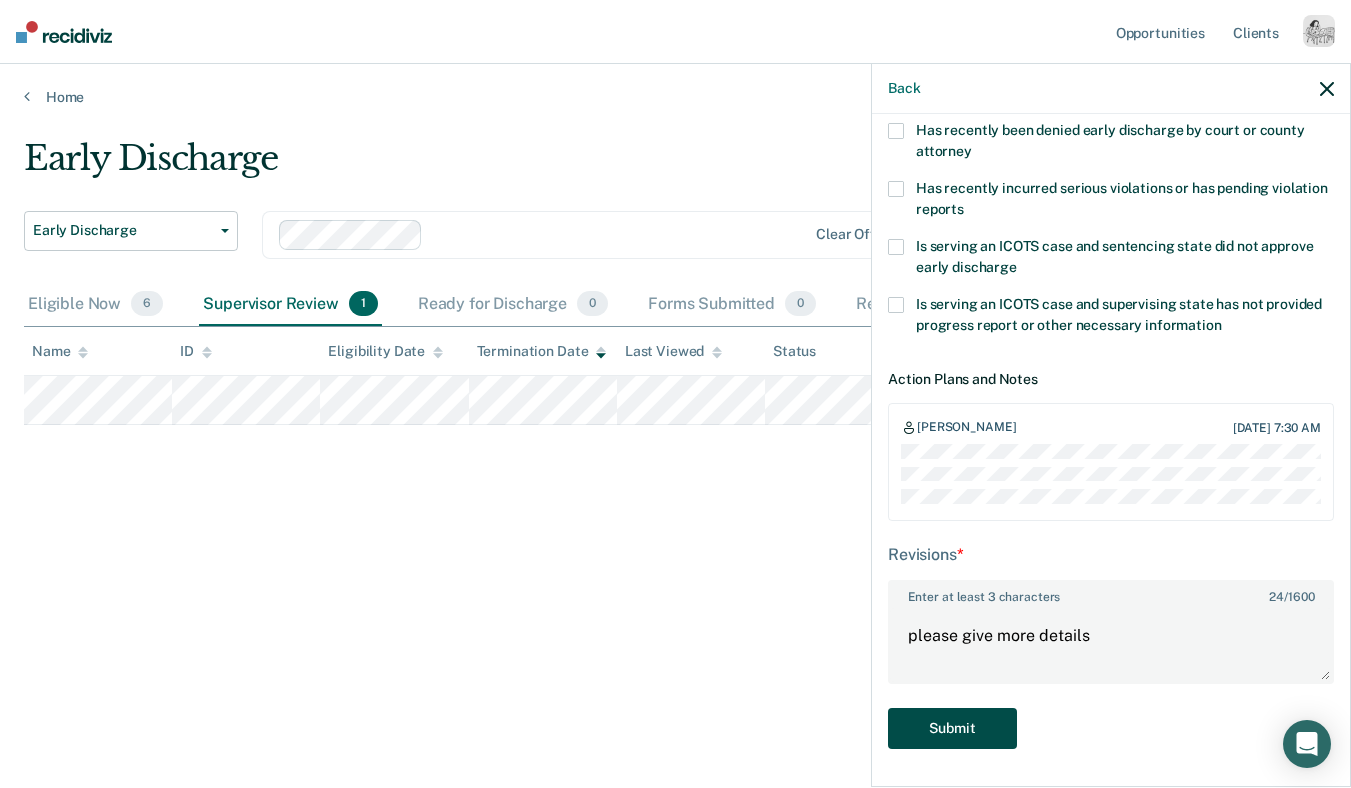 click on "Submit" at bounding box center [952, 728] 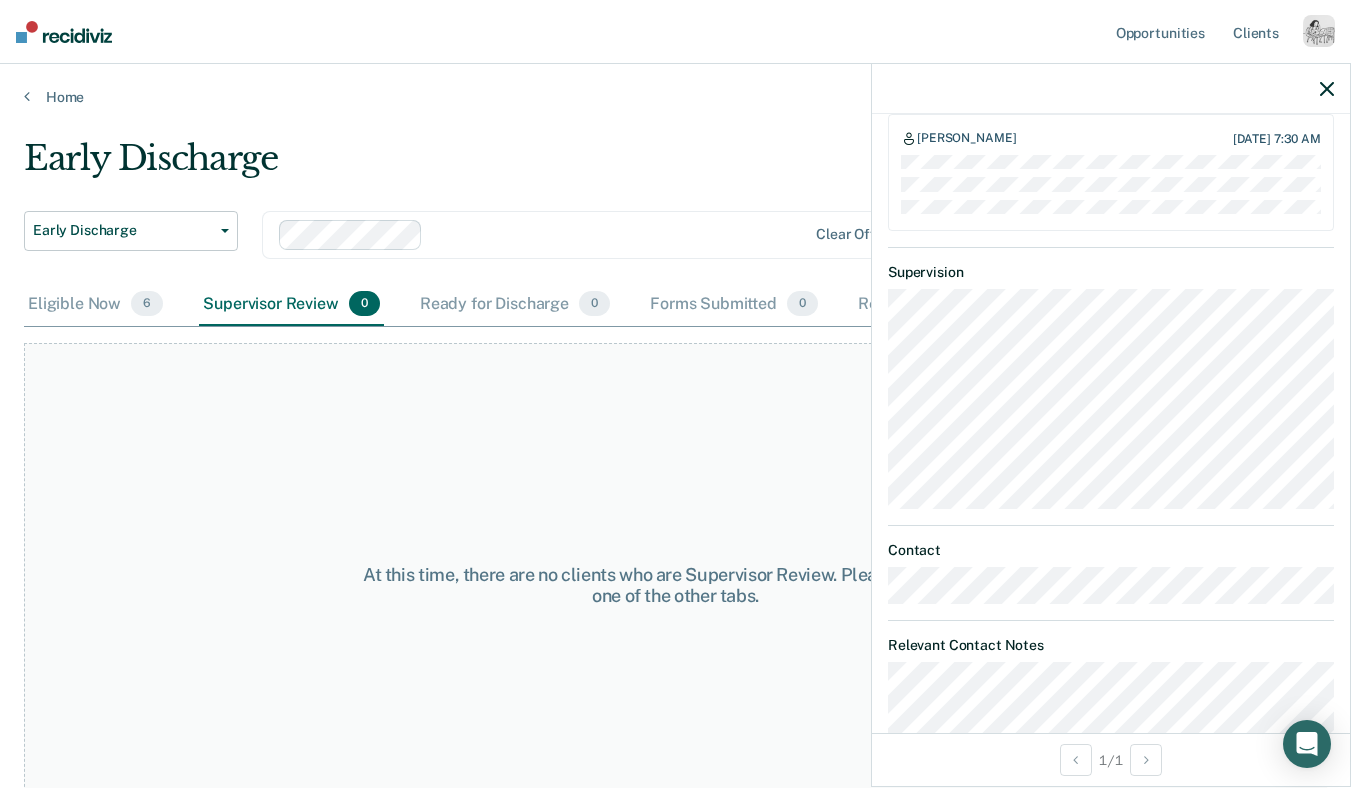 scroll, scrollTop: 1249, scrollLeft: 0, axis: vertical 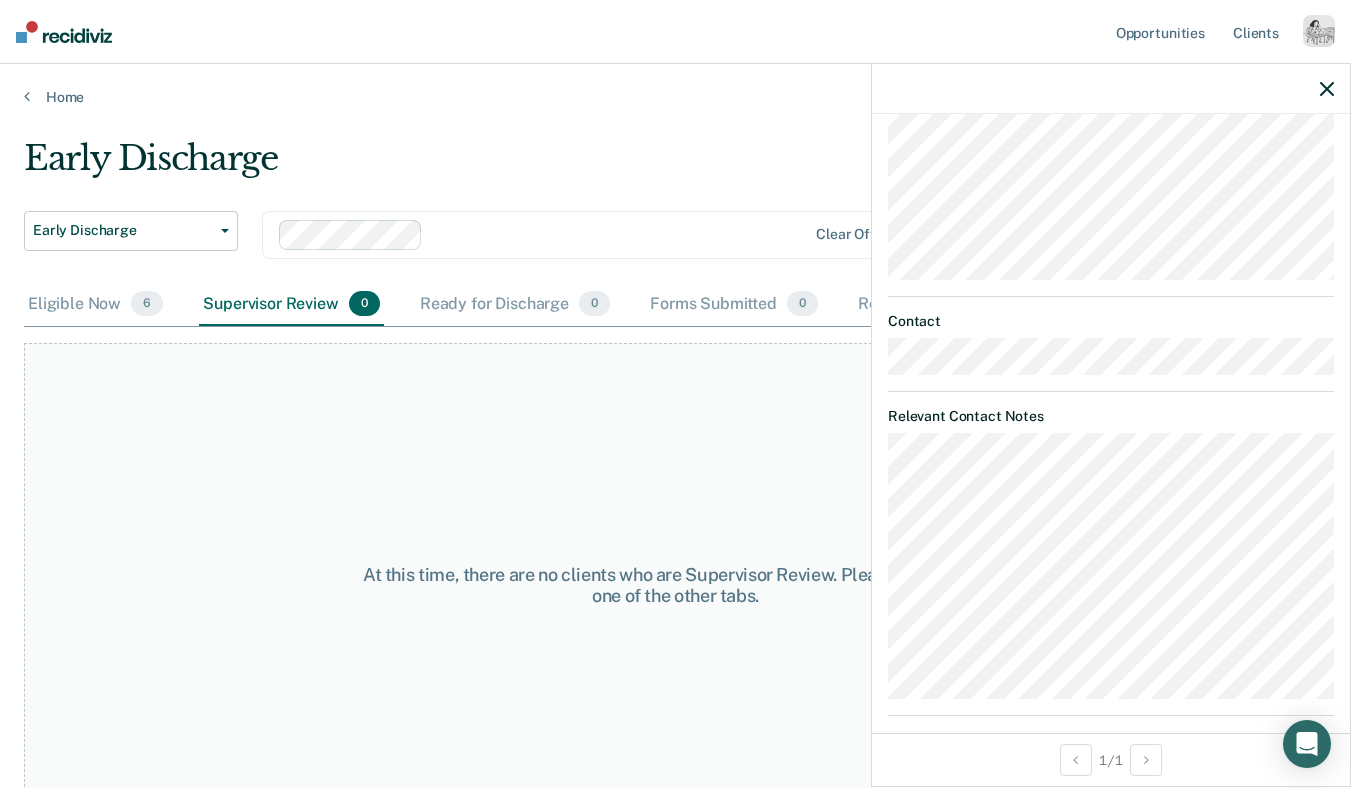 click at bounding box center (1111, 89) 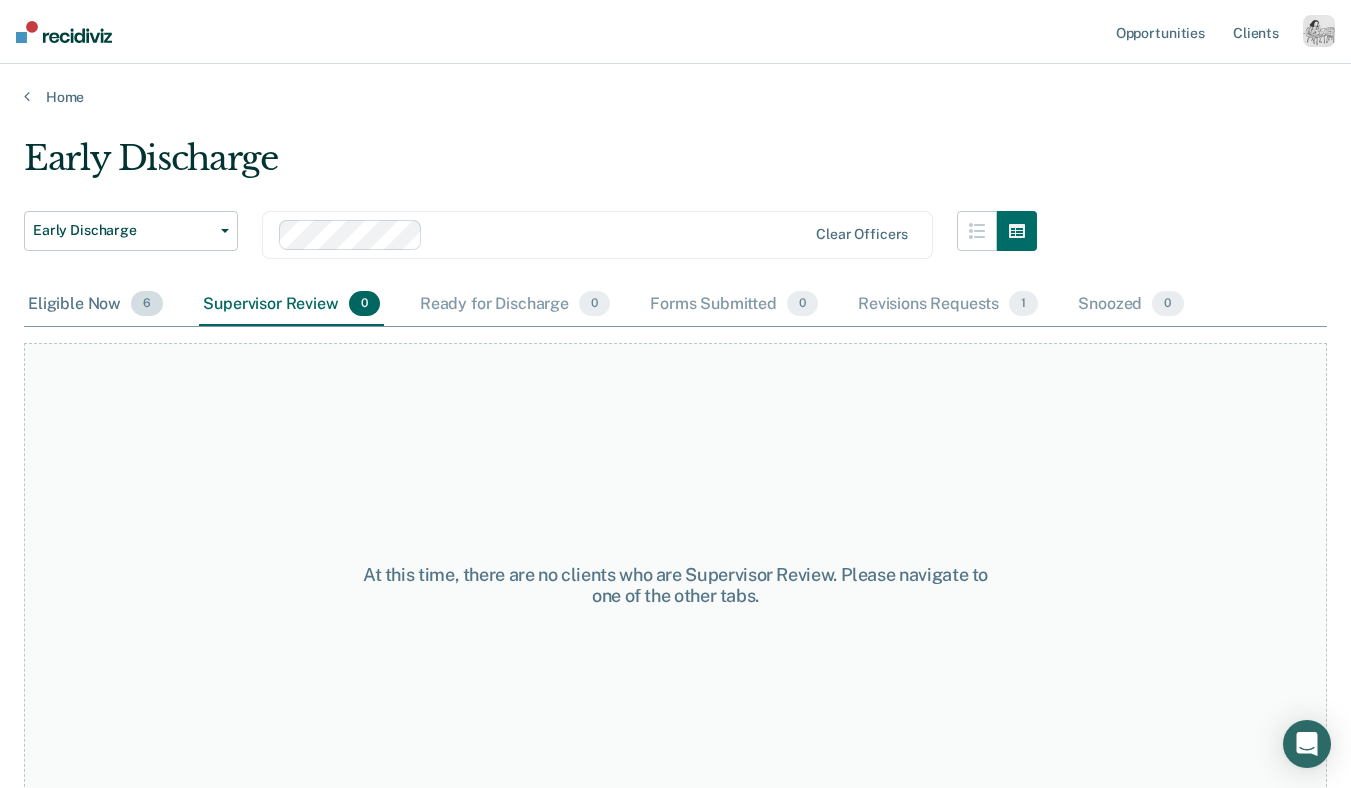 click on "Eligible Now 6" at bounding box center (95, 305) 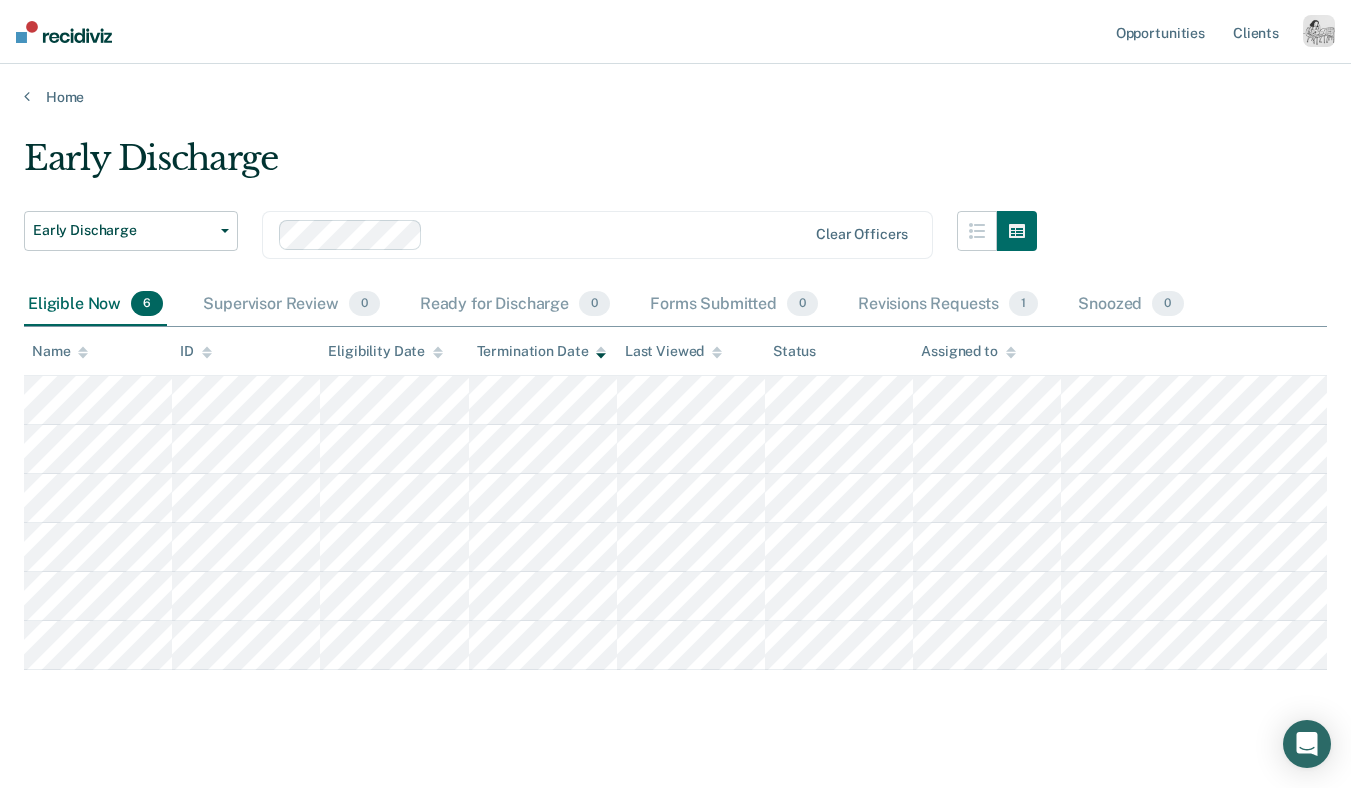scroll, scrollTop: 25, scrollLeft: 0, axis: vertical 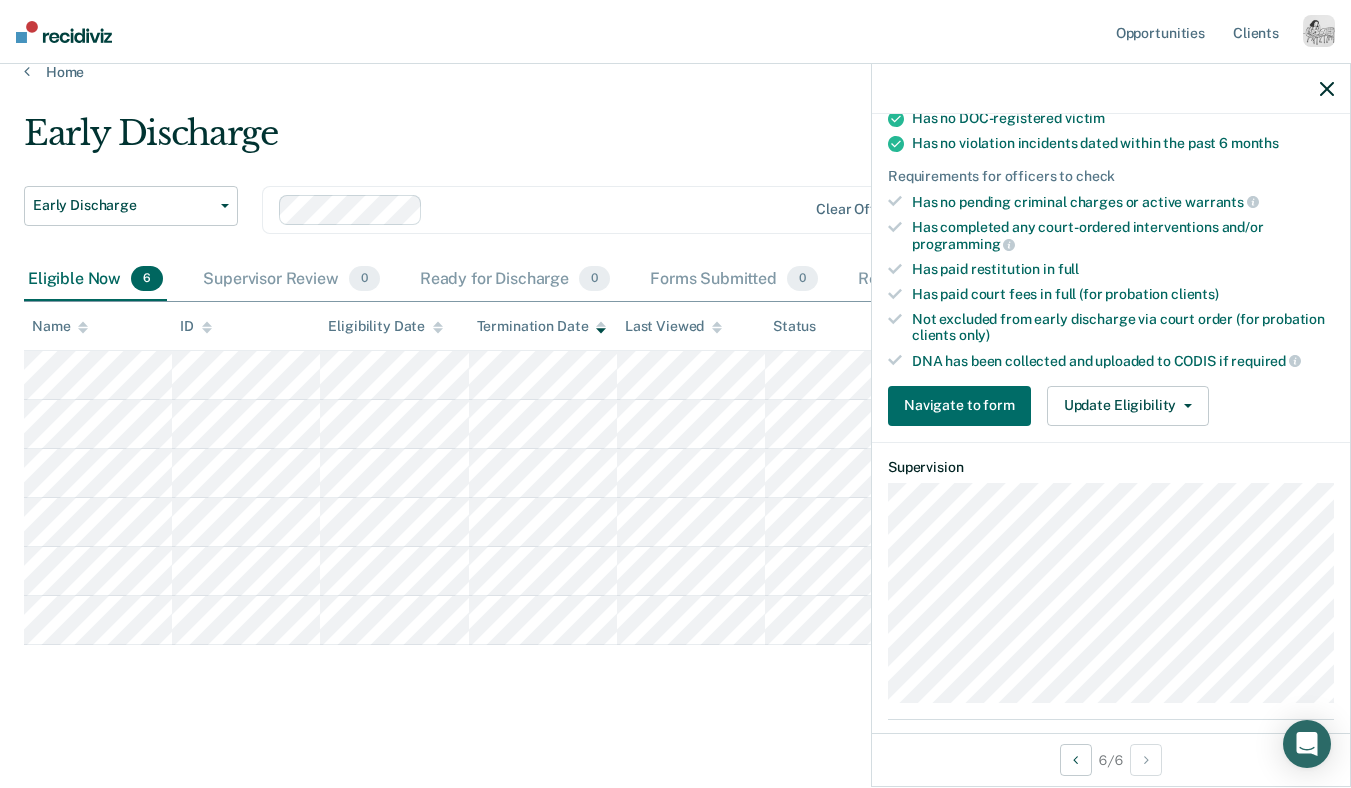 click on "Requirements validated by data from ICON DNA is required to be collected but has not yet been successfully uploaded to CODIS Has open interventions in ICON. Please ensure client has completed court-ordered interventions. Is on supervision level   3   90 days have passed since case   assignment   Has no violation reports in the past 6   months   Has no open supervision   modifiers   Has no sex offender   specialty Has paid their most recent supervision   fee   Is not serving for an offense that is ineligible for early   discharge   Is not [DATE] of discharge   date   Has no DOC-registered   victim Has no violation incidents dated within the past 6   months Requirements for officers to check Has no pending criminal charges or active   warrants   Has completed any court-ordered interventions and/or   programming   Has paid restitution in   full Has paid court fees in full (for probation   clients) Not excluded from early discharge via court order (for probation clients   only)   required" at bounding box center [1111, 95] 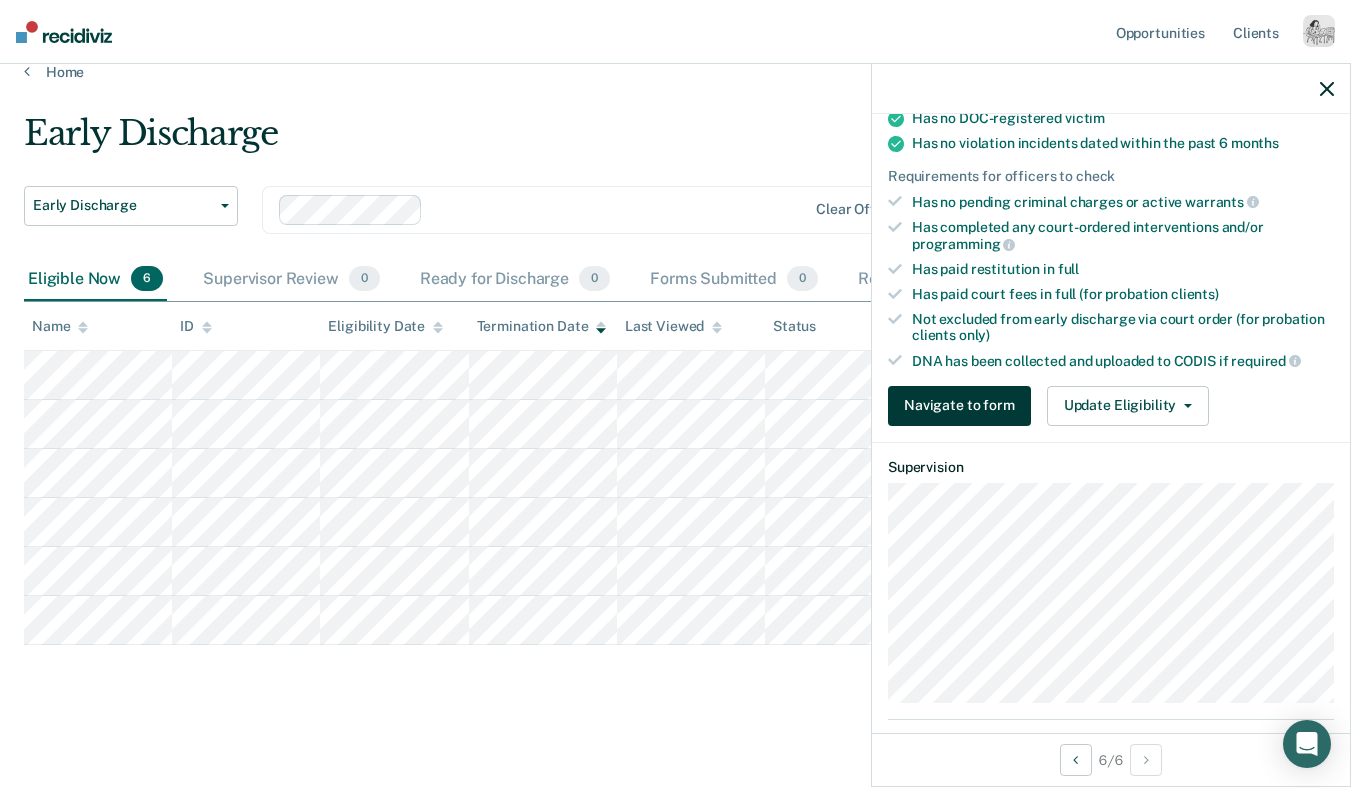 click on "Navigate to form" at bounding box center [959, 406] 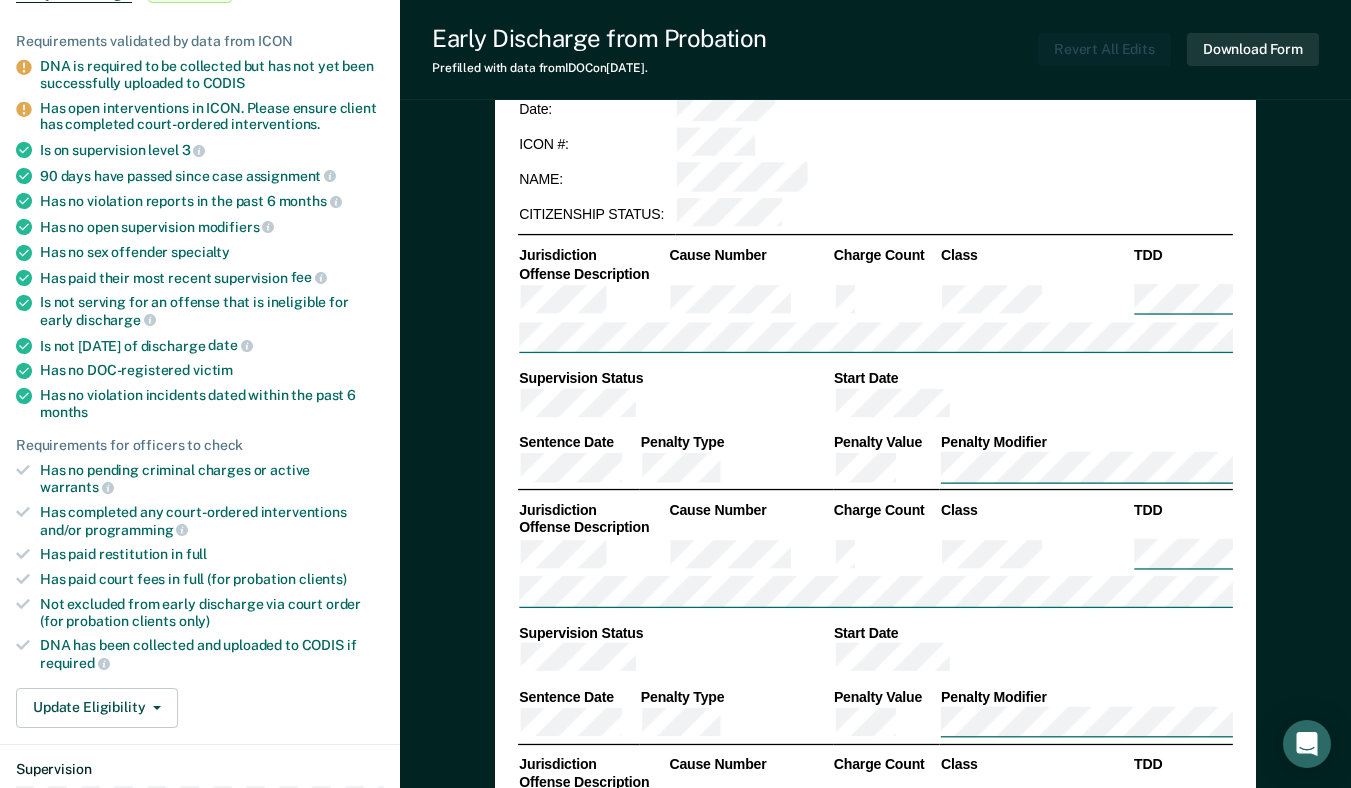 scroll, scrollTop: 229, scrollLeft: 0, axis: vertical 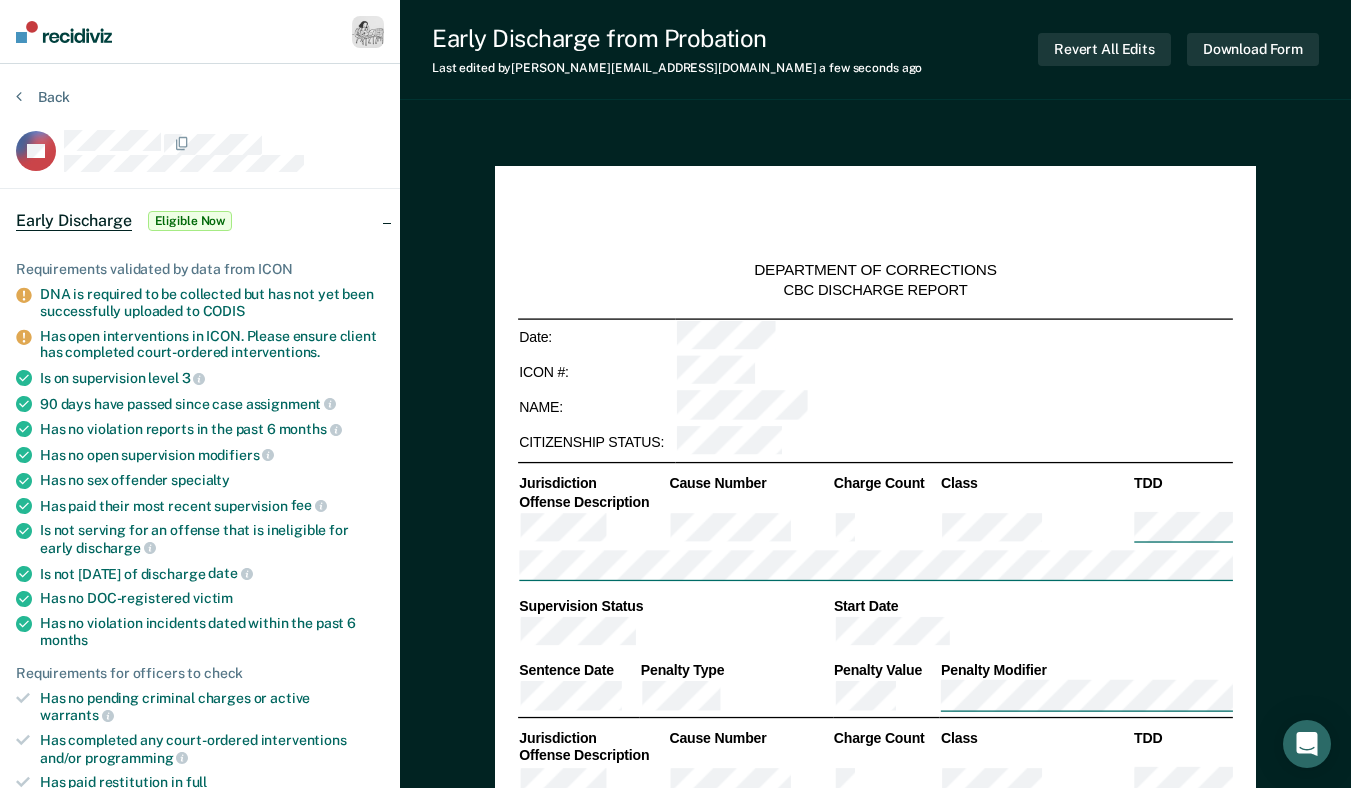 type on "x" 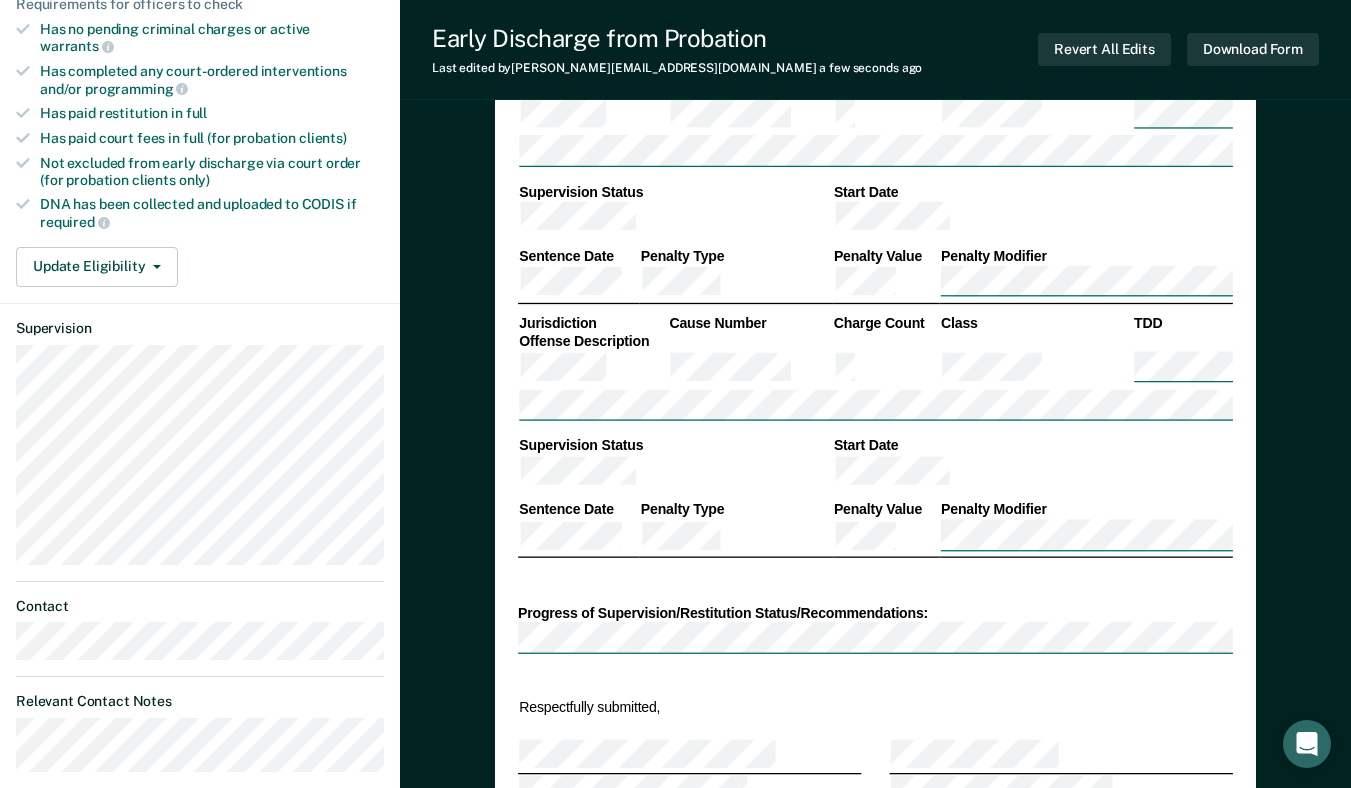 scroll, scrollTop: 0, scrollLeft: 0, axis: both 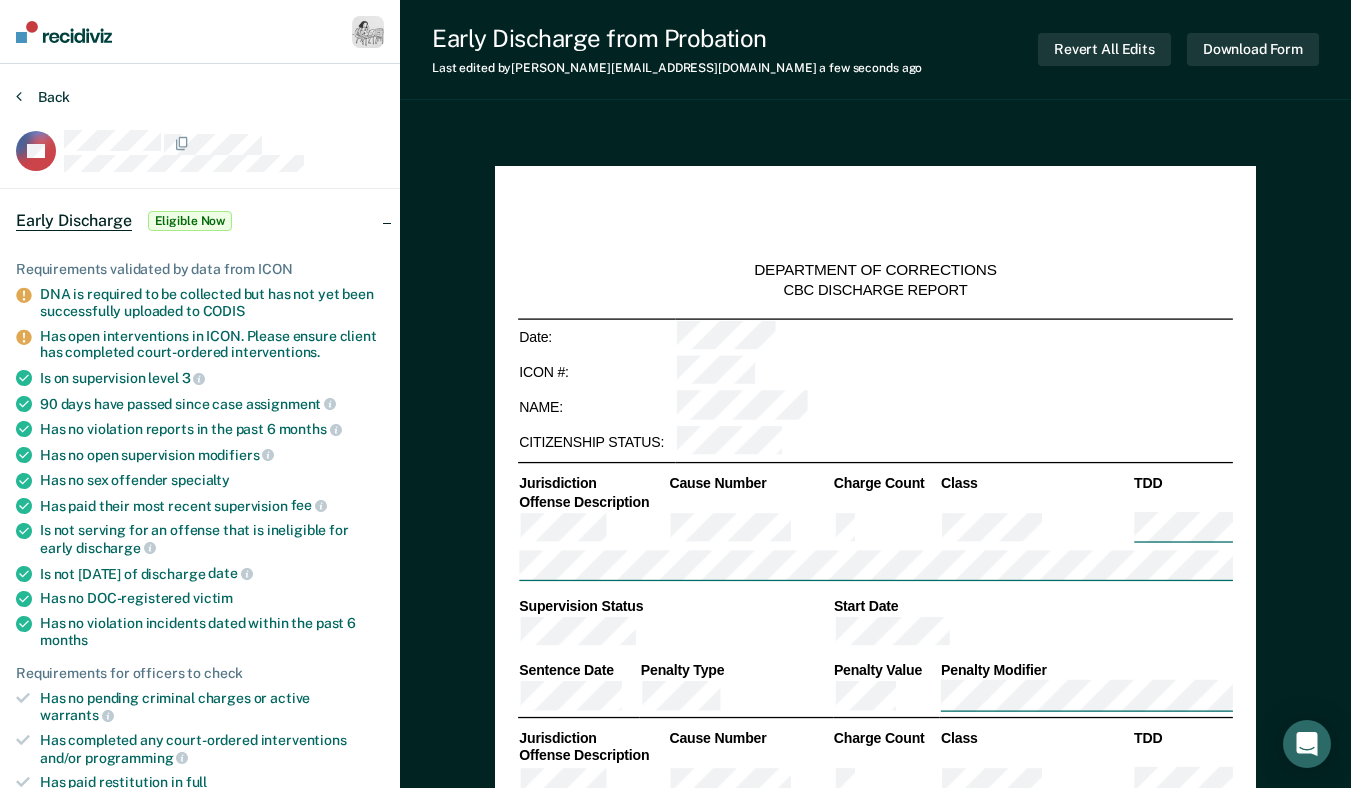 click on "Back" at bounding box center (43, 97) 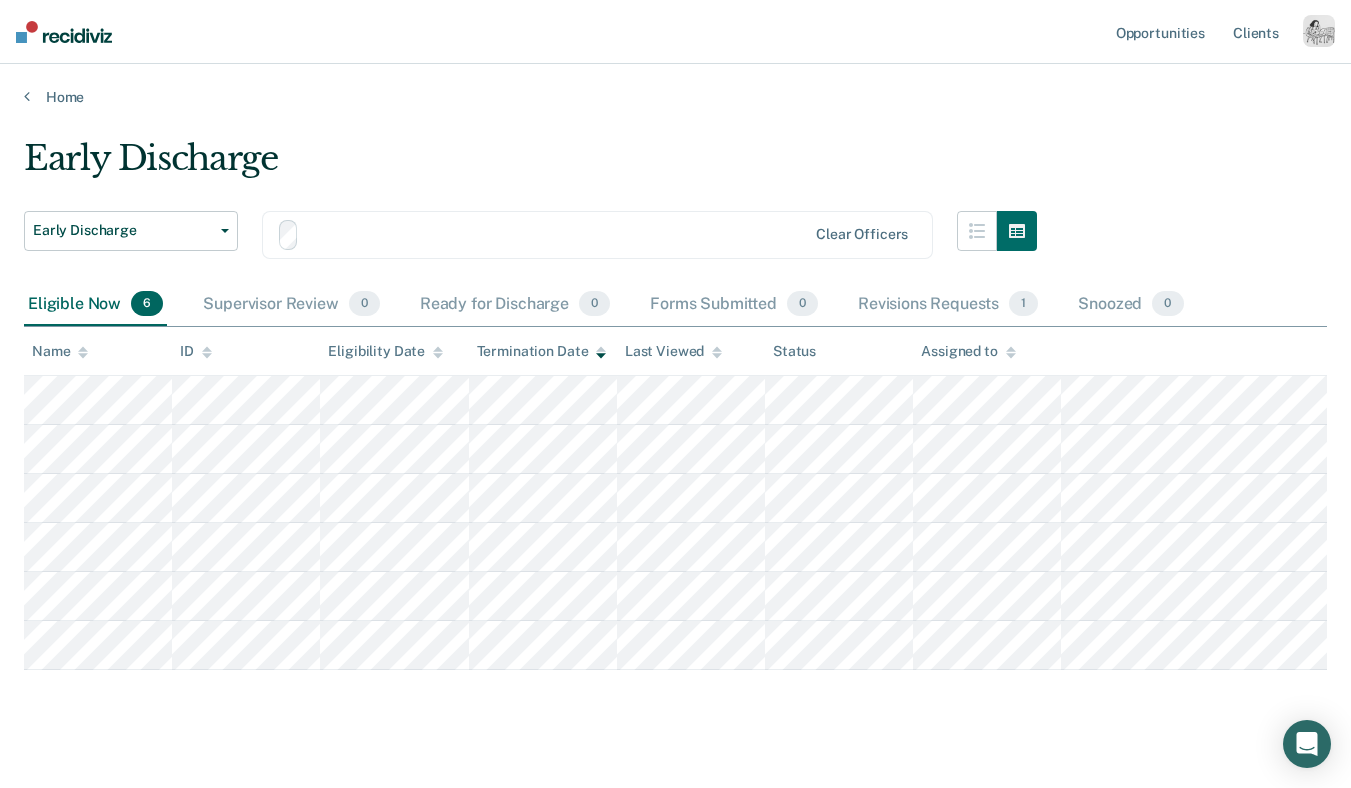 scroll, scrollTop: 25, scrollLeft: 0, axis: vertical 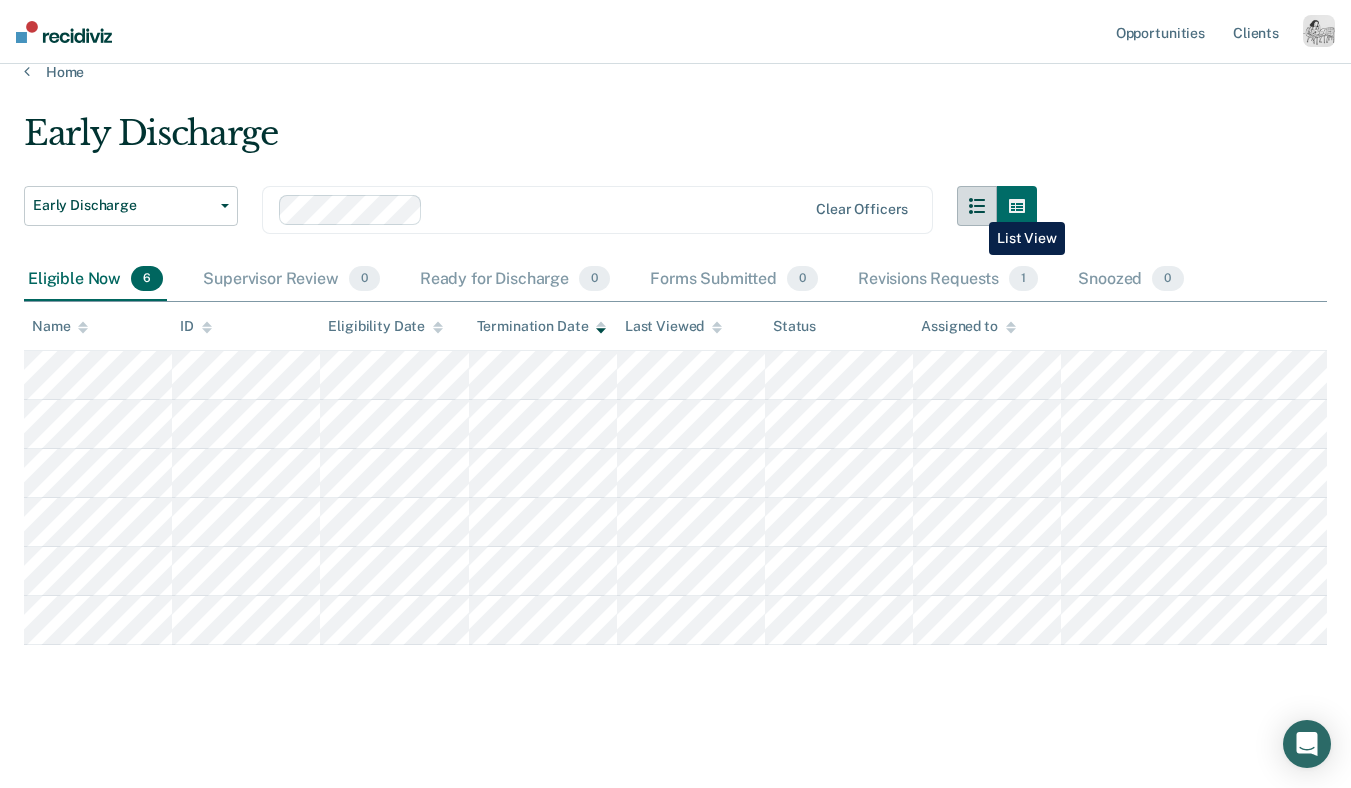 click 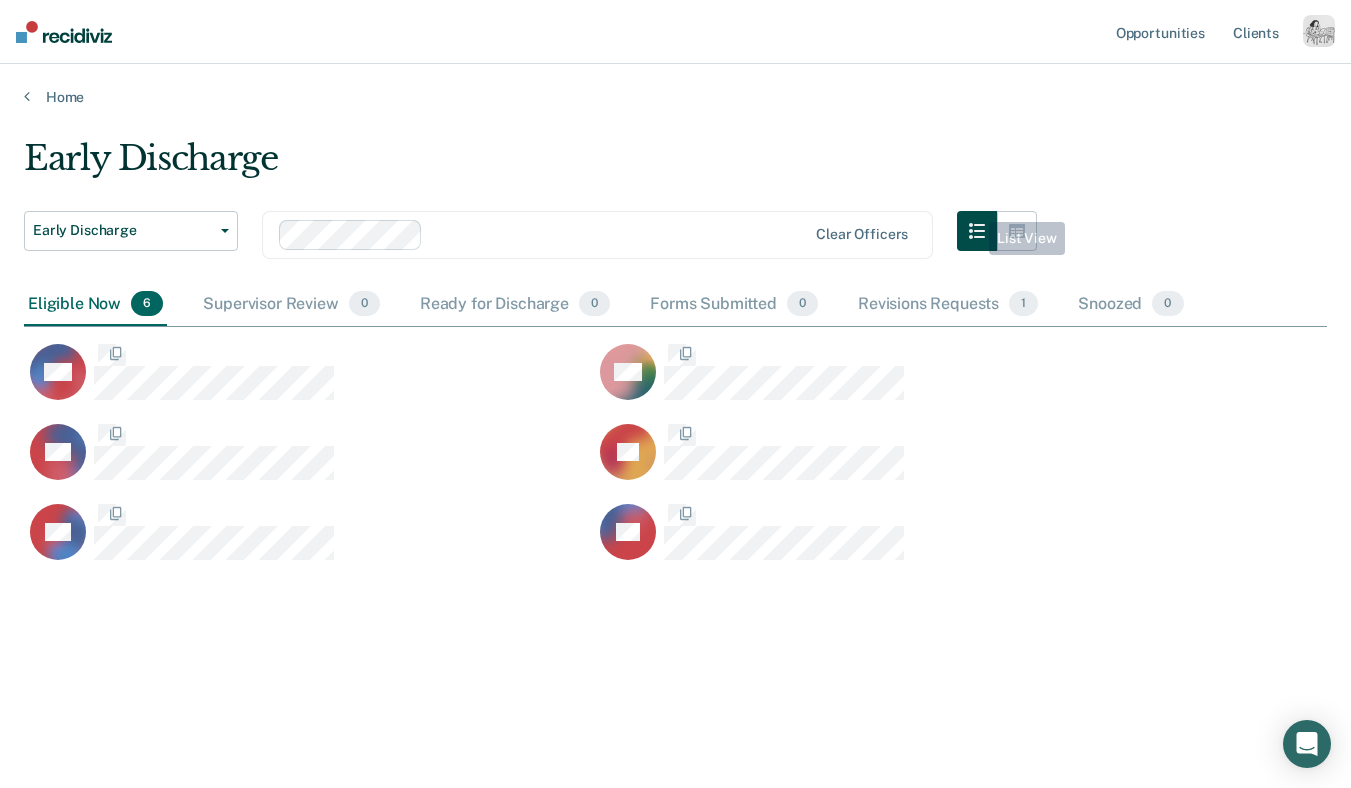 scroll, scrollTop: 1, scrollLeft: 1, axis: both 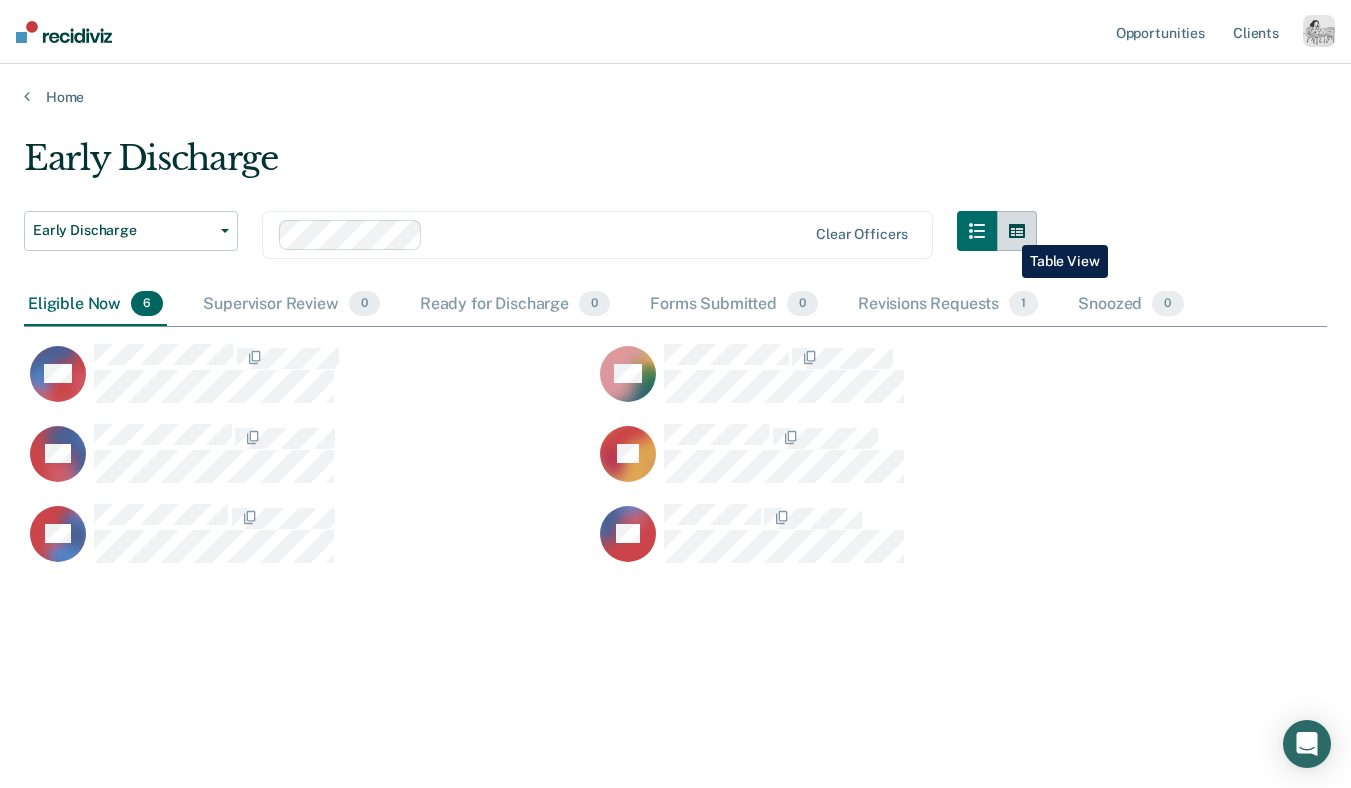 click at bounding box center [1017, 231] 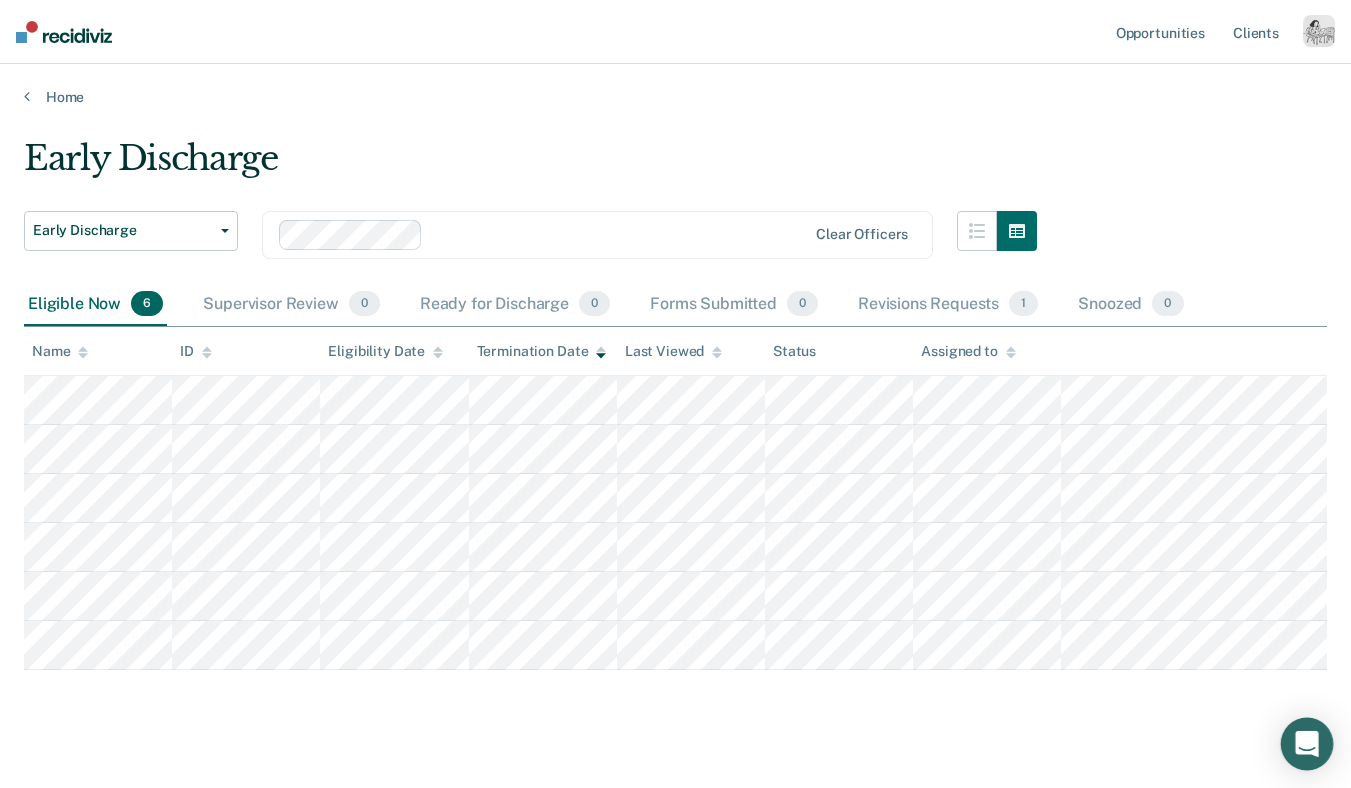click 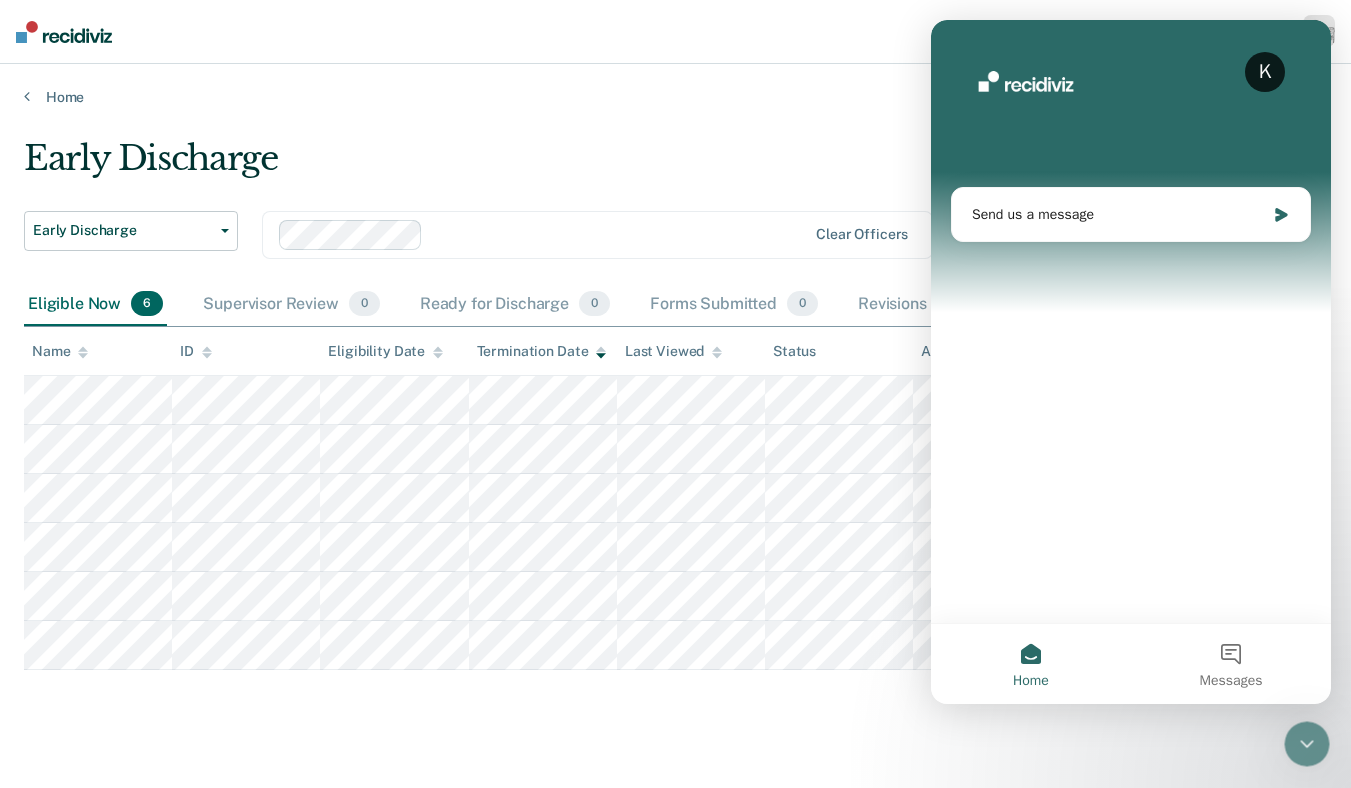 scroll, scrollTop: 0, scrollLeft: 0, axis: both 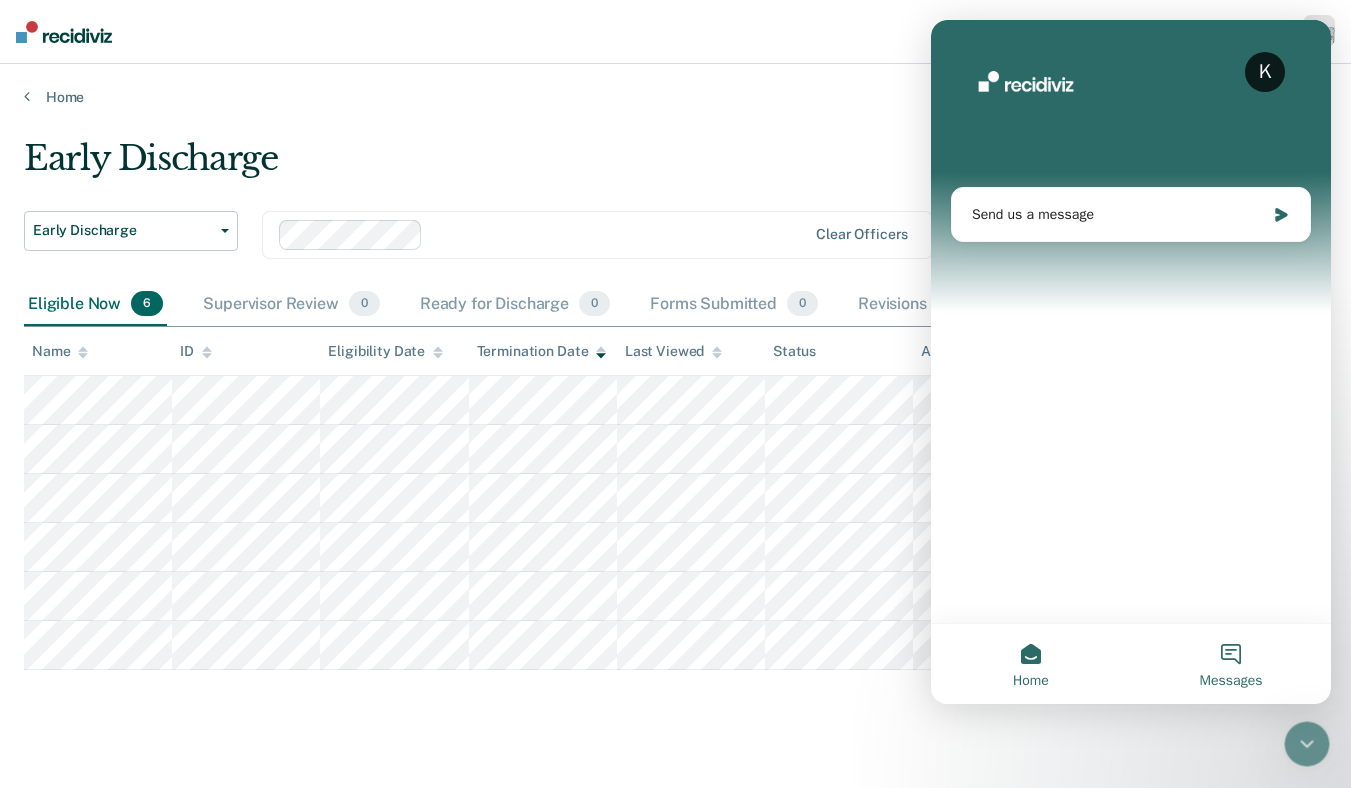 click on "Messages" at bounding box center (1231, 664) 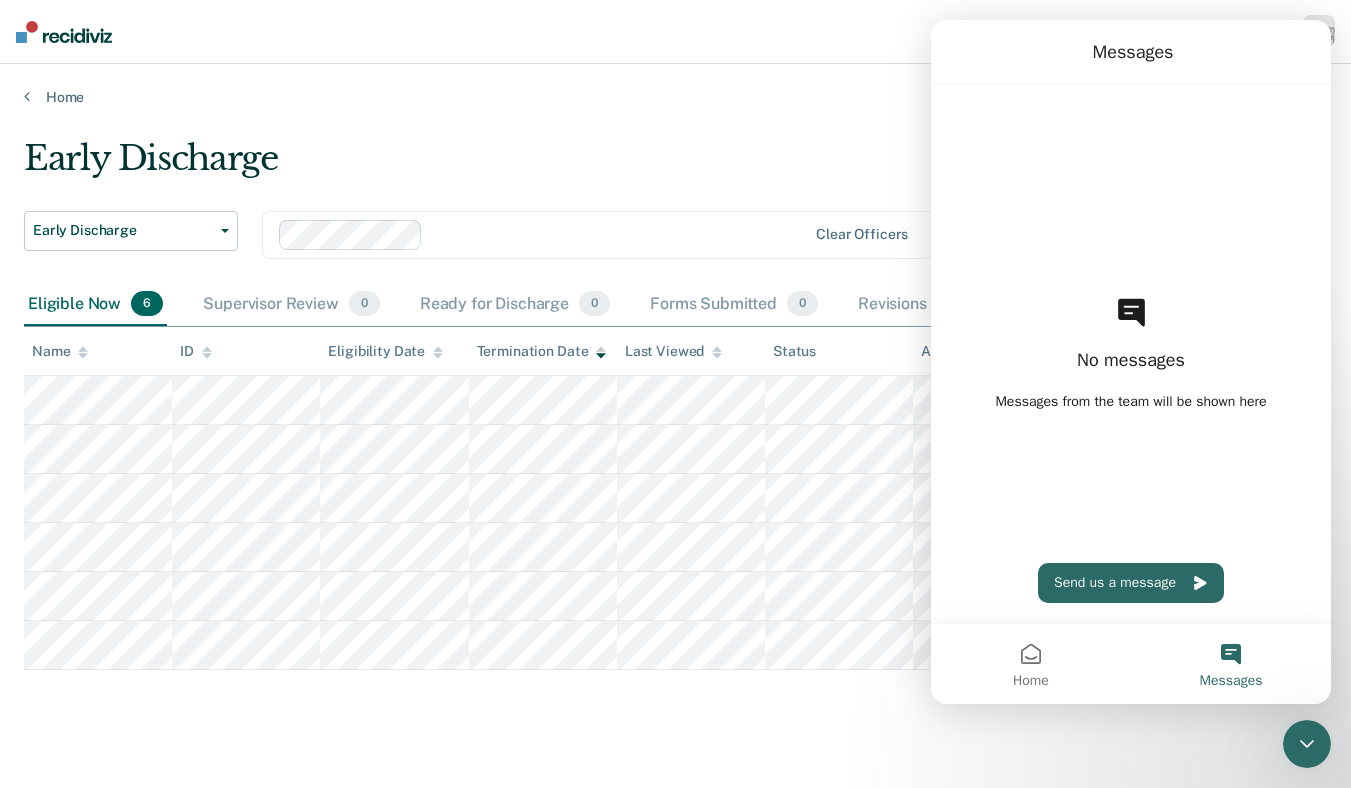 click 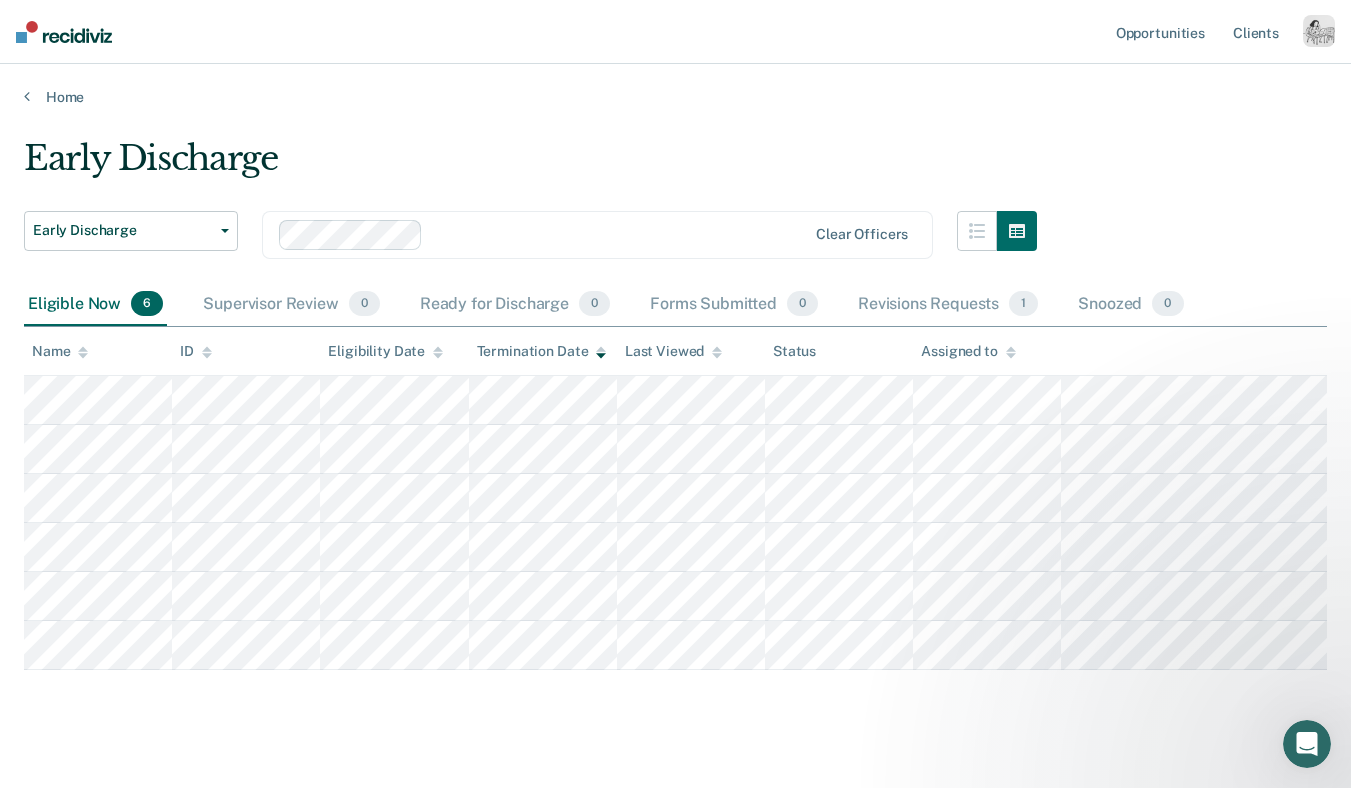 scroll, scrollTop: 0, scrollLeft: 0, axis: both 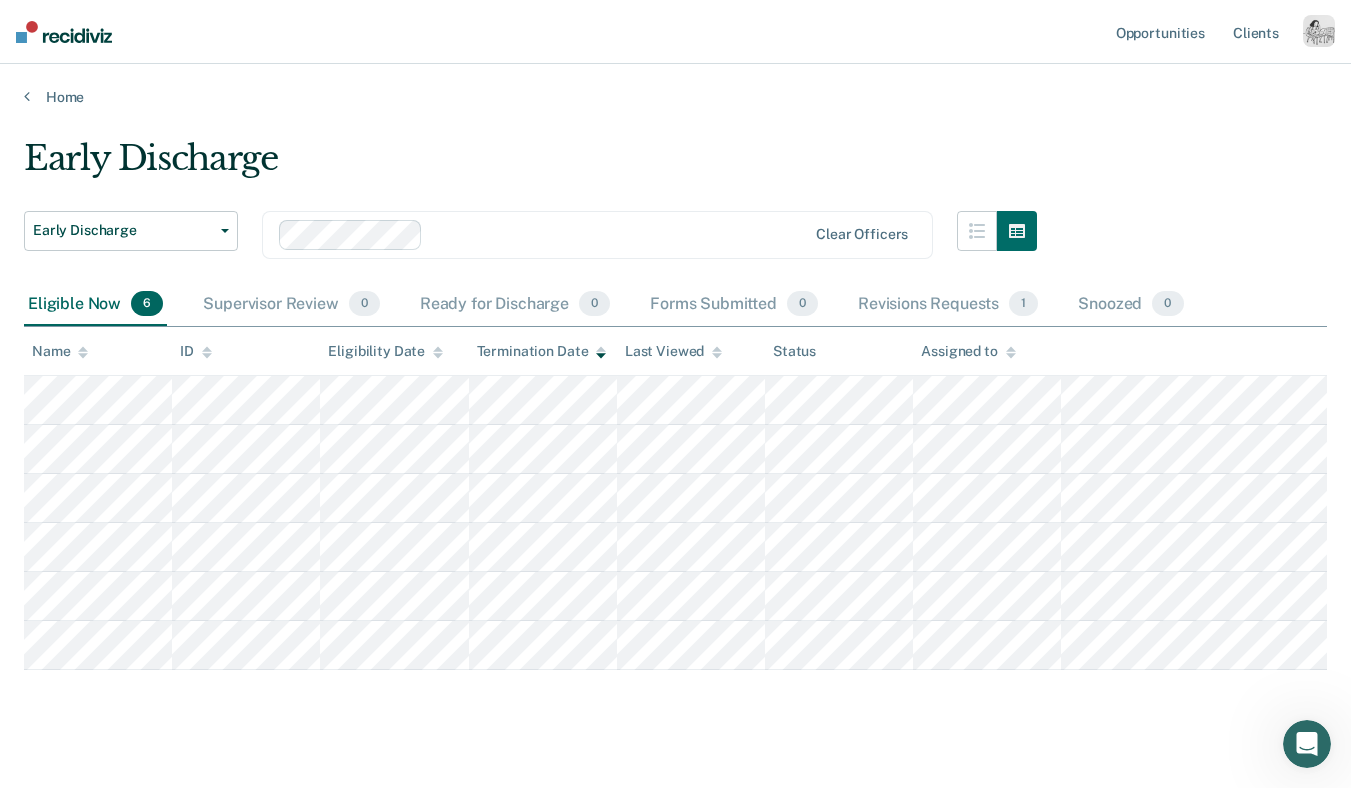 click on "Opportunities Client s Profile How it works Log Out" at bounding box center (675, 32) 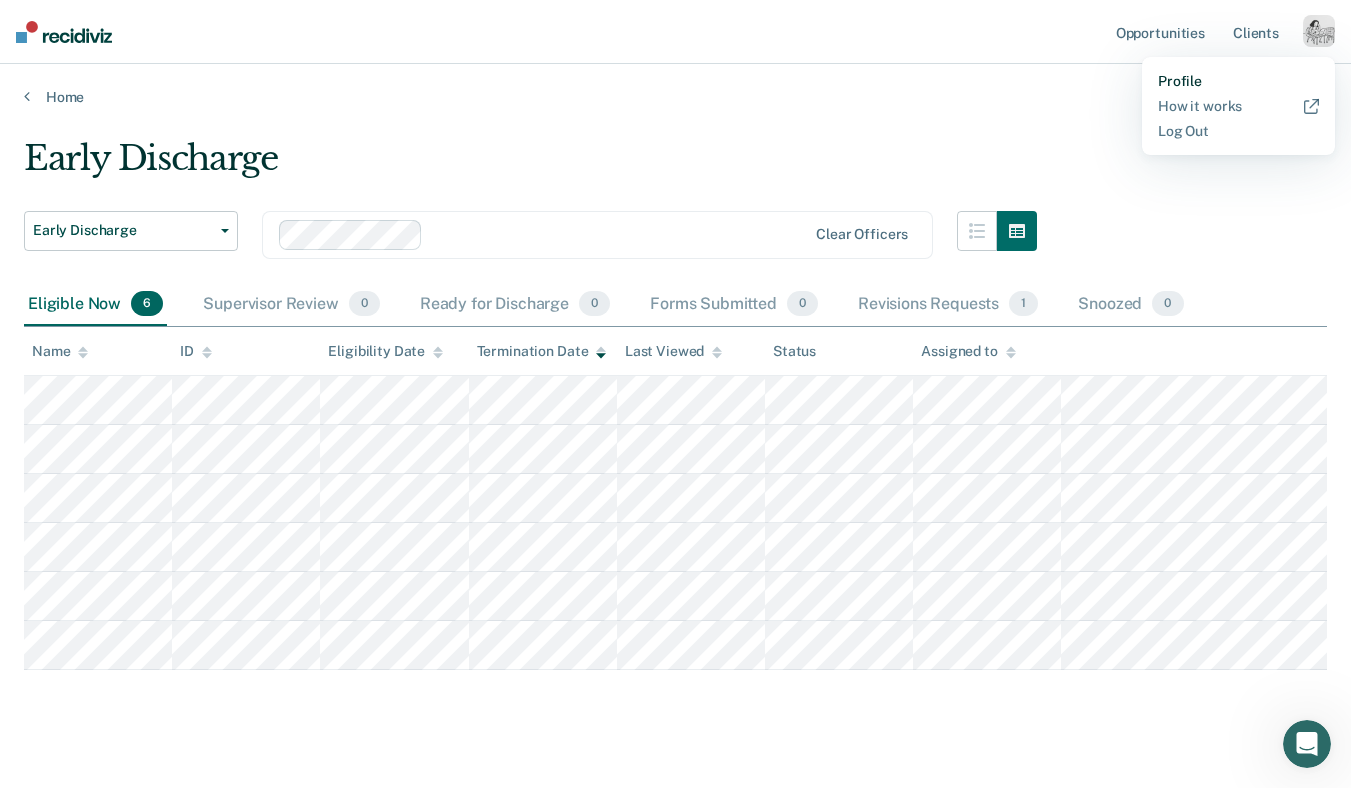 click on "Profile" at bounding box center [1238, 81] 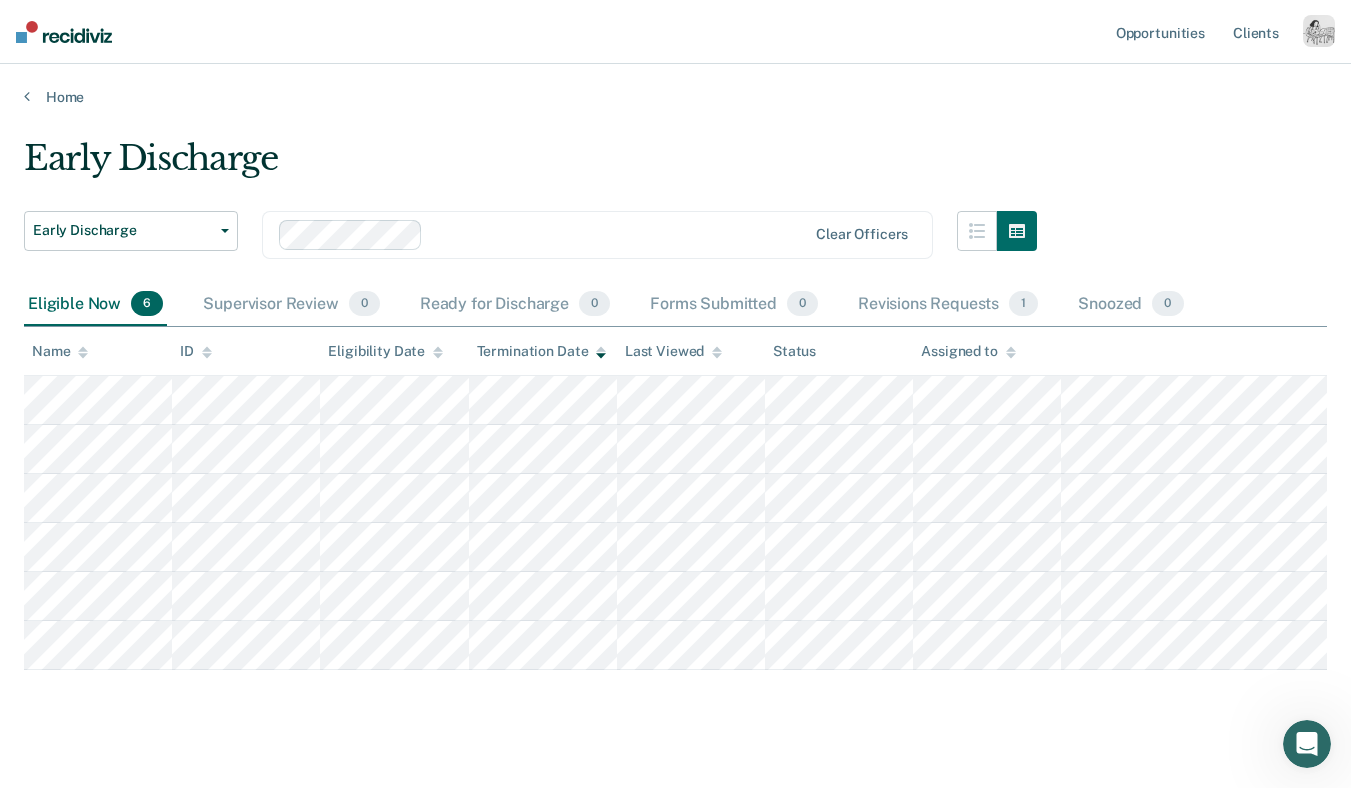 scroll, scrollTop: 0, scrollLeft: 0, axis: both 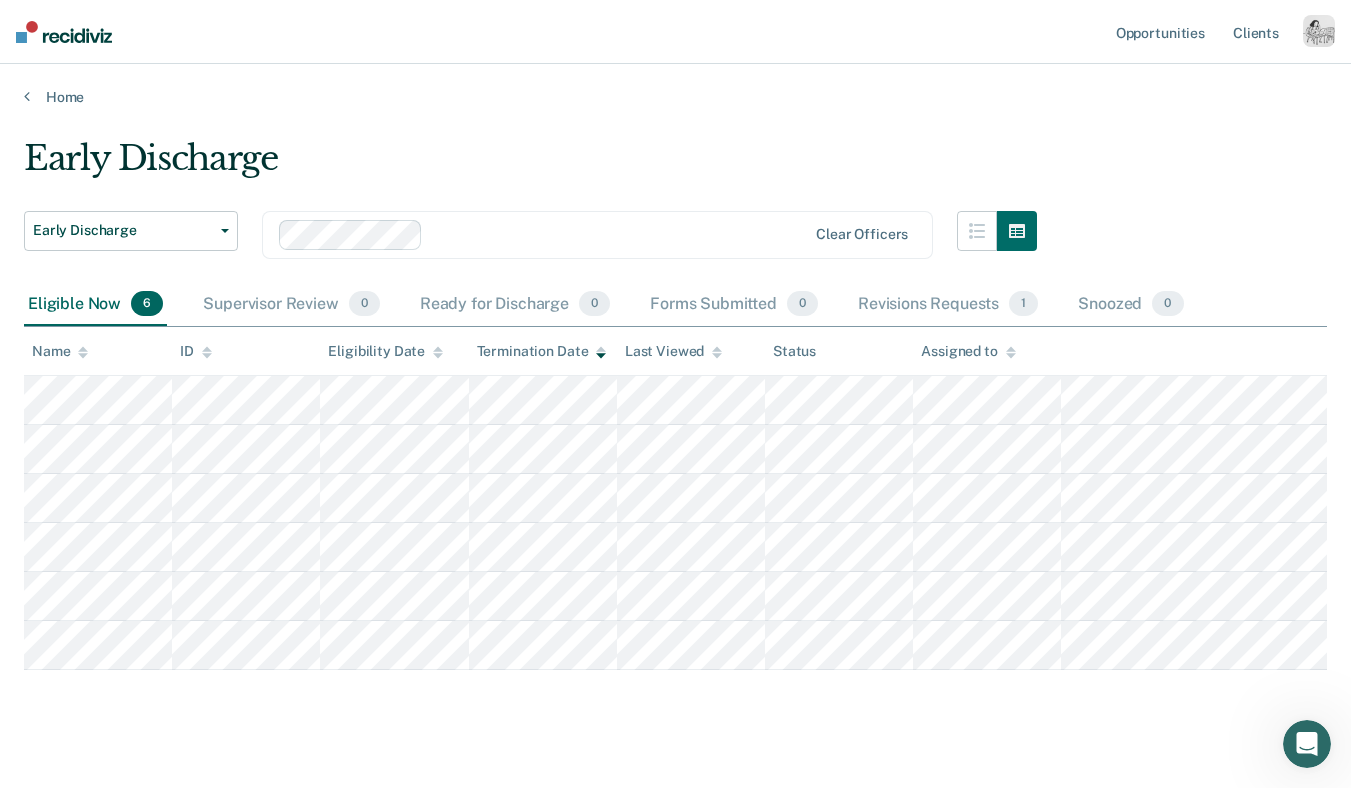 click at bounding box center (1319, 31) 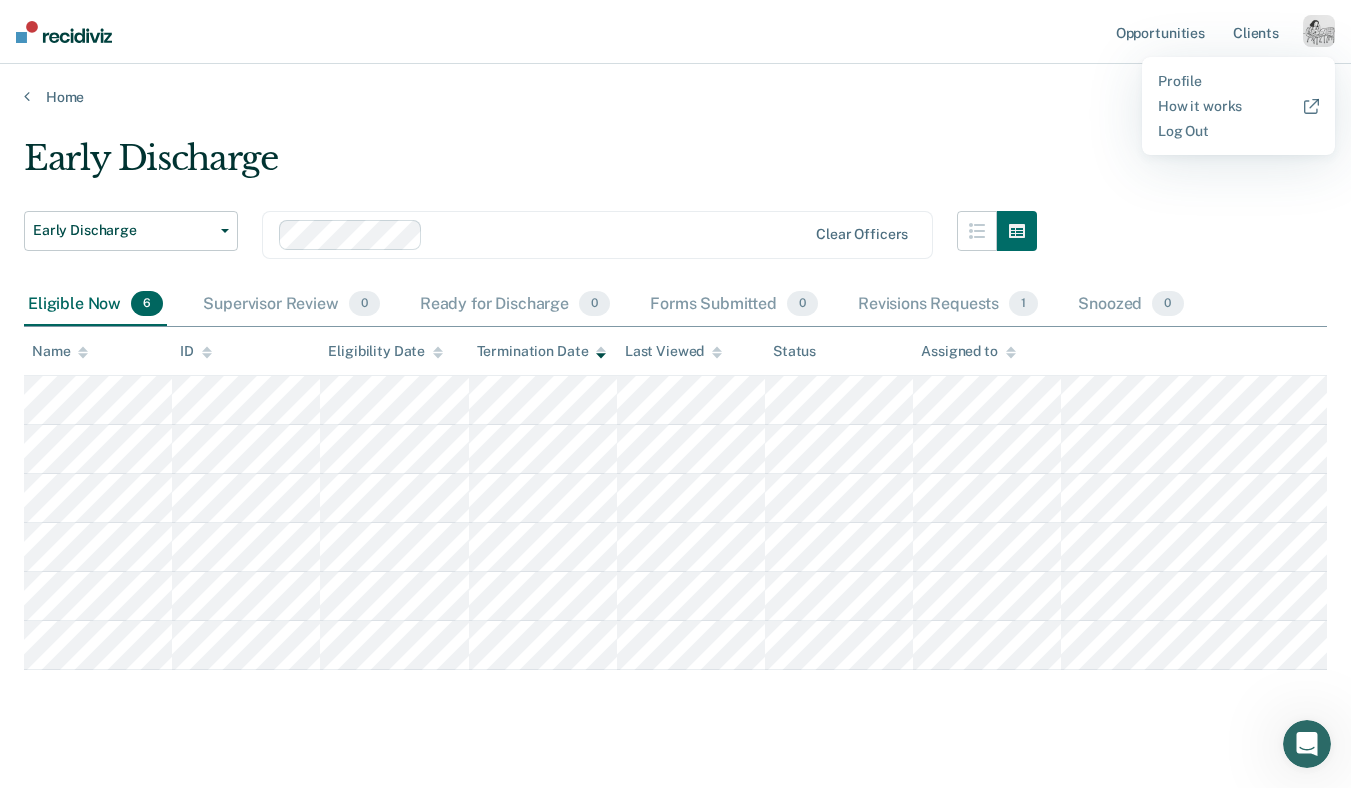 click on "Home" at bounding box center [675, 85] 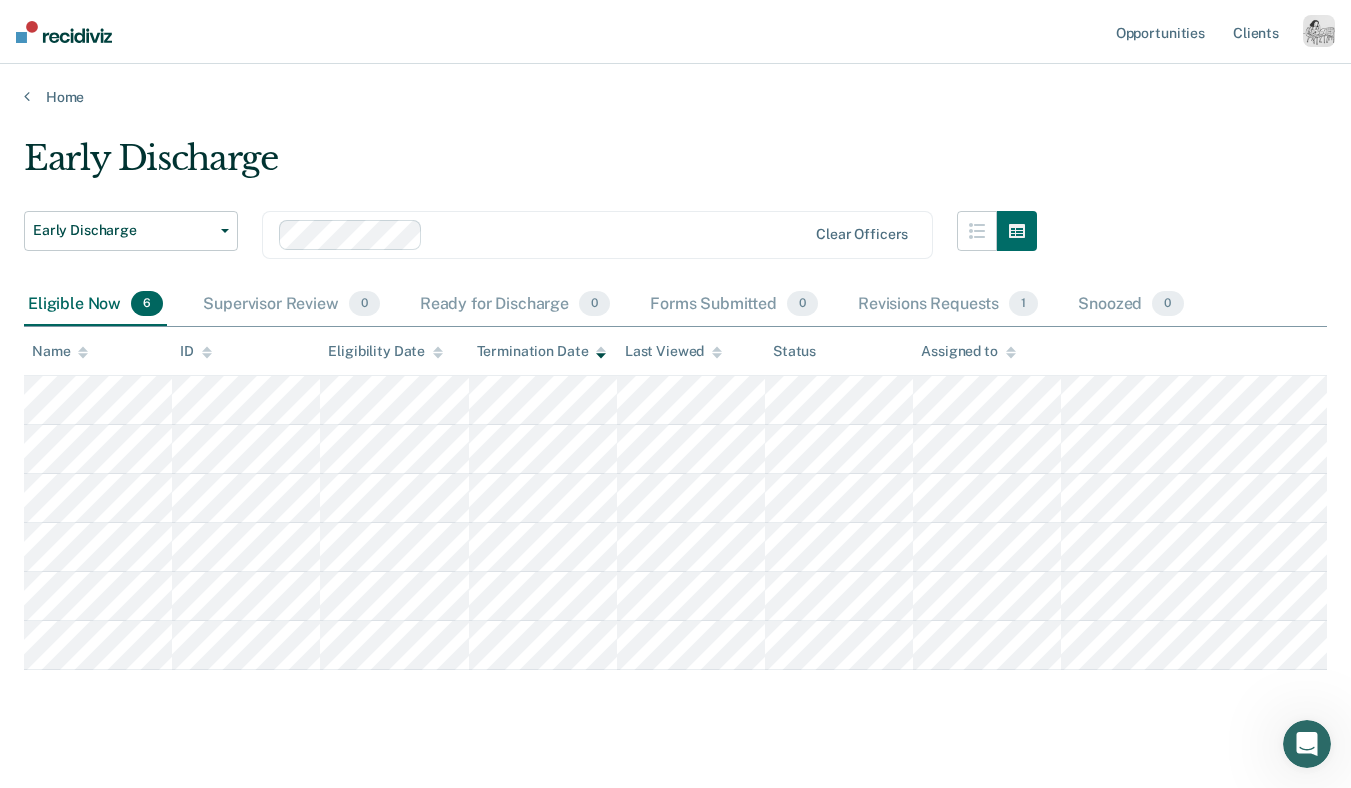 click at bounding box center [1319, 31] 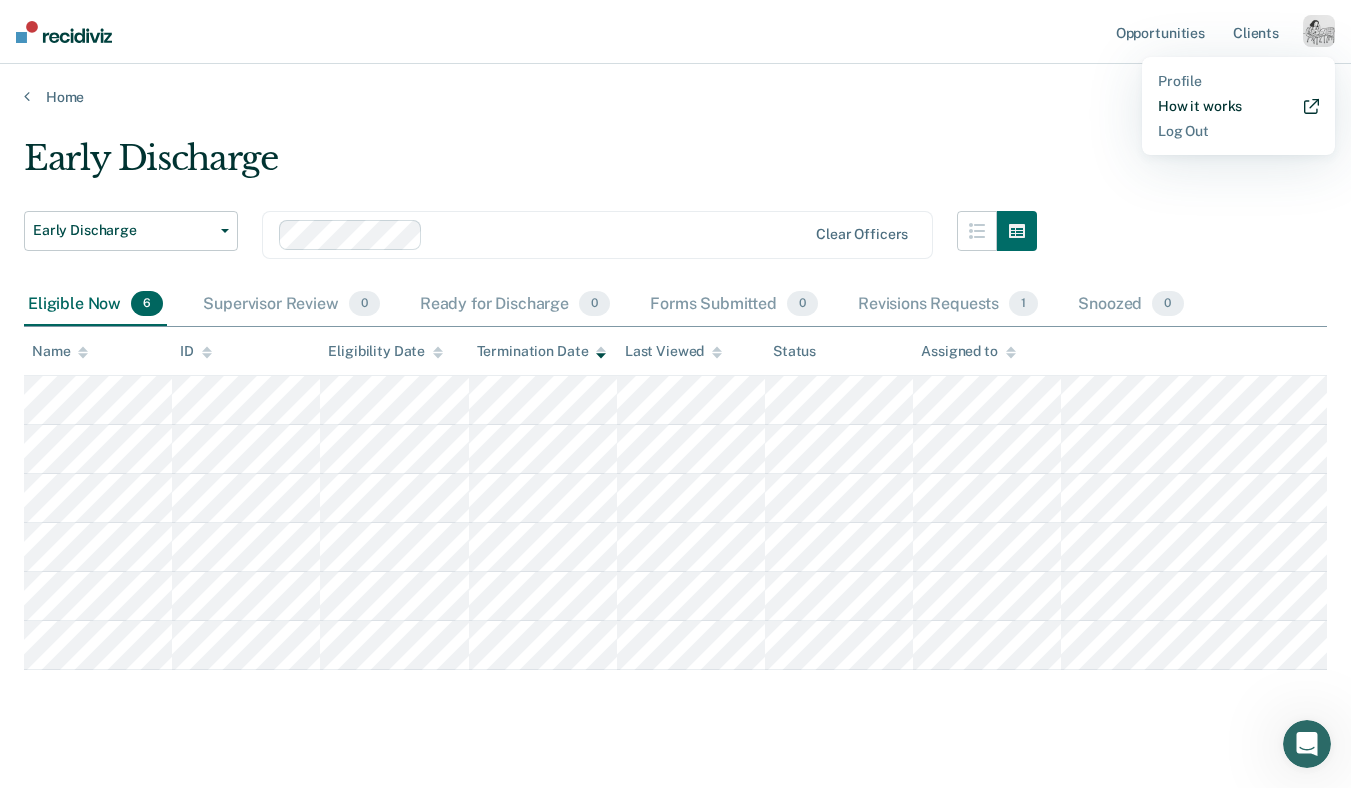 click on "How it works" at bounding box center [1238, 106] 